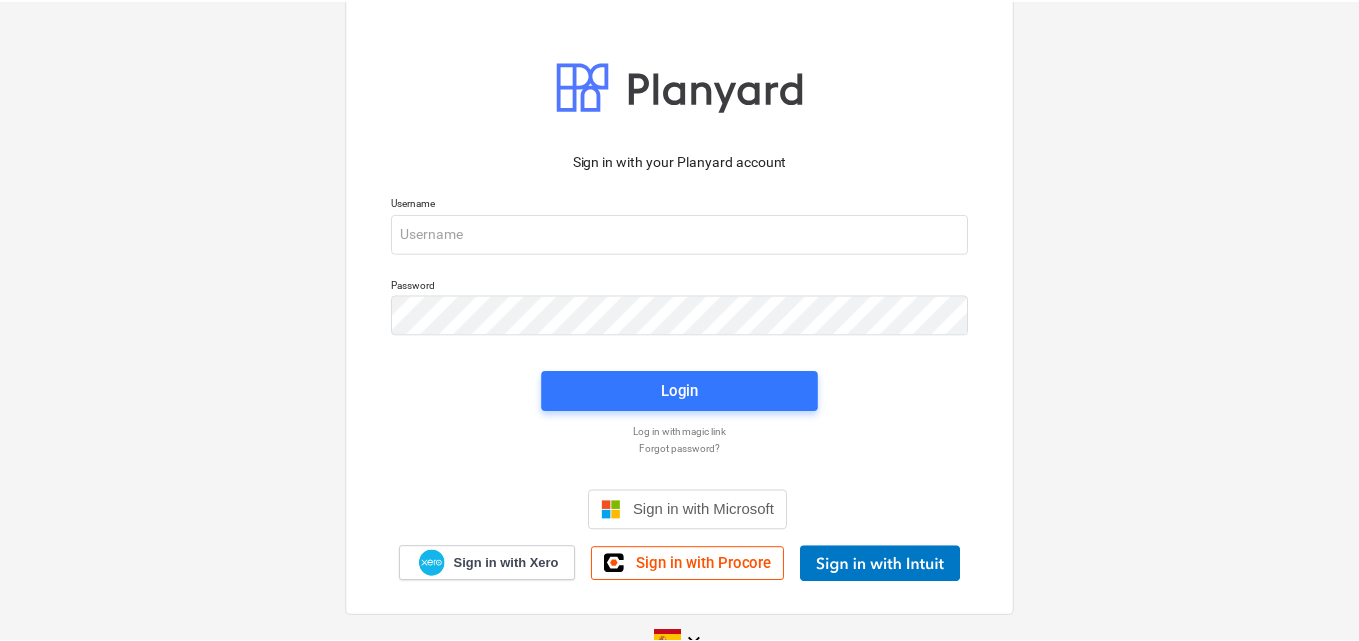 scroll, scrollTop: 0, scrollLeft: 0, axis: both 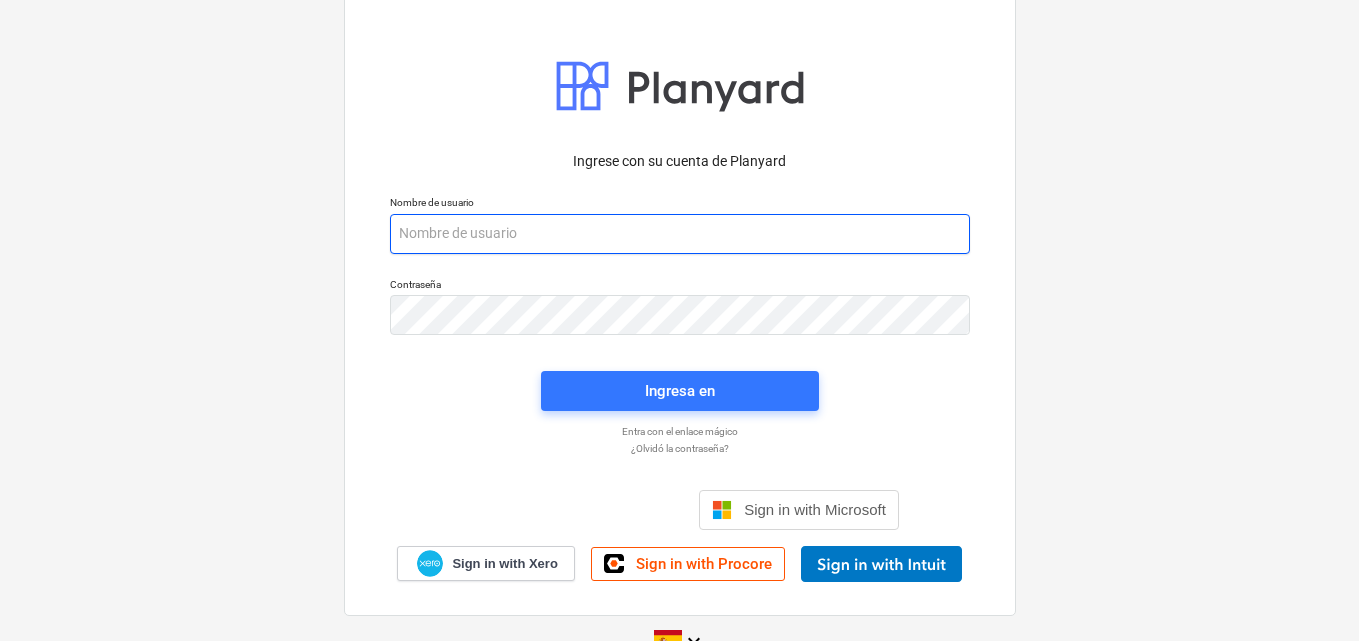 click at bounding box center (680, 234) 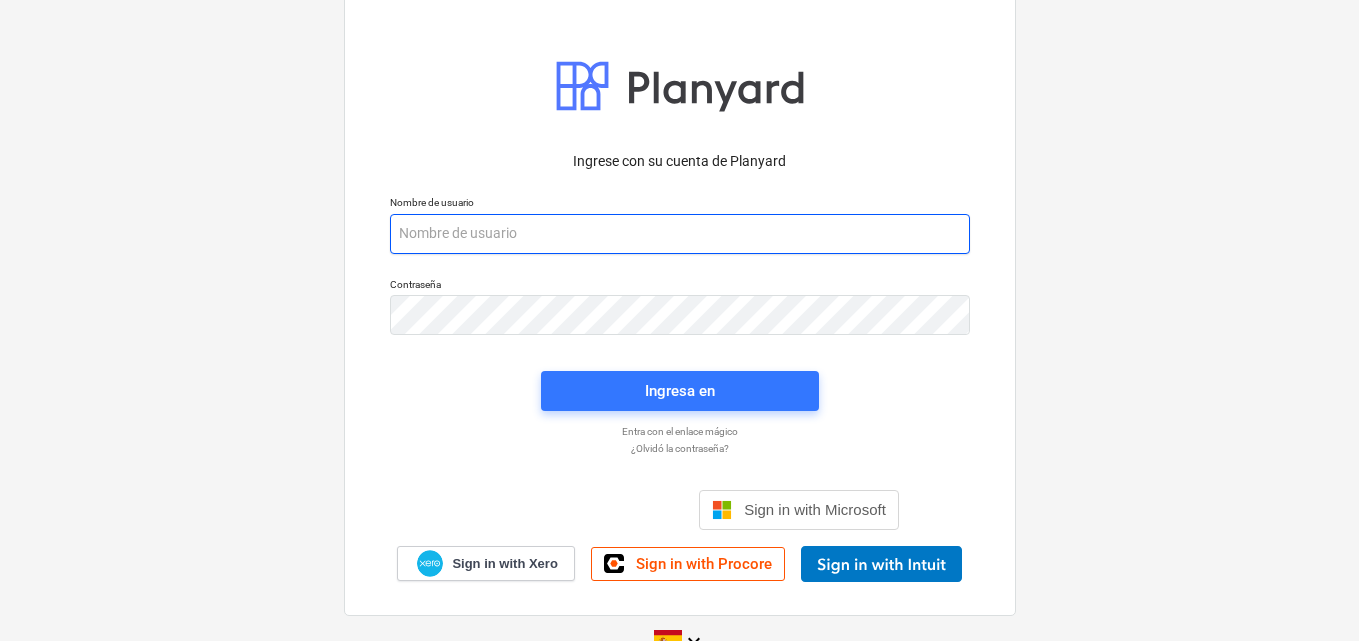 paste on "admin2+catiland@catilandpanama.com" 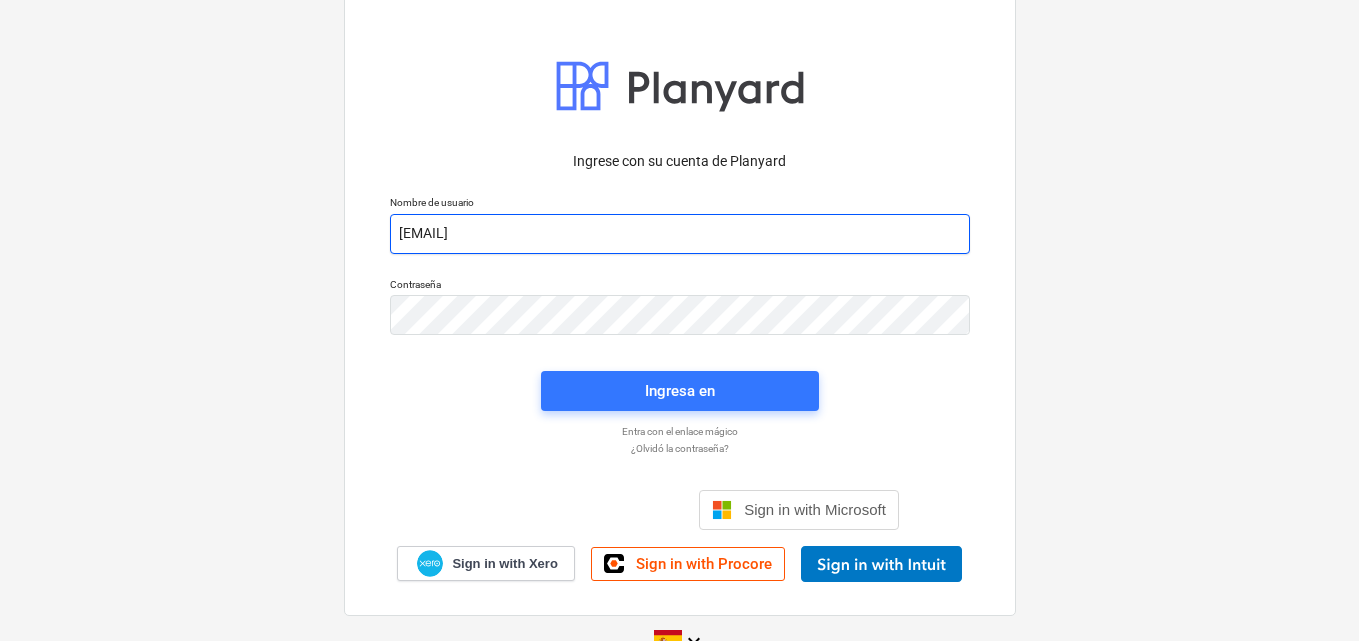 type on "admin2+catiland@catilandpanama.com" 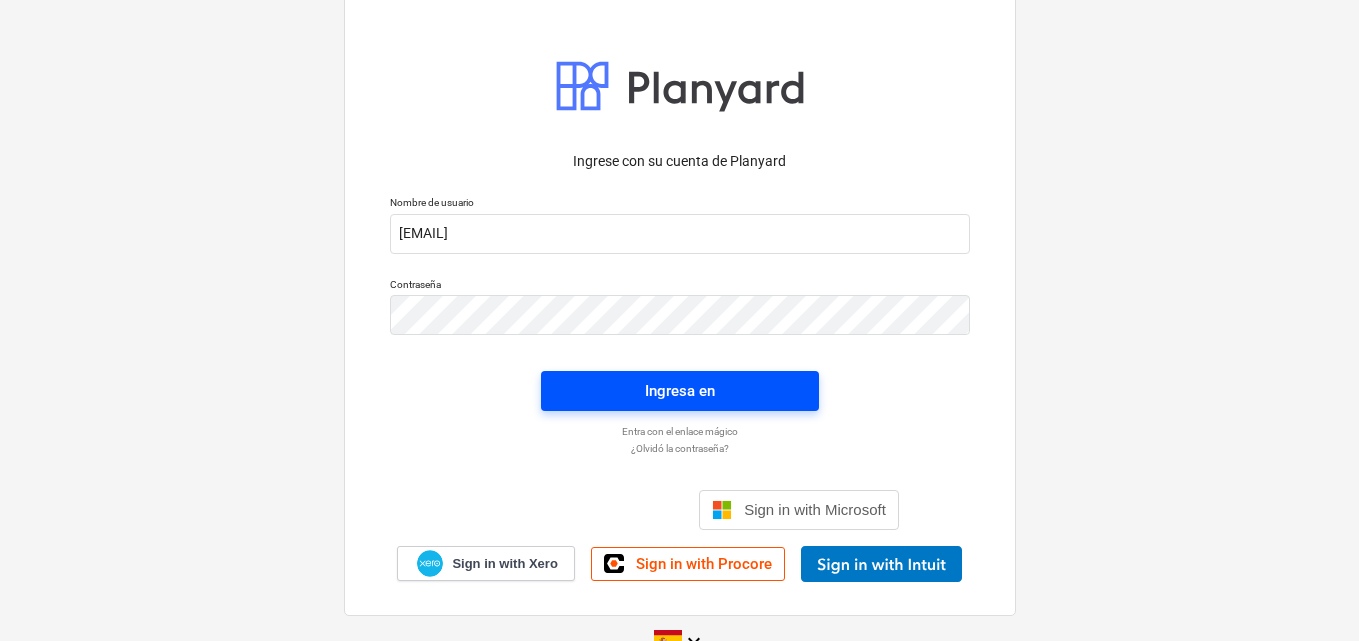 click on "Ingresa en" at bounding box center (680, 391) 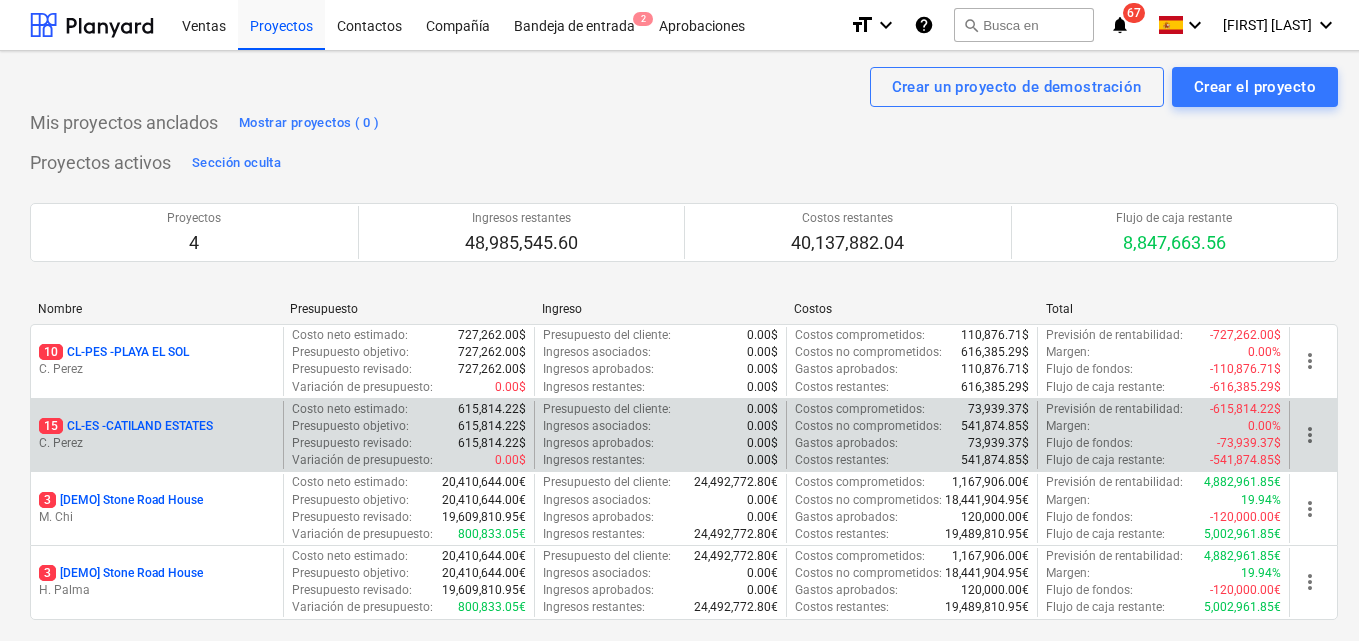 click on "15  CL-ES -  CATILAND ESTATES C. Perez" at bounding box center [157, 435] 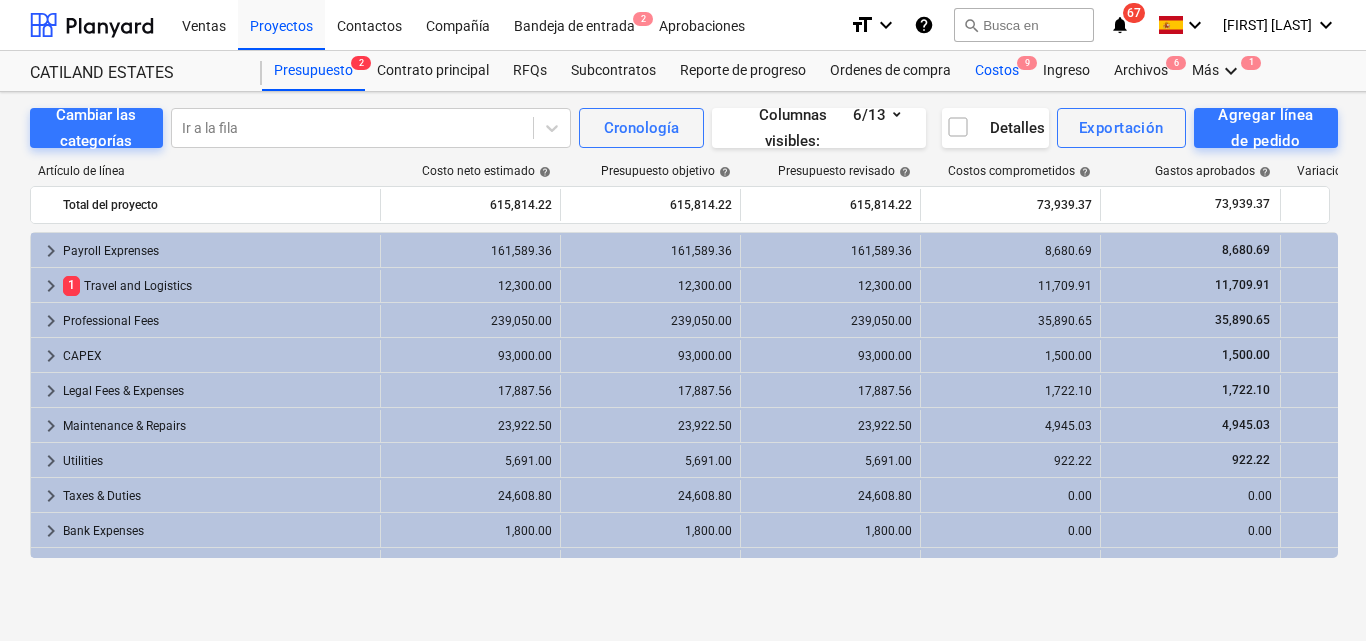 click on "Costos 9" at bounding box center (997, 71) 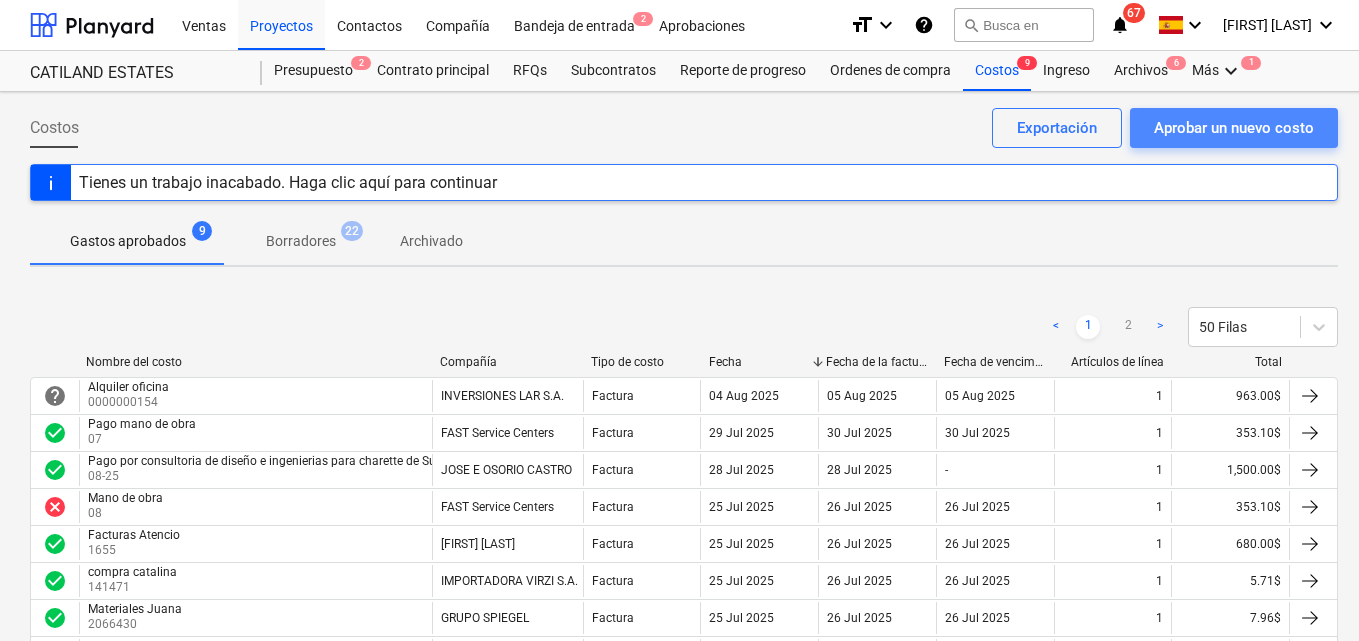 click on "Aprobar un nuevo costo" at bounding box center (1234, 128) 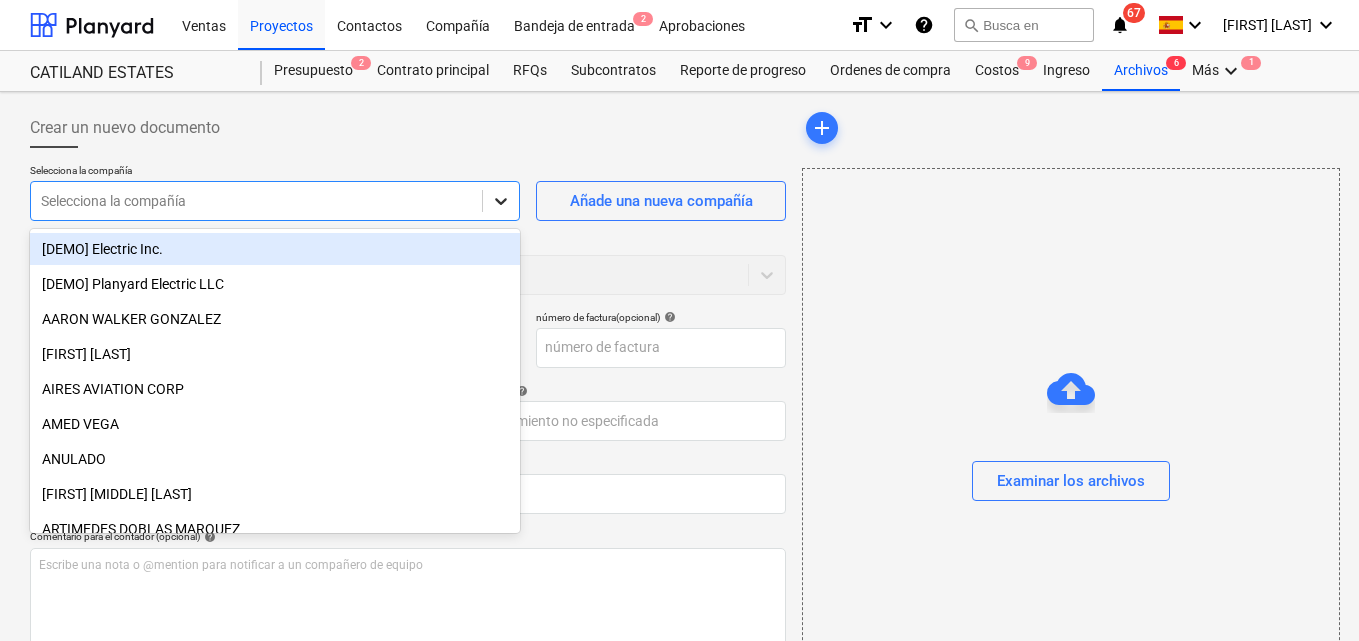click 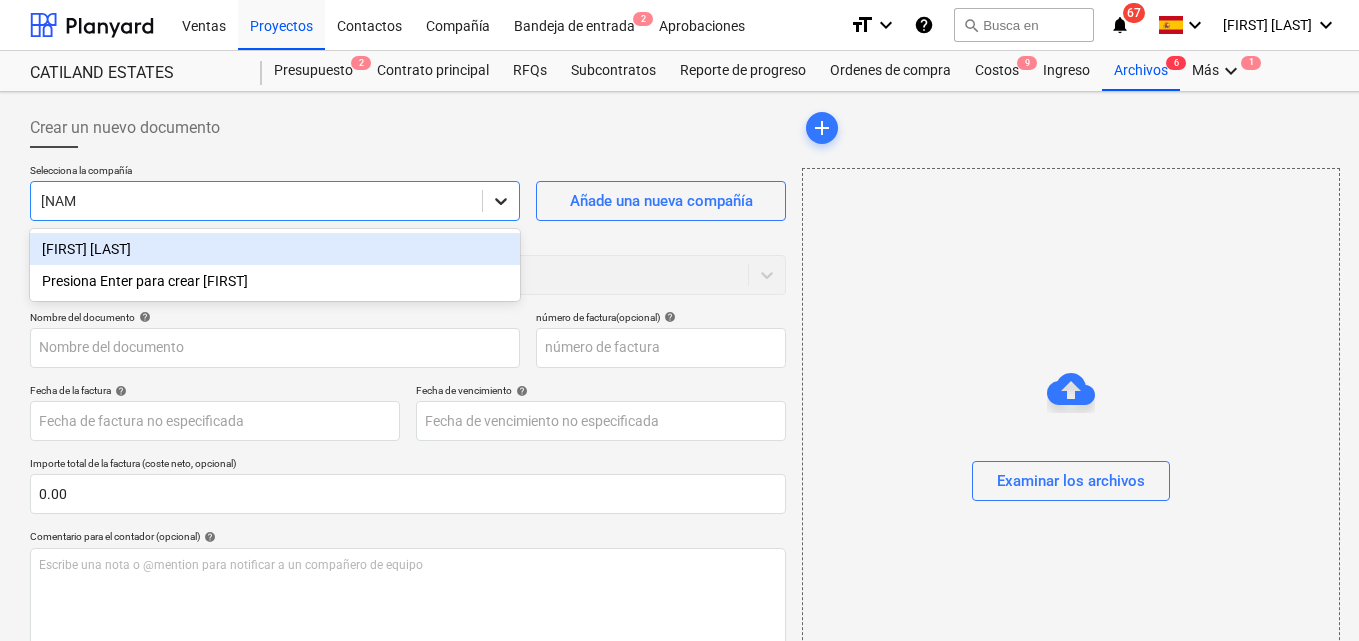 type on "maura" 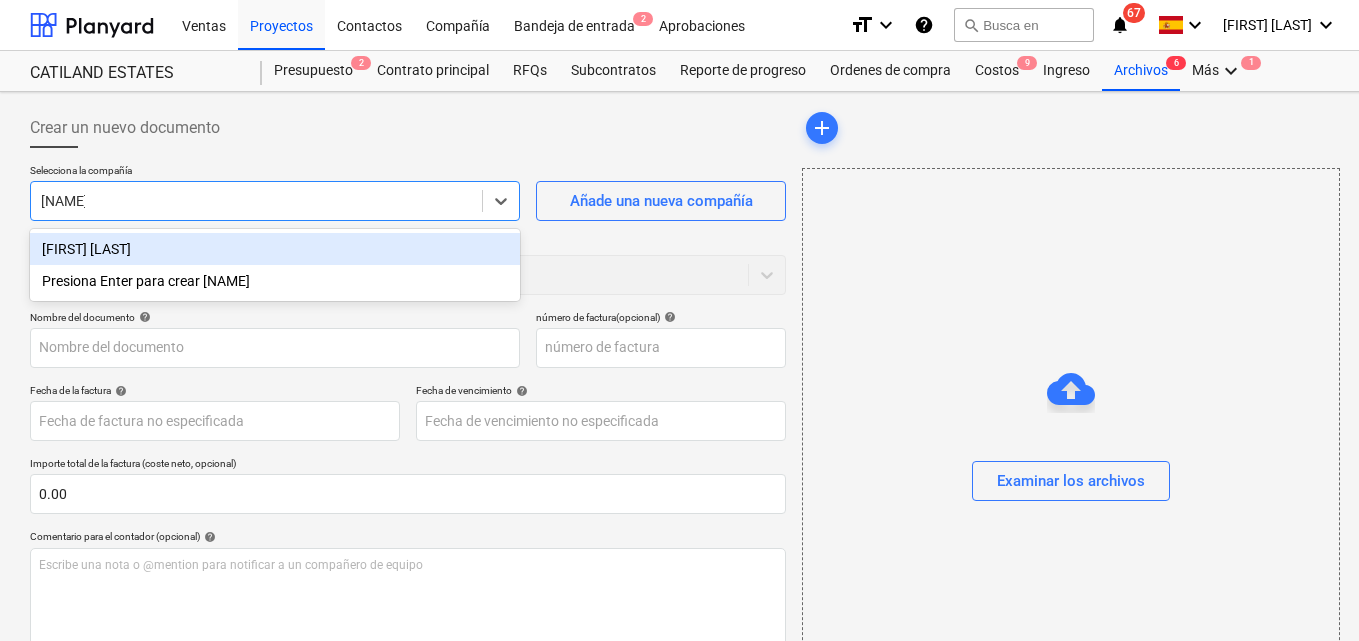 click on "[FIRST] [LAST]" at bounding box center [275, 249] 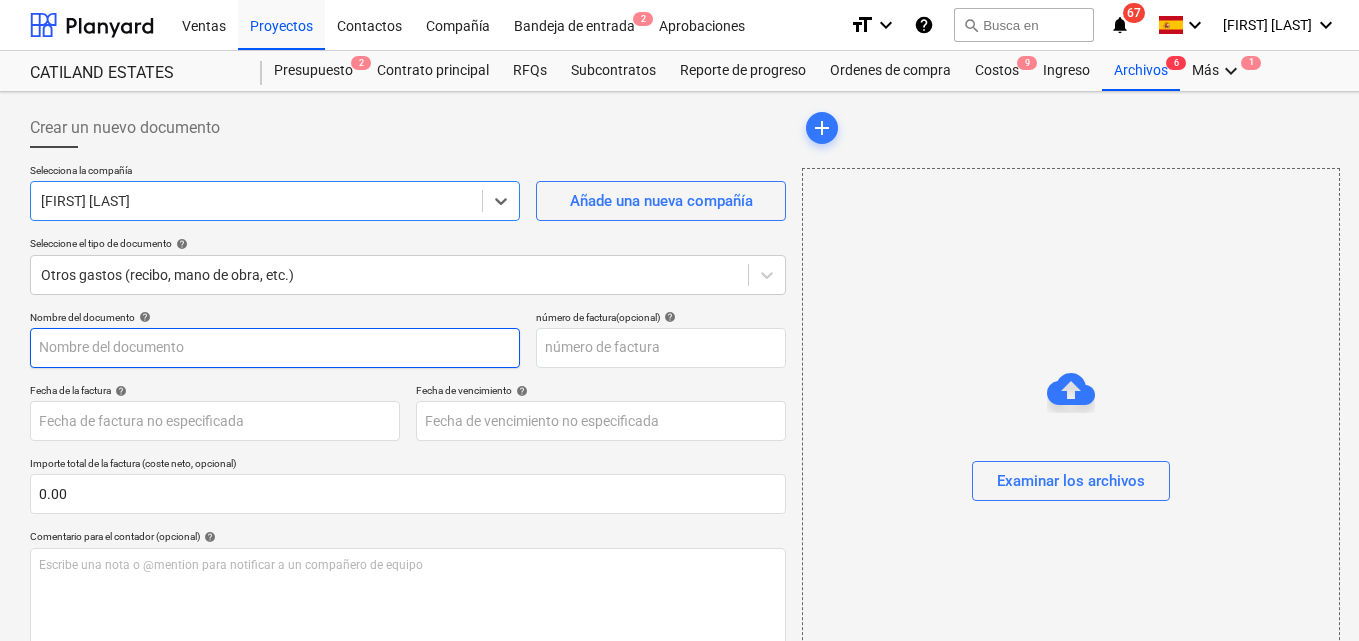 click at bounding box center [275, 348] 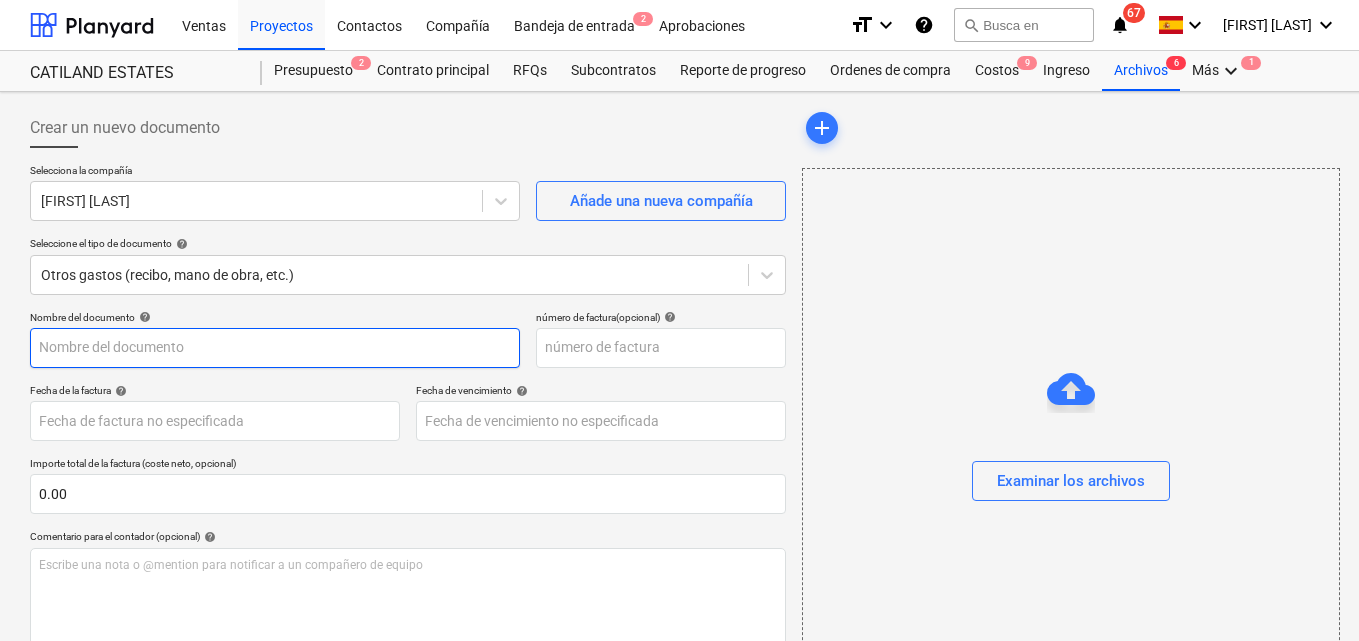 type on "d" 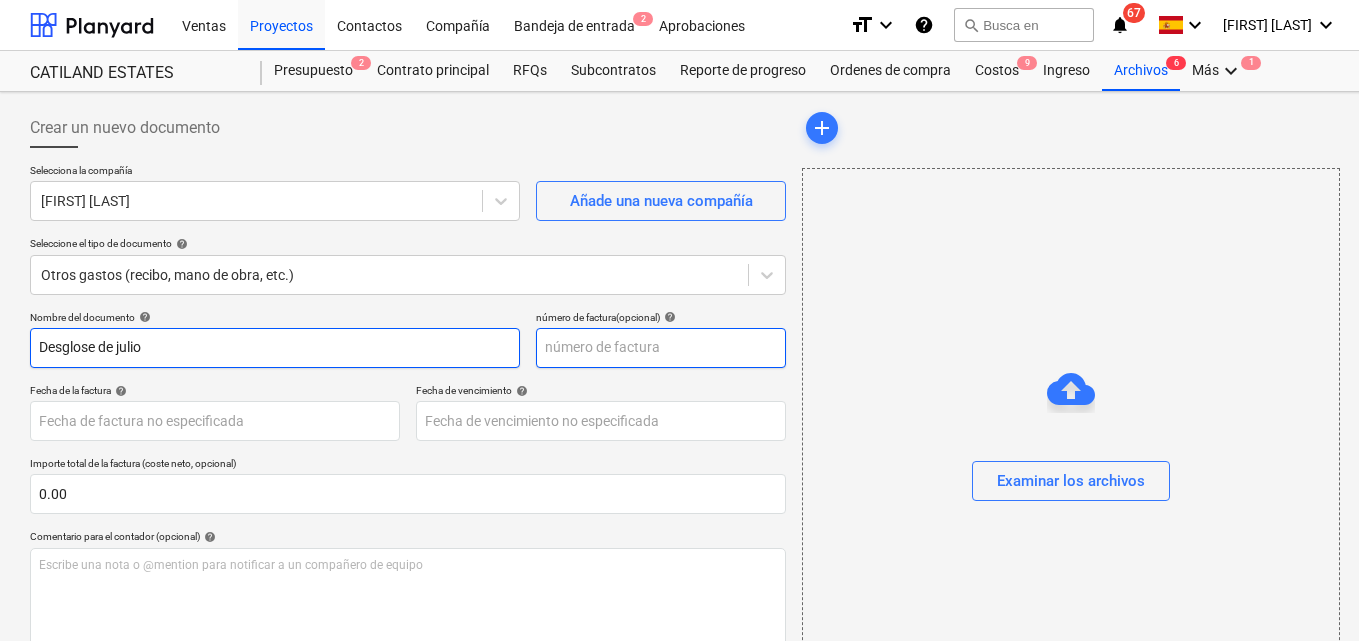 type on "Desglose de julio" 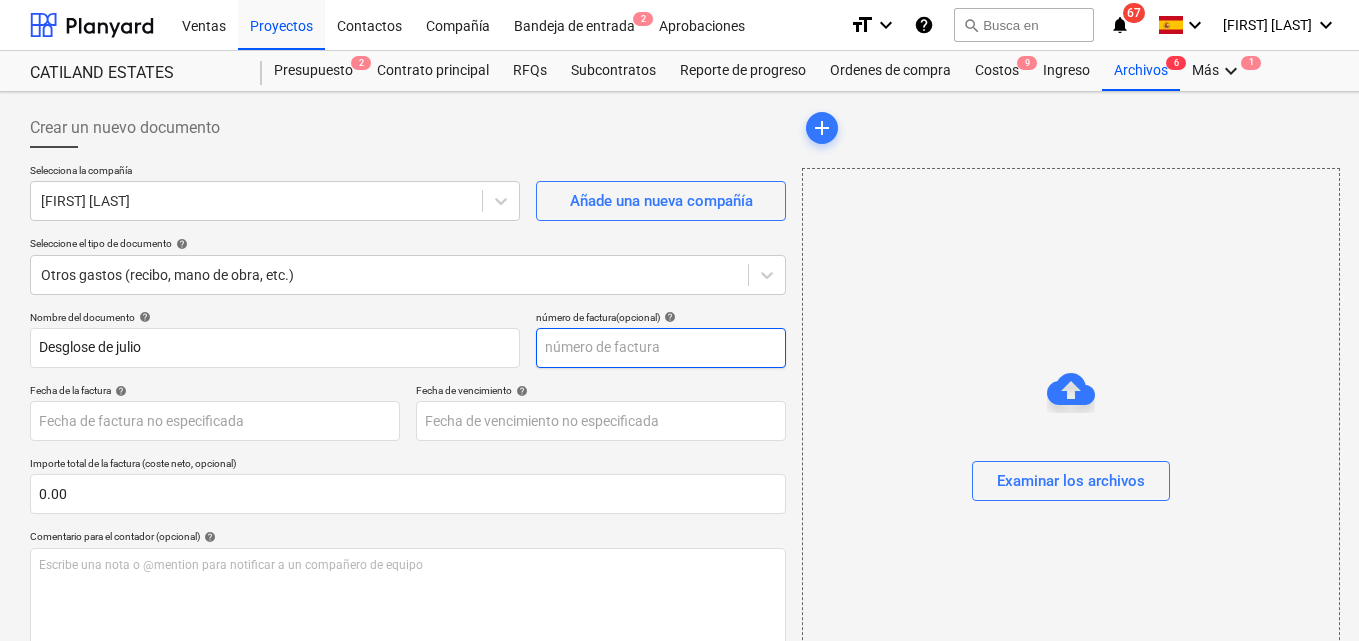 click at bounding box center (661, 348) 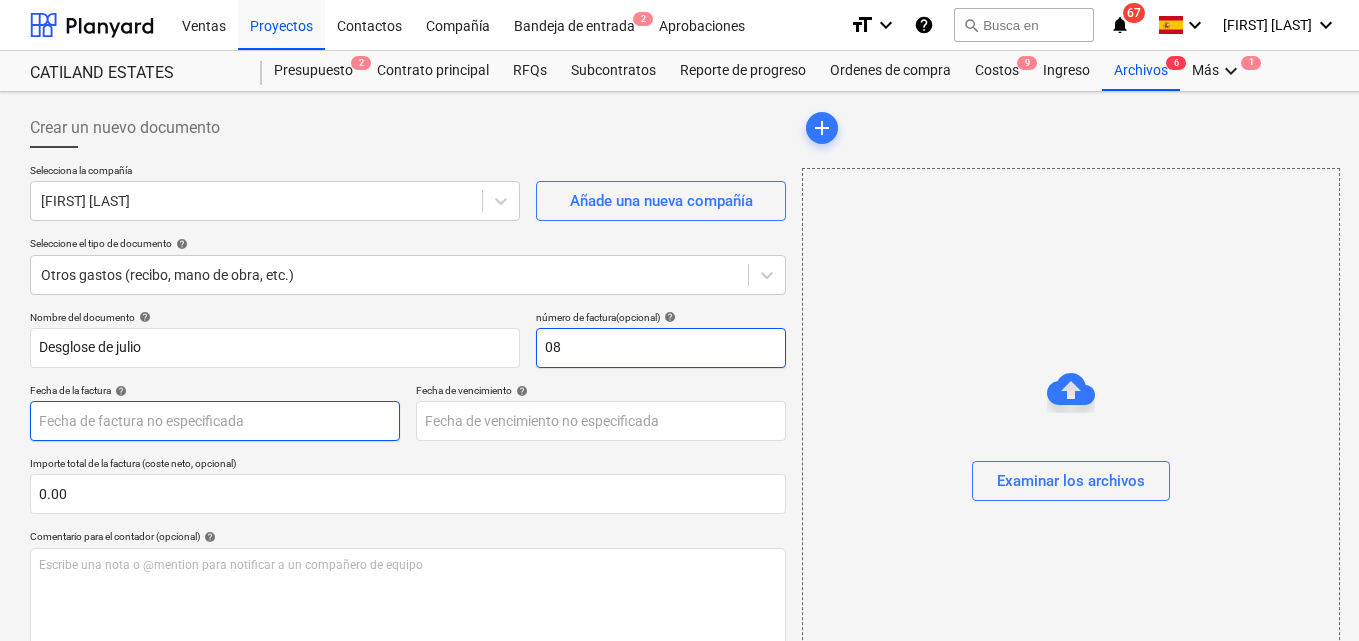 type on "08" 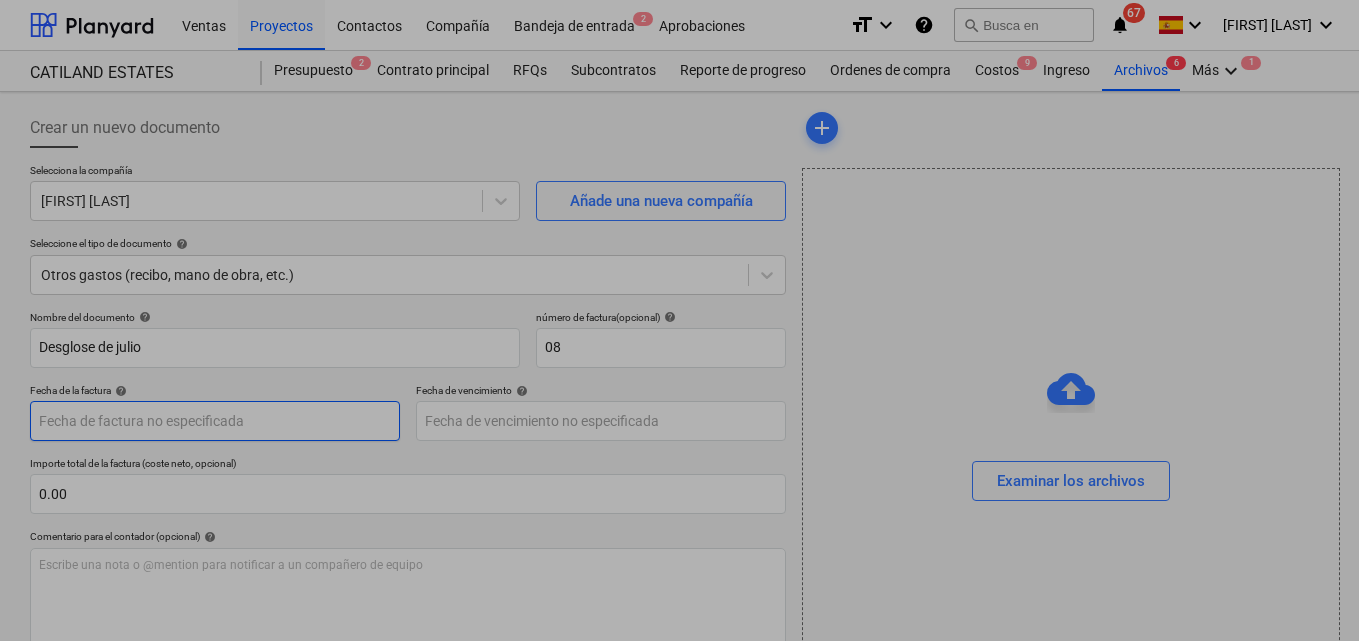 click on "Ventas Proyectos Contactos Compañía Bandeja de entrada 2 Aprobaciones format_size keyboard_arrow_down help search Busca en notifications 67 keyboard_arrow_down M. MORALES keyboard_arrow_down CATILAND ESTATES Presupuesto 2 Contrato principal RFQs Subcontratos Reporte de progreso Ordenes de compra Costos 9 Ingreso Archivos 6 Más keyboard_arrow_down 1 Crear un nuevo documento Selecciona la compañía MAURA MORALES   Añade una nueva compañía Seleccione el tipo de documento help Otros gastos (recibo, mano de obra, etc.) Nombre del documento help Desglose de julio número de factura  (opcional) help 08 Fecha de la factura help Press the down arrow key to interact with the calendar and
select a date. Press the question mark key to get the keyboard shortcuts for changing dates. Fecha de vencimiento help Press the down arrow key to interact with the calendar and
select a date. Press the question mark key to get the keyboard shortcuts for changing dates. 0.00 Comentario para el contador (opcional) help" at bounding box center (679, 320) 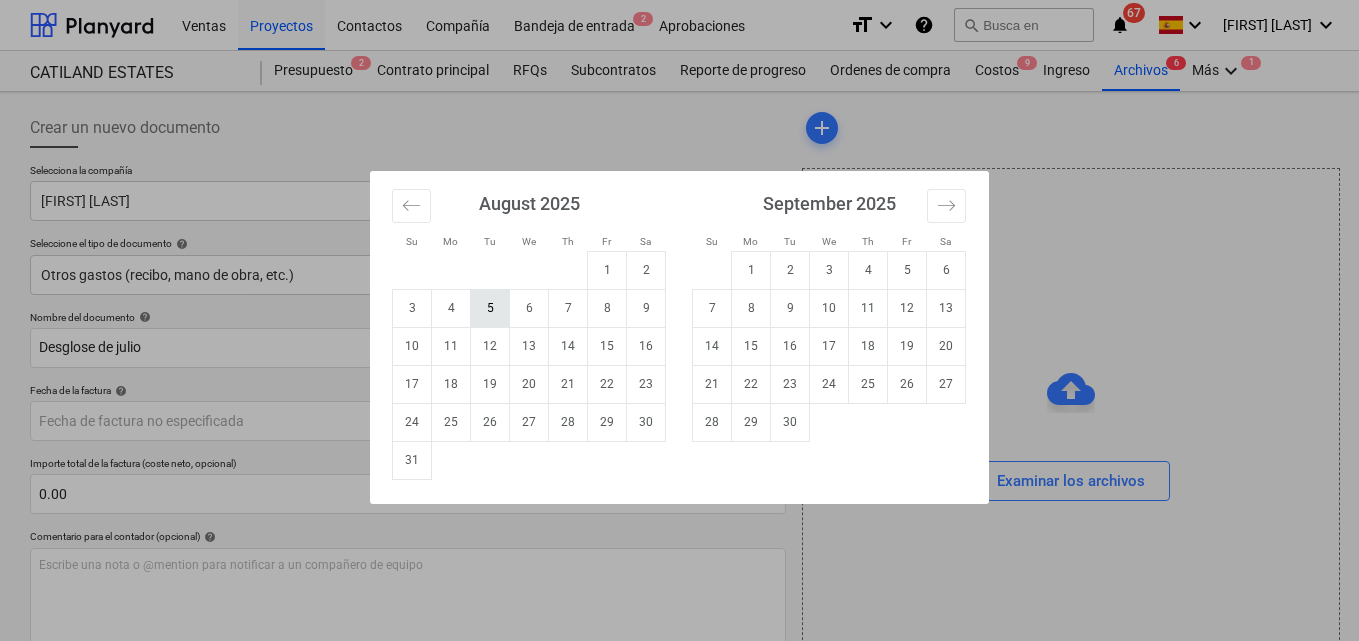 click on "5" at bounding box center [490, 308] 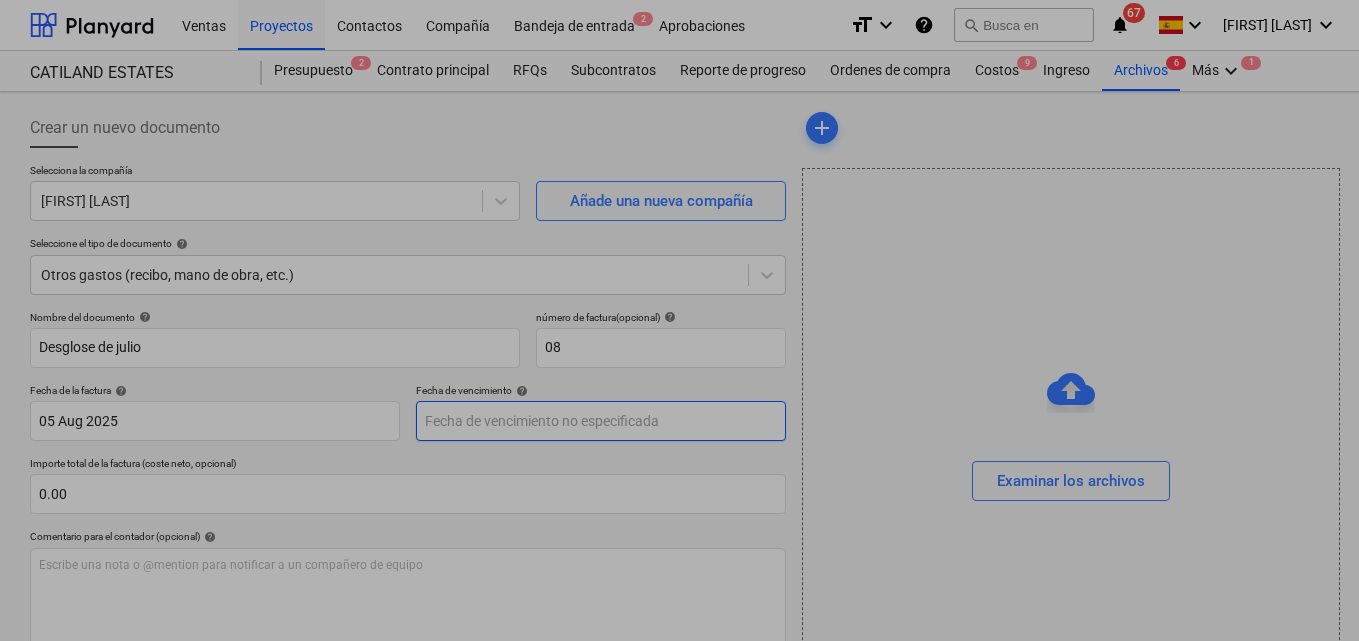 click on "Ventas Proyectos Contactos Compañía Bandeja de entrada 2 Aprobaciones format_size keyboard_arrow_down help search Busca en notifications 67 keyboard_arrow_down M. MORALES keyboard_arrow_down CATILAND ESTATES Presupuesto 2 Contrato principal RFQs Subcontratos Reporte de progreso Ordenes de compra Costos 9 Ingreso Archivos 6 Más keyboard_arrow_down 1 Crear un nuevo documento Selecciona la compañía MAURA MORALES   Añade una nueva compañía Seleccione el tipo de documento help Otros gastos (recibo, mano de obra, etc.) Nombre del documento help Desglose de julio número de factura  (opcional) help 08 Fecha de la factura help 05 Aug 2025 05.08.2025 Press the down arrow key to interact with the calendar and
select a date. Press the question mark key to get the keyboard shortcuts for changing dates. Fecha de vencimiento help Press the down arrow key to interact with the calendar and
select a date. Press the question mark key to get the keyboard shortcuts for changing dates. 0.00 help ﻿ Despejado" at bounding box center (679, 320) 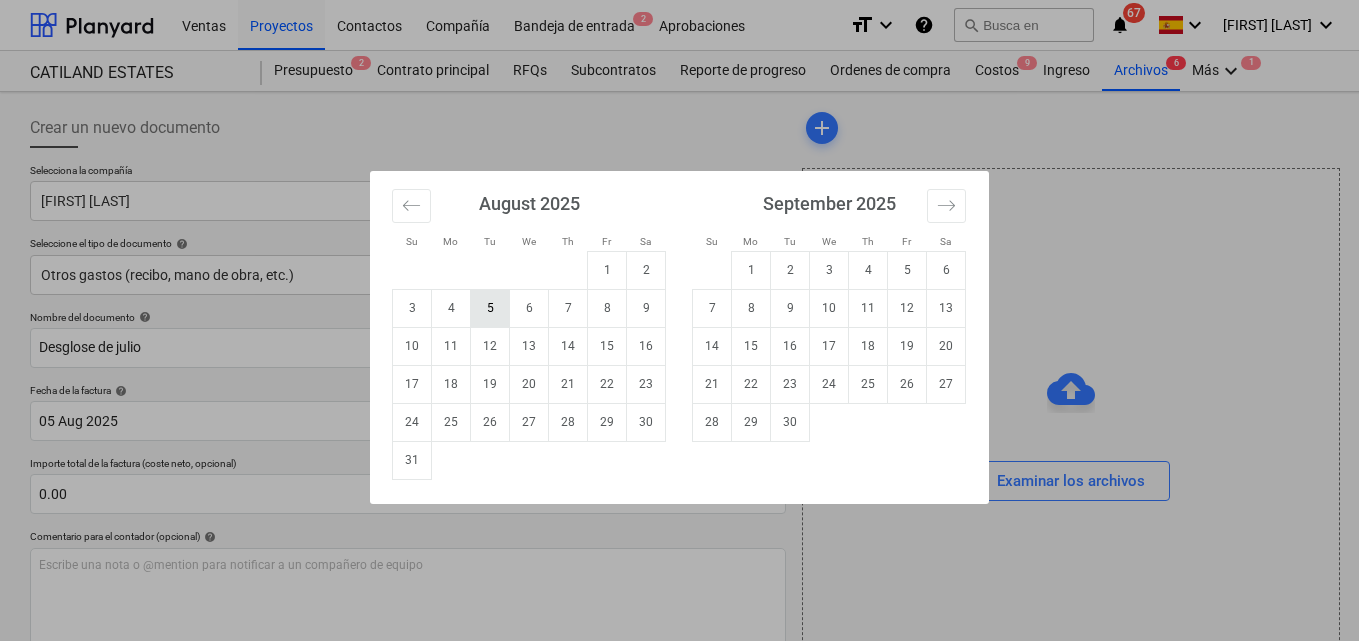 click on "5" at bounding box center (490, 308) 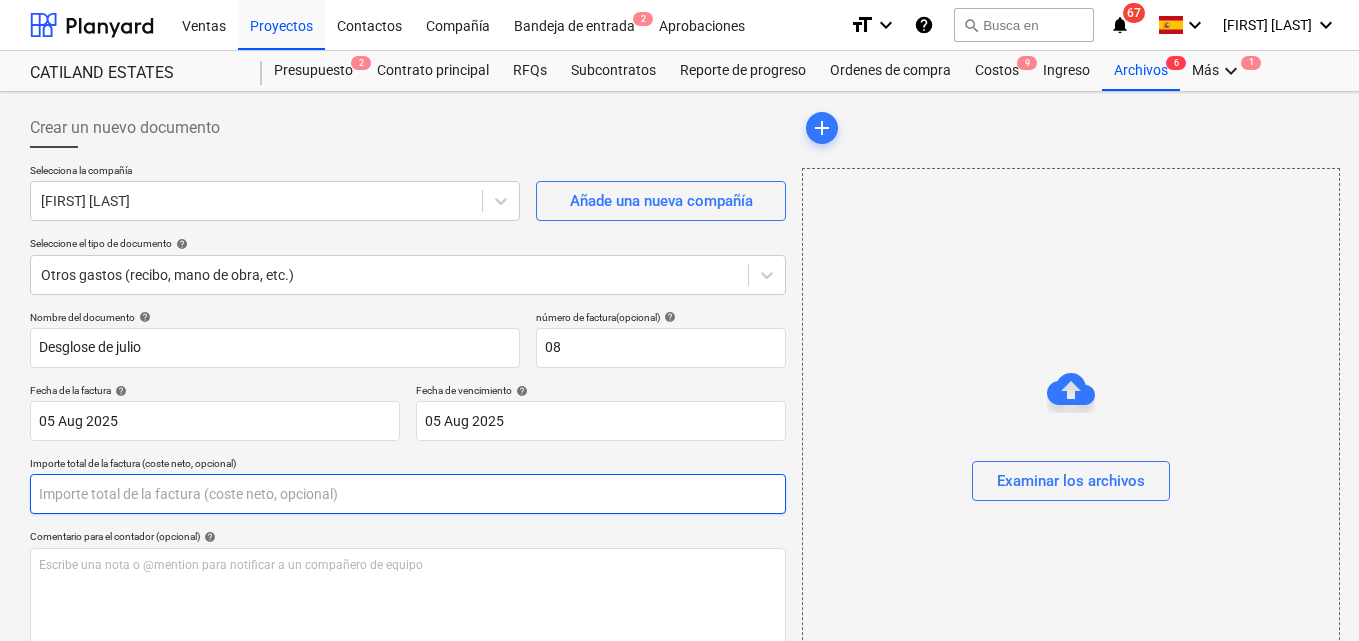 click at bounding box center [408, 494] 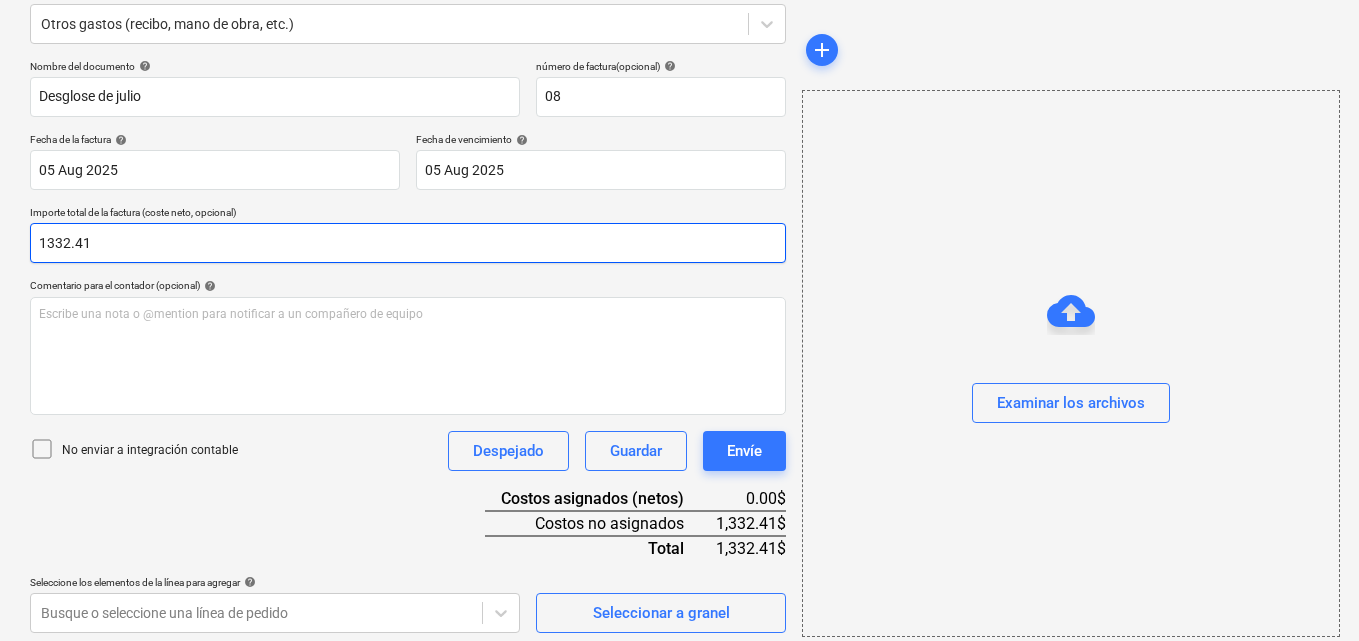 scroll, scrollTop: 259, scrollLeft: 0, axis: vertical 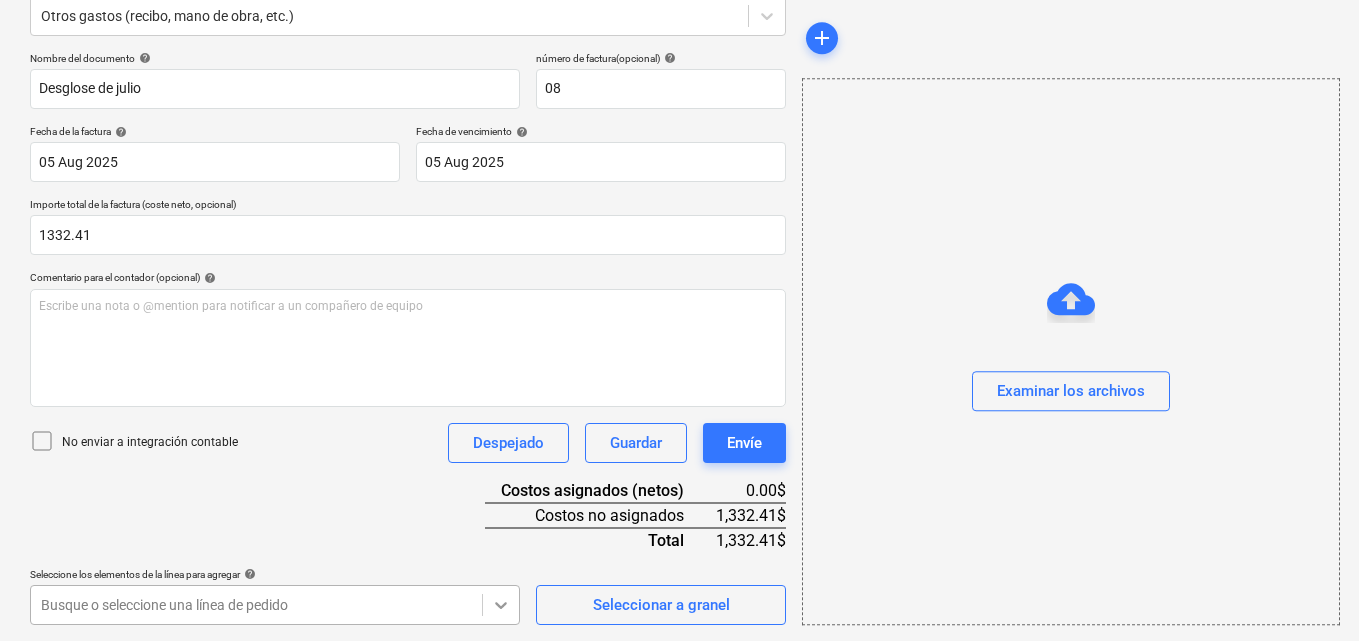 click on "Ventas Proyectos Contactos Compañía Bandeja de entrada 2 Aprobaciones format_size keyboard_arrow_down help search Busca en notifications 67 keyboard_arrow_down M. MORALES keyboard_arrow_down CATILAND ESTATES Presupuesto 2 Contrato principal RFQs Subcontratos Reporte de progreso Ordenes de compra Costos 9 Ingreso Archivos 6 Más keyboard_arrow_down 1 Crear un nuevo documento Selecciona la compañía MAURA MORALES   Añade una nueva compañía Seleccione el tipo de documento help Otros gastos (recibo, mano de obra, etc.) Nombre del documento help Desglose de julio número de factura  (opcional) help 08 Fecha de la factura help 05 Aug 2025 05.08.2025 Press the down arrow key to interact with the calendar and
select a date. Press the question mark key to get the keyboard shortcuts for changing dates. Fecha de vencimiento help 05 Aug 2025 05.08.2025 Press the down arrow key to interact with the calendar and
select a date. Press the question mark key to get the keyboard shortcuts for changing dates. ﻿" at bounding box center (679, 61) 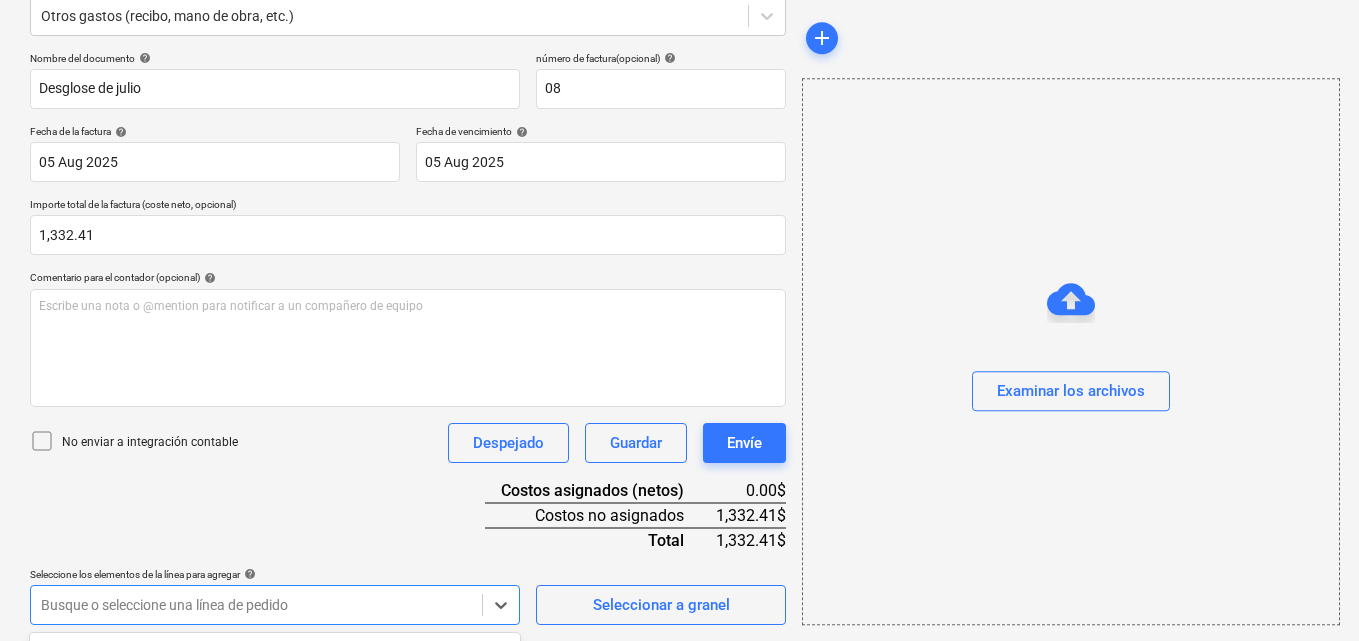 scroll, scrollTop: 555, scrollLeft: 0, axis: vertical 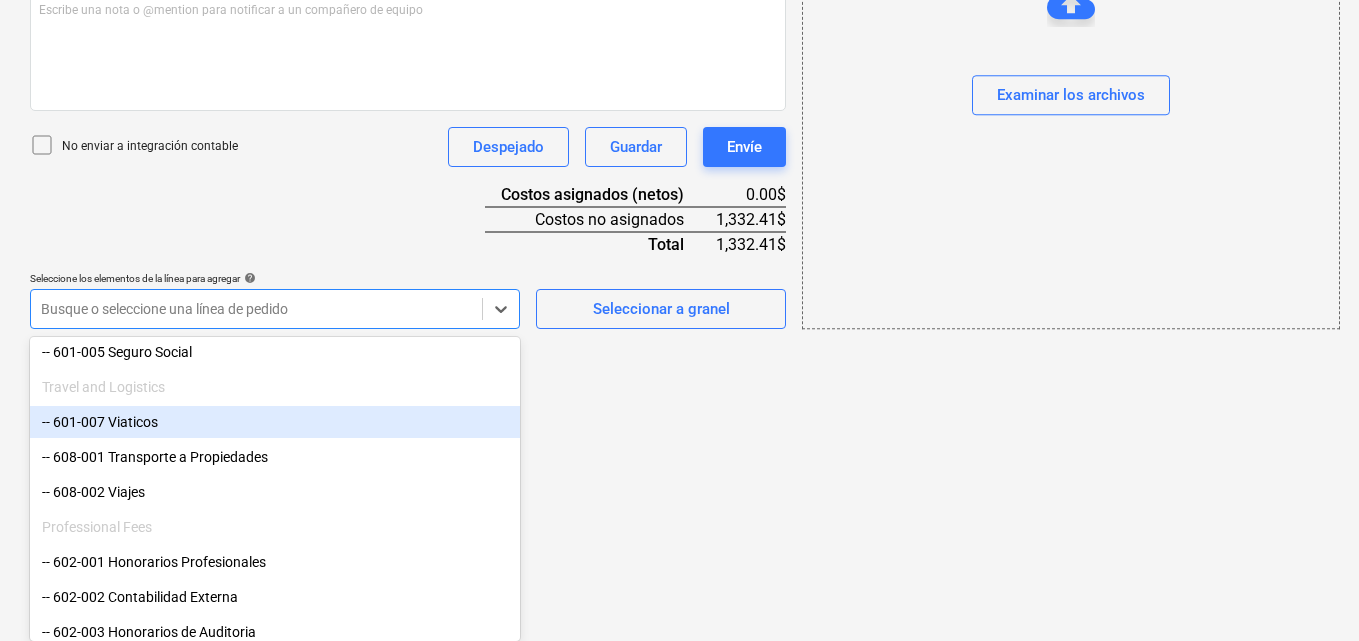 click on "--  601-007 Viaticos" at bounding box center (275, 422) 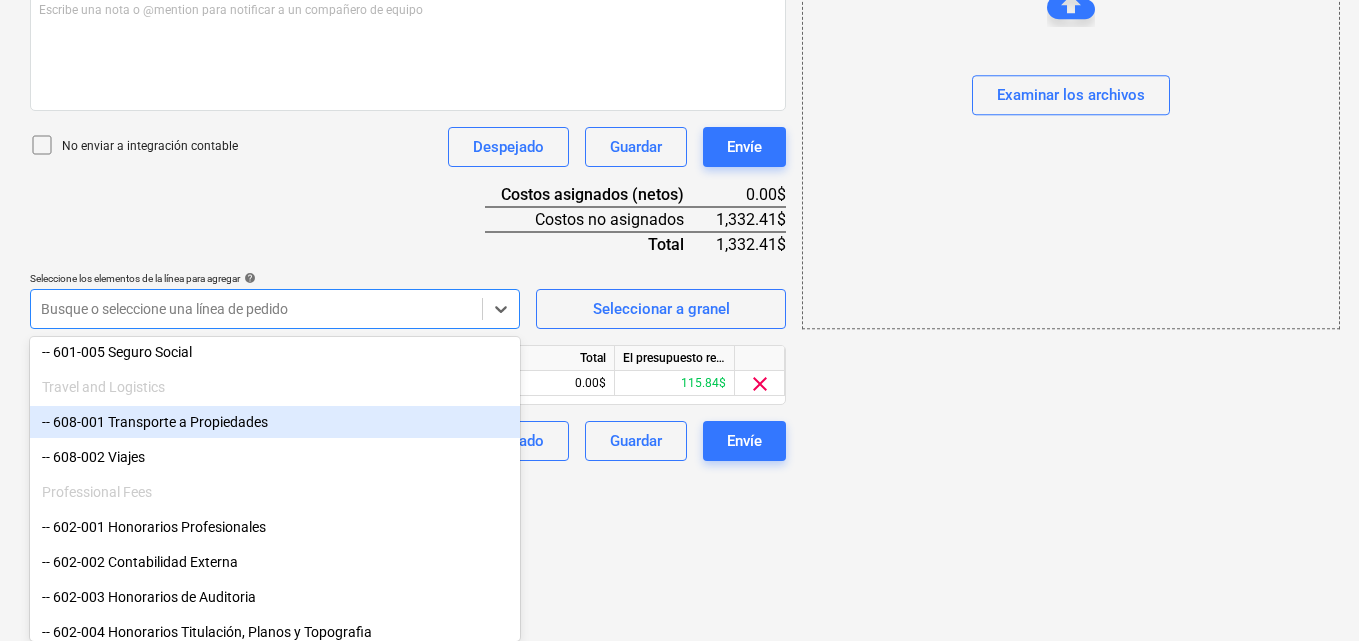 scroll, scrollTop: 391, scrollLeft: 0, axis: vertical 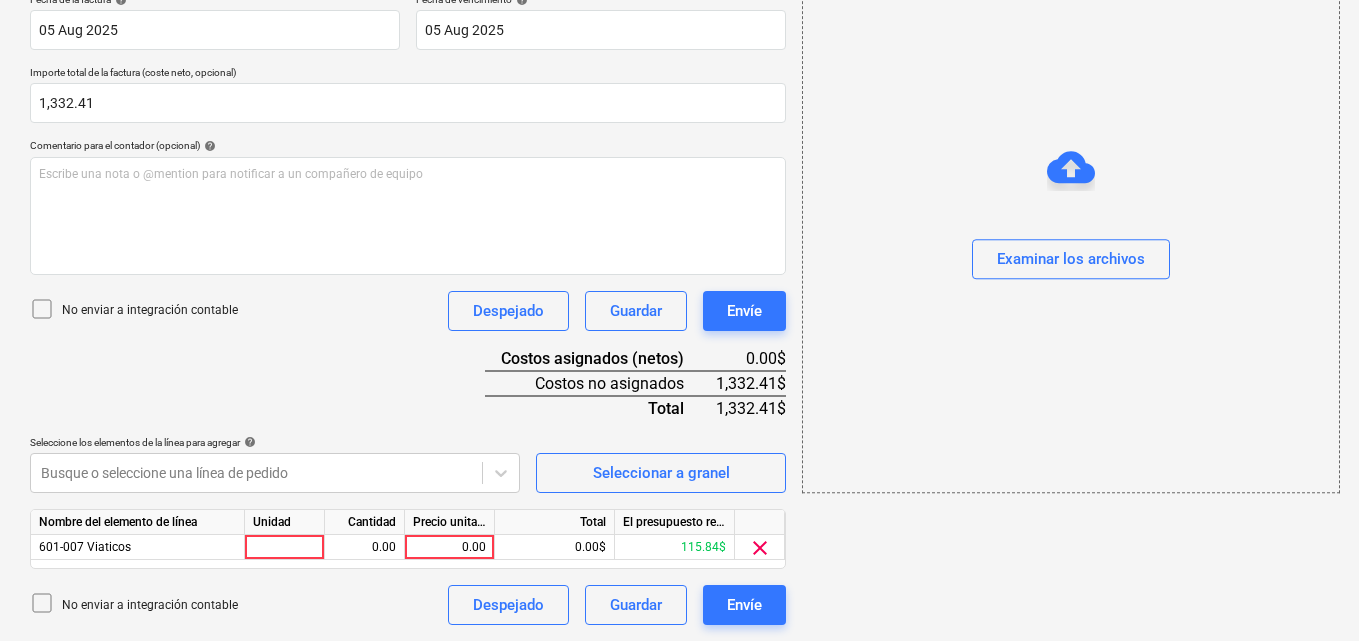 click on "Ventas Proyectos Contactos Compañía Bandeja de entrada 2 Aprobaciones format_size keyboard_arrow_down help search Busca en notifications 67 keyboard_arrow_down M. MORALES keyboard_arrow_down CATILAND ESTATES Presupuesto 2 Contrato principal RFQs Subcontratos Reporte de progreso Ordenes de compra Costos 9 Ingreso Archivos 6 Más keyboard_arrow_down 1 Crear un nuevo documento Selecciona la compañía MAURA MORALES   Añade una nueva compañía Seleccione el tipo de documento help Otros gastos (recibo, mano de obra, etc.) Nombre del documento help Desglose de julio número de factura  (opcional) help 08 Fecha de la factura help 05 Aug 2025 05.08.2025 Press the down arrow key to interact with the calendar and
select a date. Press the question mark key to get the keyboard shortcuts for changing dates. Fecha de vencimiento help 05 Aug 2025 05.08.2025 Importe total de la factura (coste neto, opcional) 1,332.41 Comentario para el contador (opcional) help ﻿ No enviar a integración contable Despejado" at bounding box center (679, -71) 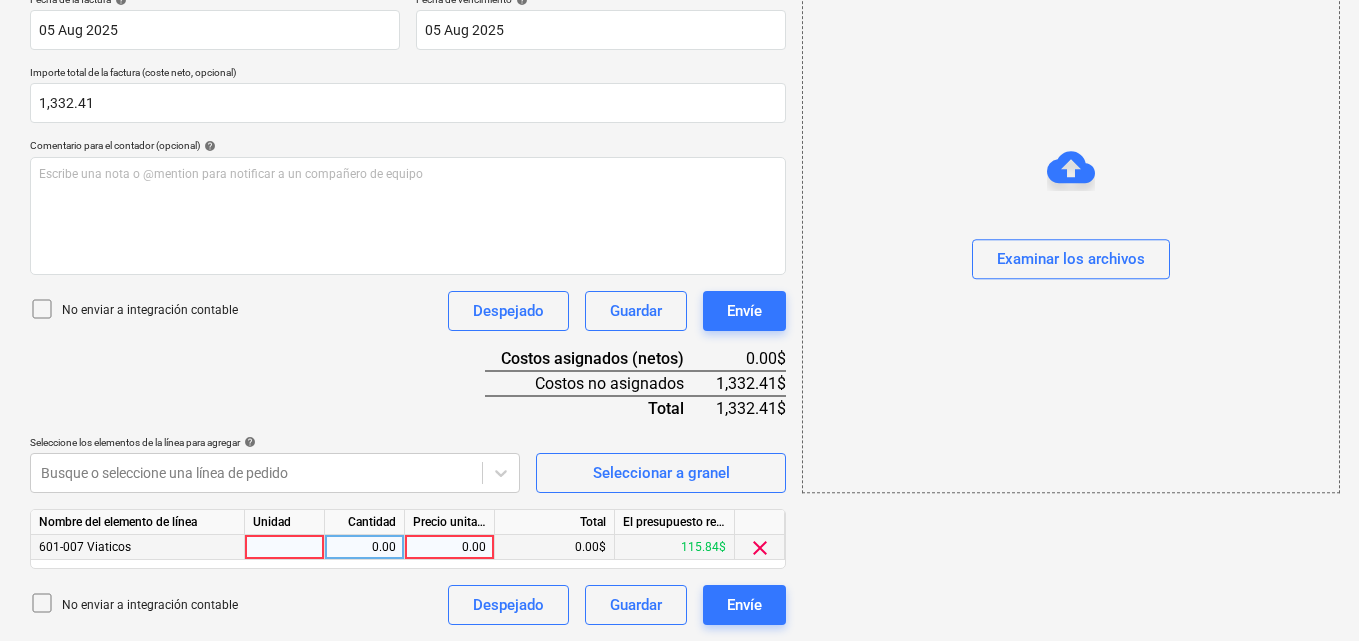 click at bounding box center [285, 547] 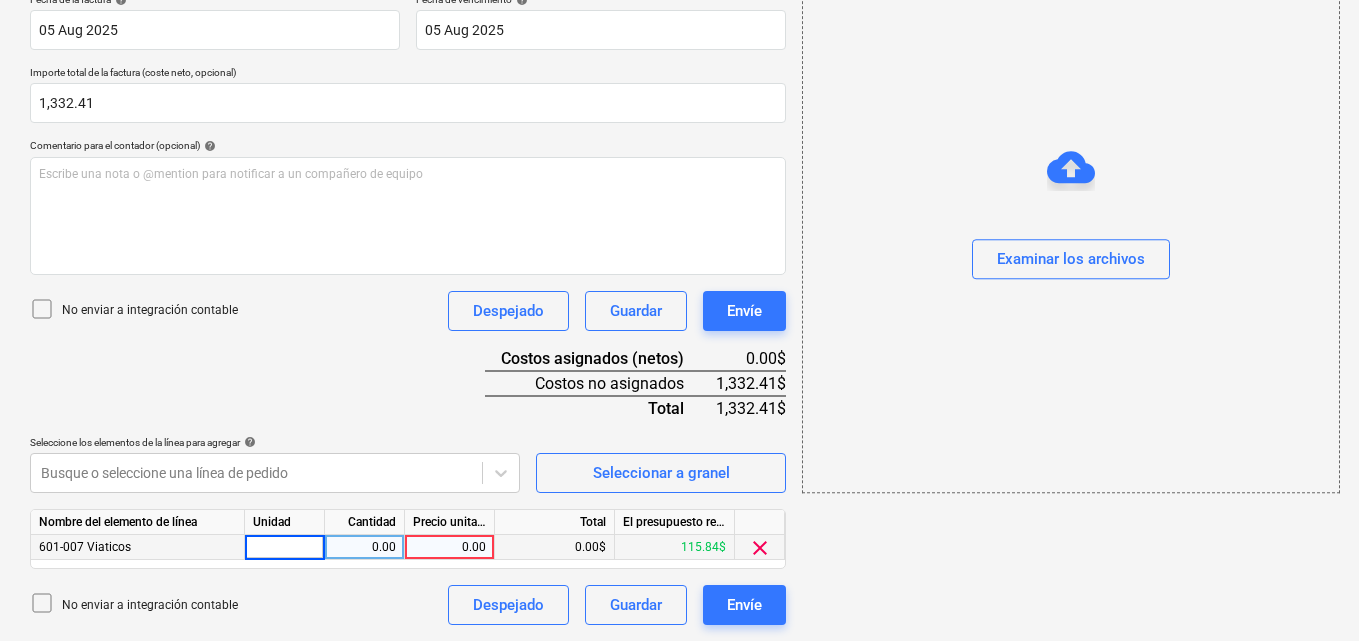 type on "1" 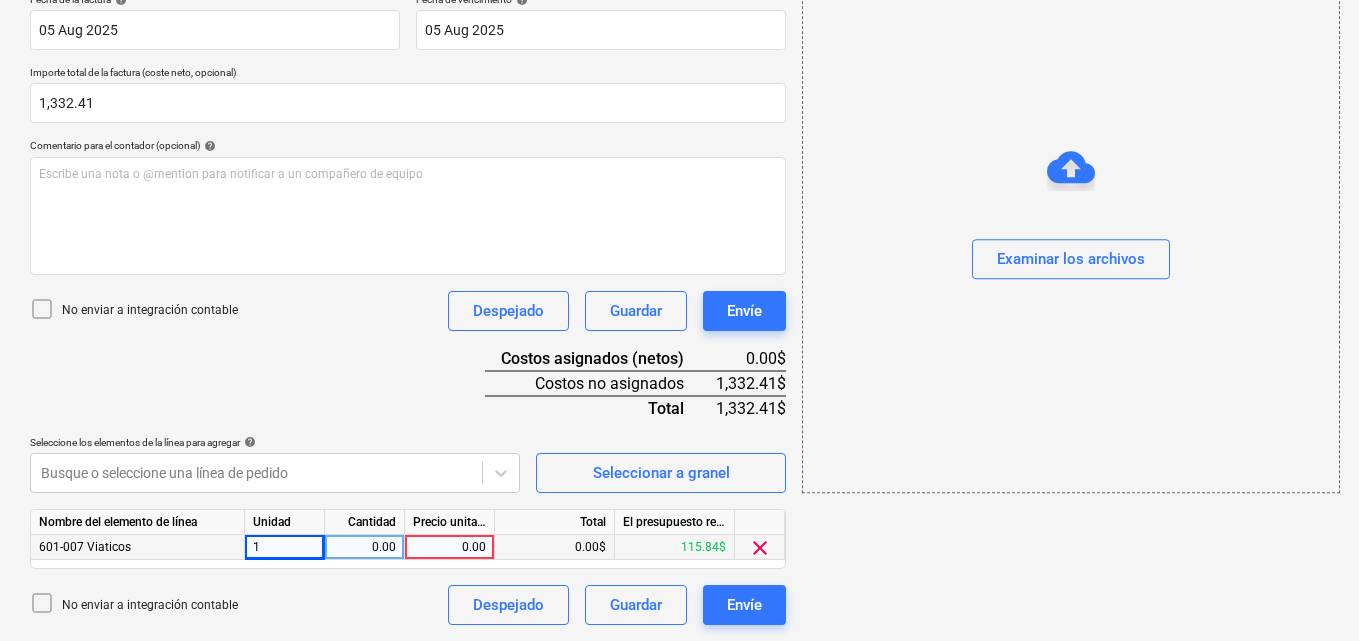 click on "0.00" at bounding box center (364, 547) 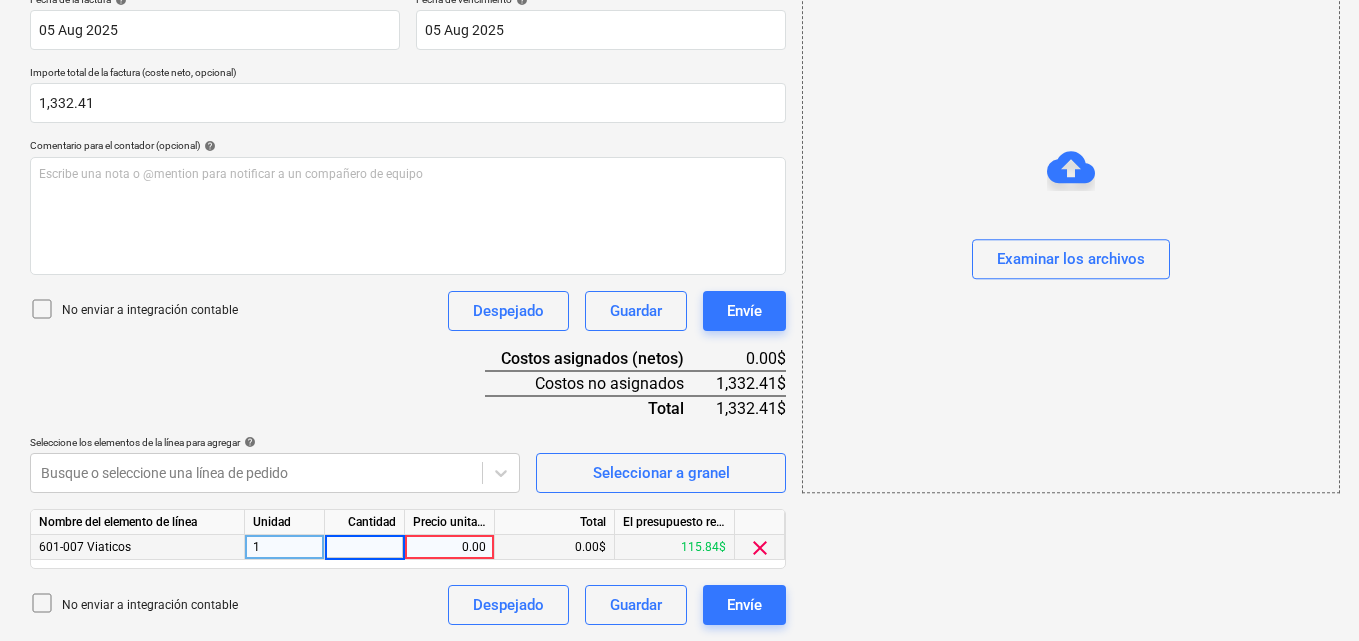 type on "1" 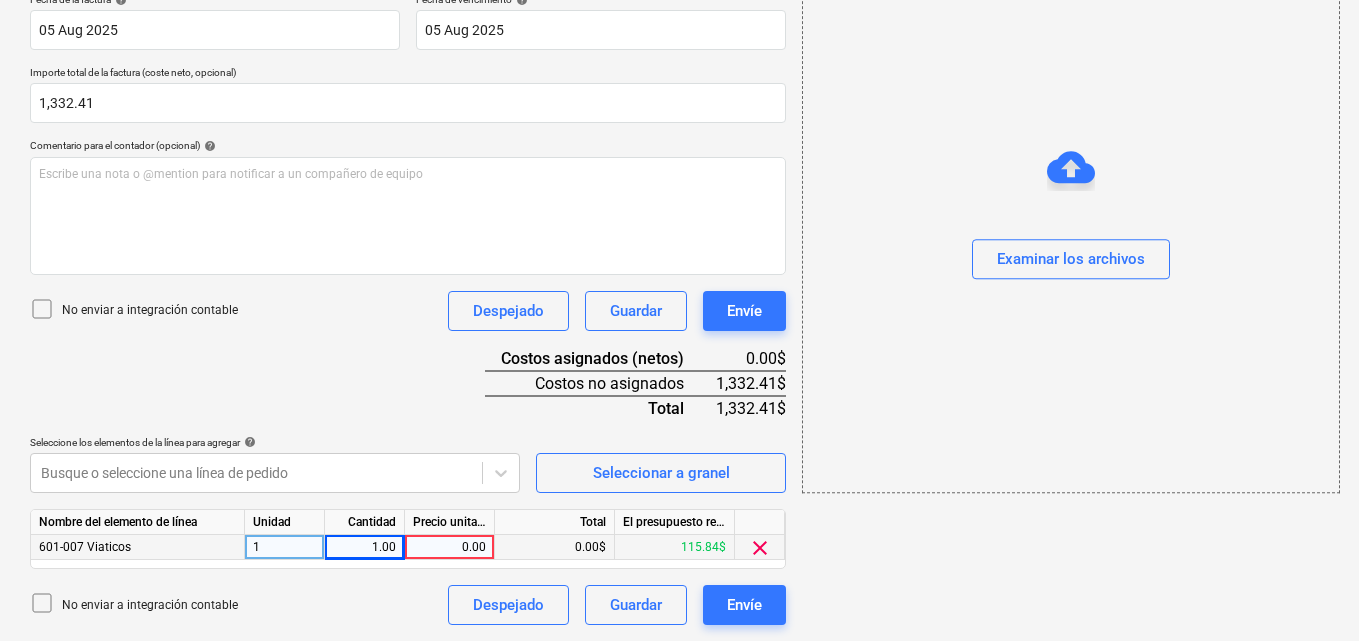 click on "0.00" at bounding box center (449, 547) 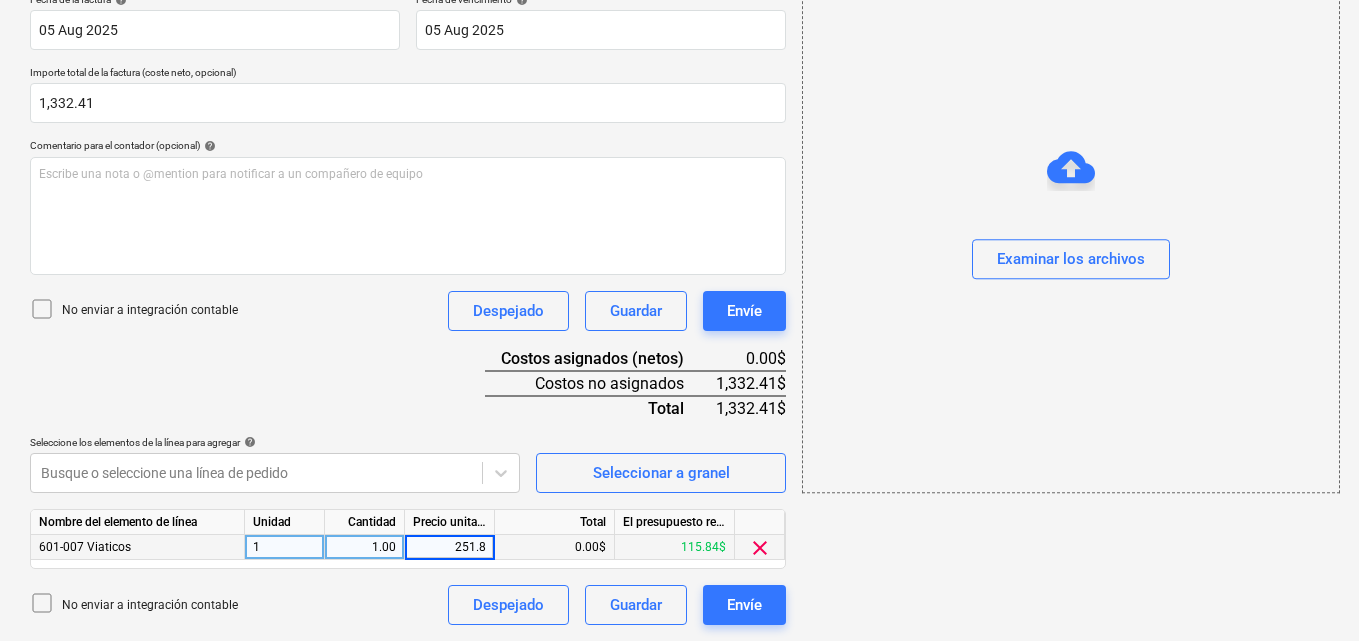 type on "251.81" 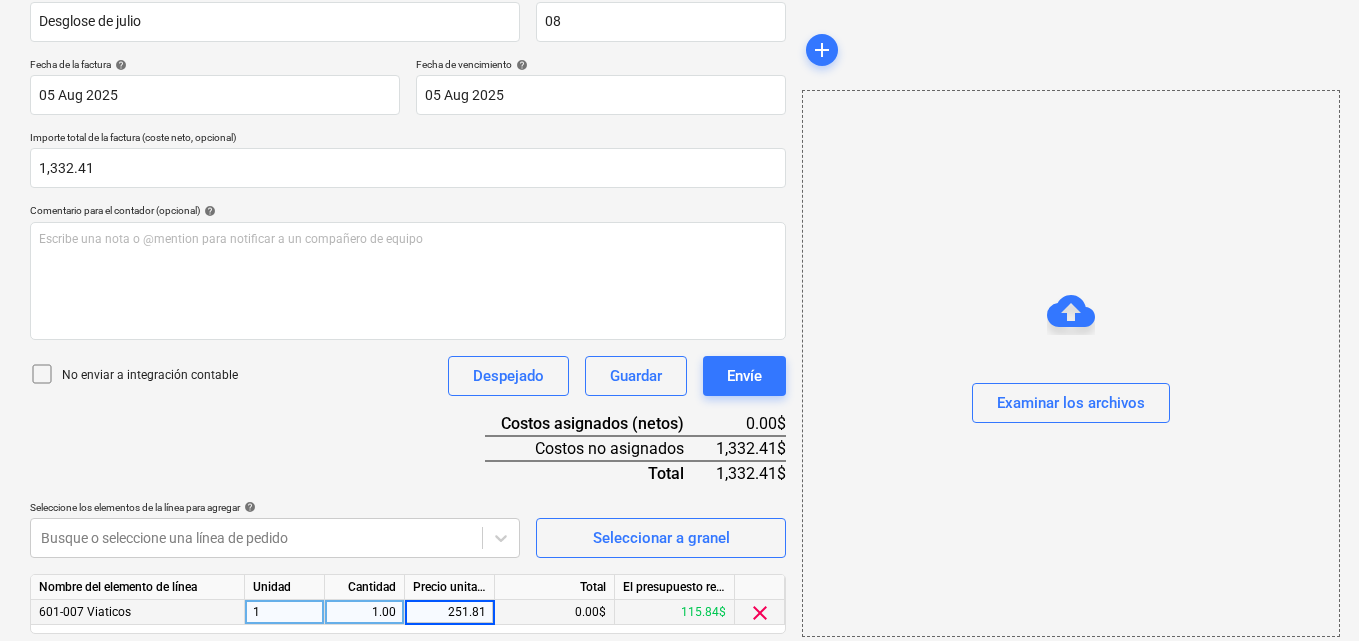scroll, scrollTop: 391, scrollLeft: 0, axis: vertical 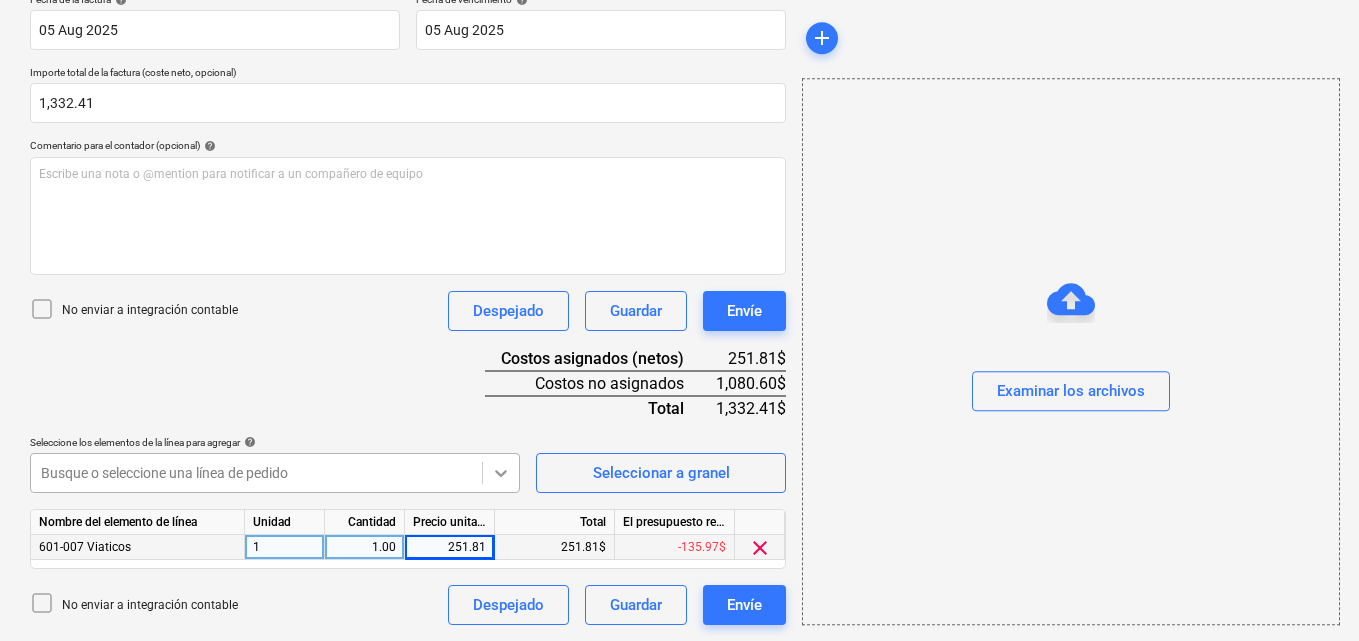 click 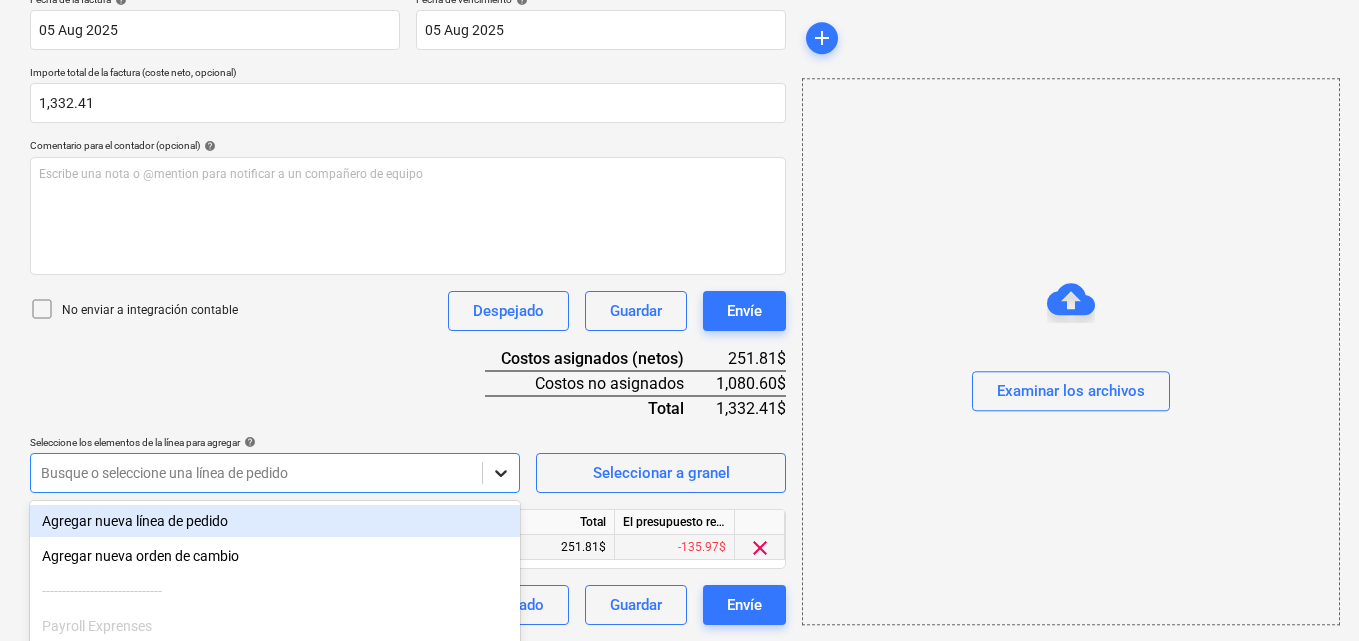 scroll, scrollTop: 555, scrollLeft: 0, axis: vertical 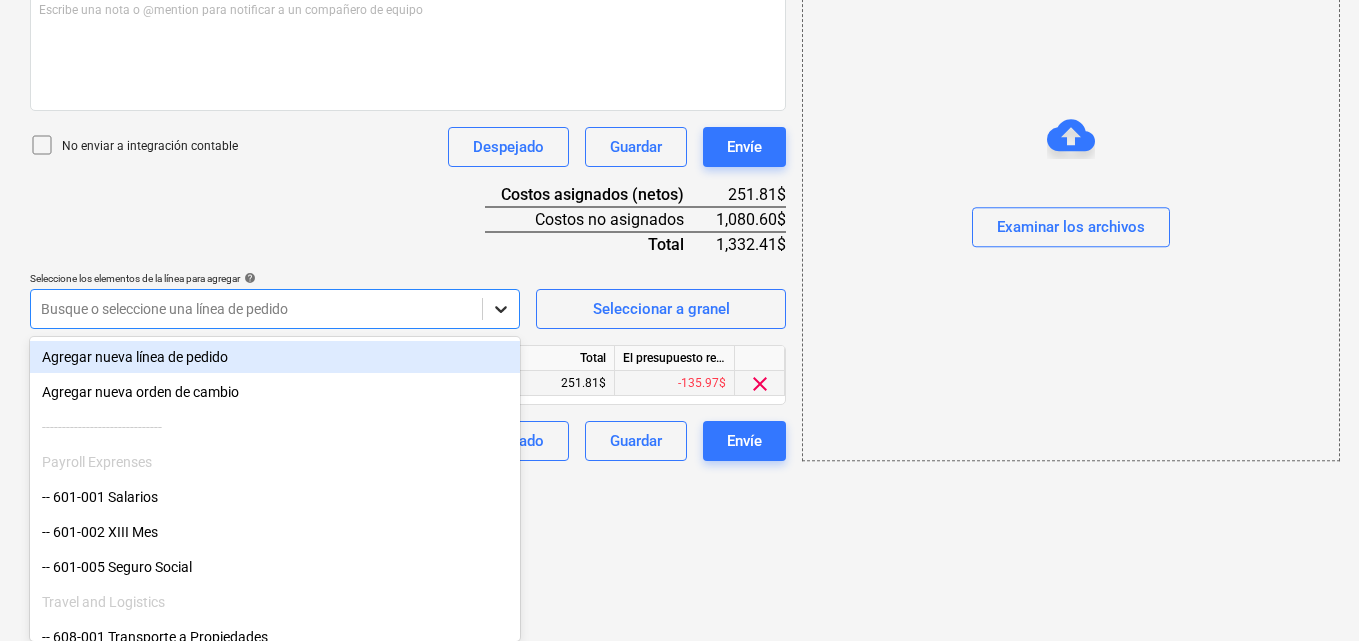 click on "Ventas Proyectos Contactos Compañía Bandeja de entrada 2 Aprobaciones format_size keyboard_arrow_down help search Busca en notifications 67 keyboard_arrow_down M. MORALES keyboard_arrow_down CATILAND ESTATES Presupuesto 2 Contrato principal RFQs Subcontratos Reporte de progreso Ordenes de compra Costos 9 Ingreso Archivos 6 Más keyboard_arrow_down 1 Crear un nuevo documento Selecciona la compañía MAURA MORALES   Añade una nueva compañía Seleccione el tipo de documento help Otros gastos (recibo, mano de obra, etc.) Nombre del documento help Desglose de julio número de factura  (opcional) help 08 Fecha de la factura help 05 Aug 2025 05.08.2025 Press the down arrow key to interact with the calendar and
select a date. Press the question mark key to get the keyboard shortcuts for changing dates. Fecha de vencimiento help 05 Aug 2025 05.08.2025 Press the down arrow key to interact with the calendar and
select a date. Press the question mark key to get the keyboard shortcuts for changing dates. ﻿" at bounding box center (679, -235) 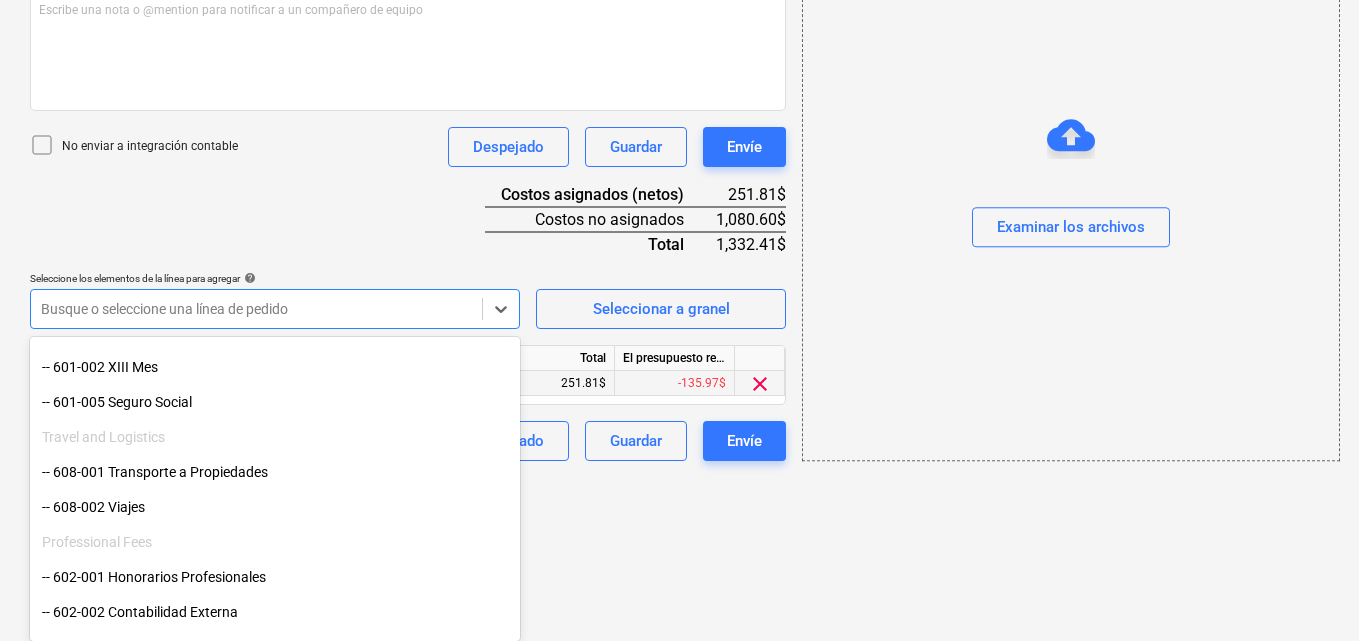 scroll, scrollTop: 200, scrollLeft: 0, axis: vertical 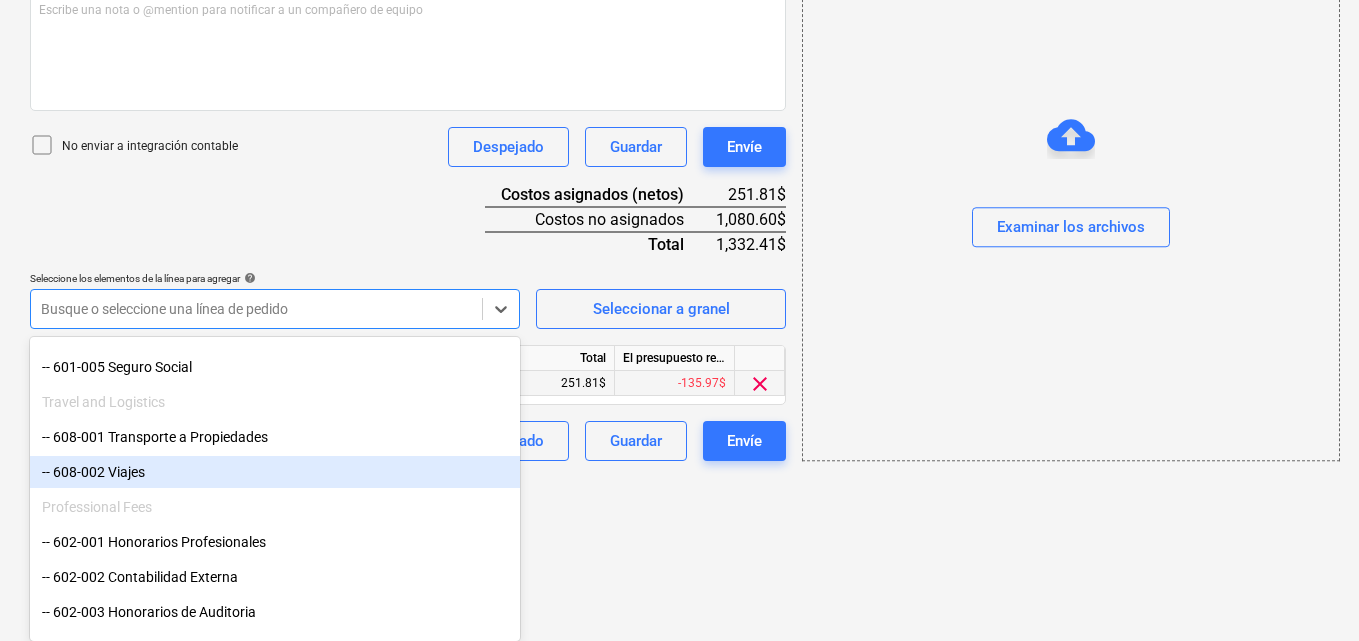 click on "--  608-002 Viajes" at bounding box center (275, 472) 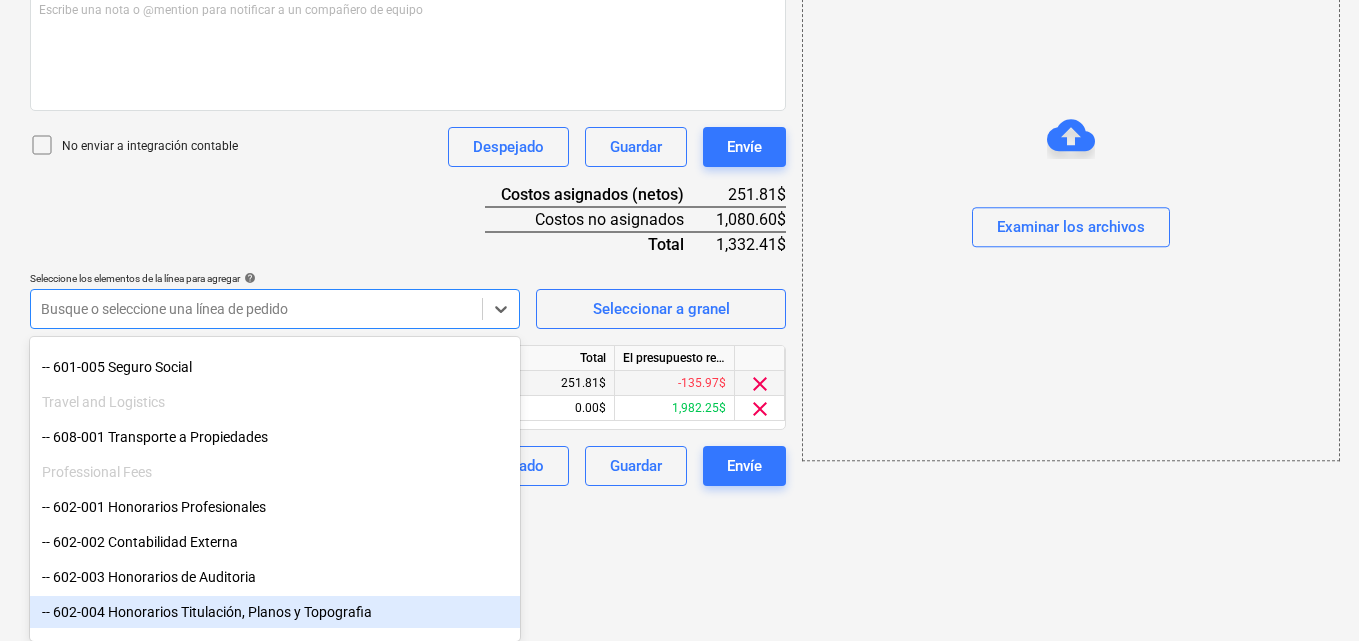 scroll, scrollTop: 416, scrollLeft: 0, axis: vertical 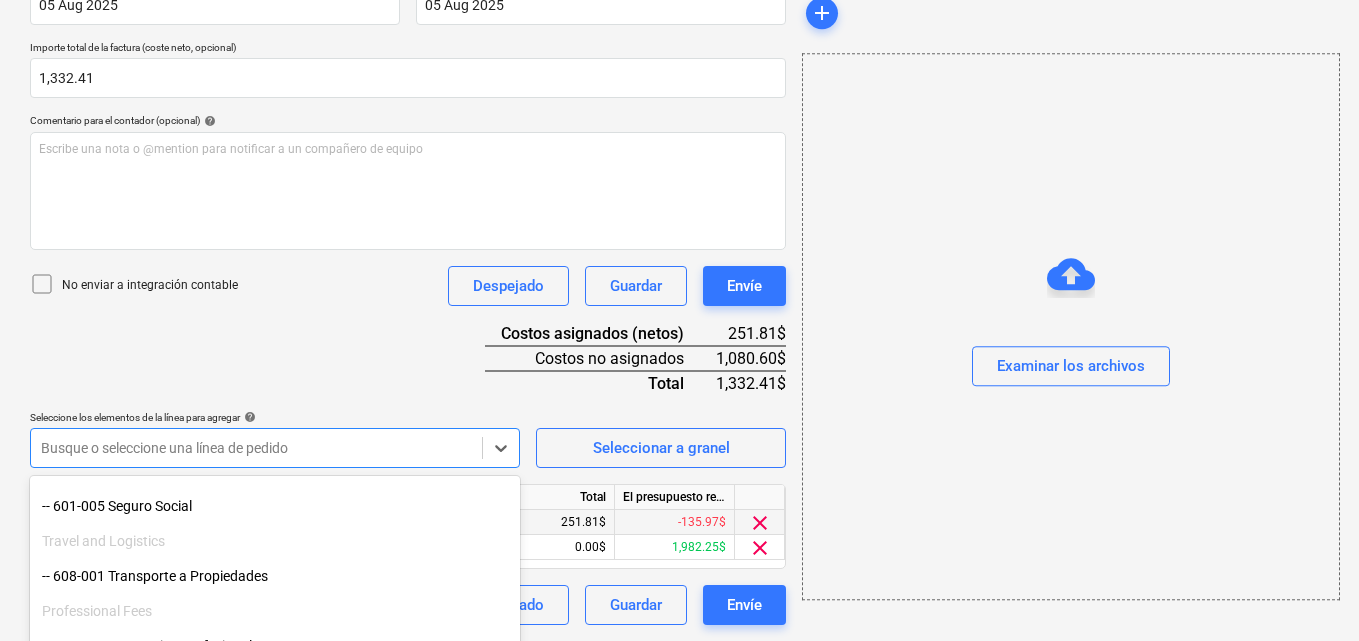 click on "Ventas Proyectos Contactos Compañía Bandeja de entrada 2 Aprobaciones format_size keyboard_arrow_down help search Busca en notifications 67 keyboard_arrow_down M. MORALES keyboard_arrow_down CATILAND ESTATES Presupuesto 2 Contrato principal RFQs Subcontratos Reporte de progreso Ordenes de compra Costos 9 Ingreso Archivos 6 Más keyboard_arrow_down 1 Crear un nuevo documento Selecciona la compañía MAURA MORALES   Añade una nueva compañía Seleccione el tipo de documento help Otros gastos (recibo, mano de obra, etc.) Nombre del documento help Desglose de julio número de factura  (opcional) help 08 Fecha de la factura help 05 Aug 2025 05.08.2025 Press the down arrow key to interact with the calendar and
select a date. Press the question mark key to get the keyboard shortcuts for changing dates. Fecha de vencimiento help 05 Aug 2025 05.08.2025 Importe total de la factura (coste neto, opcional) 1,332.41 Comentario para el contador (opcional) help ﻿ No enviar a integración contable Despejado" at bounding box center (679, -96) 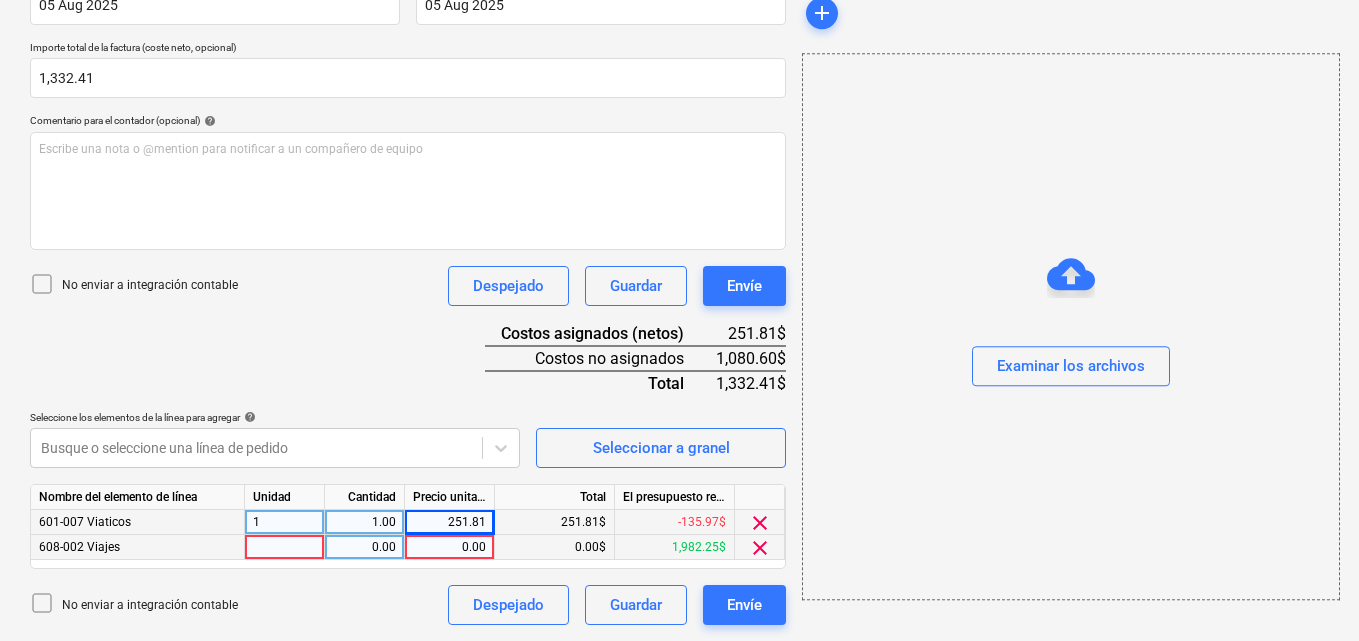 click at bounding box center (285, 547) 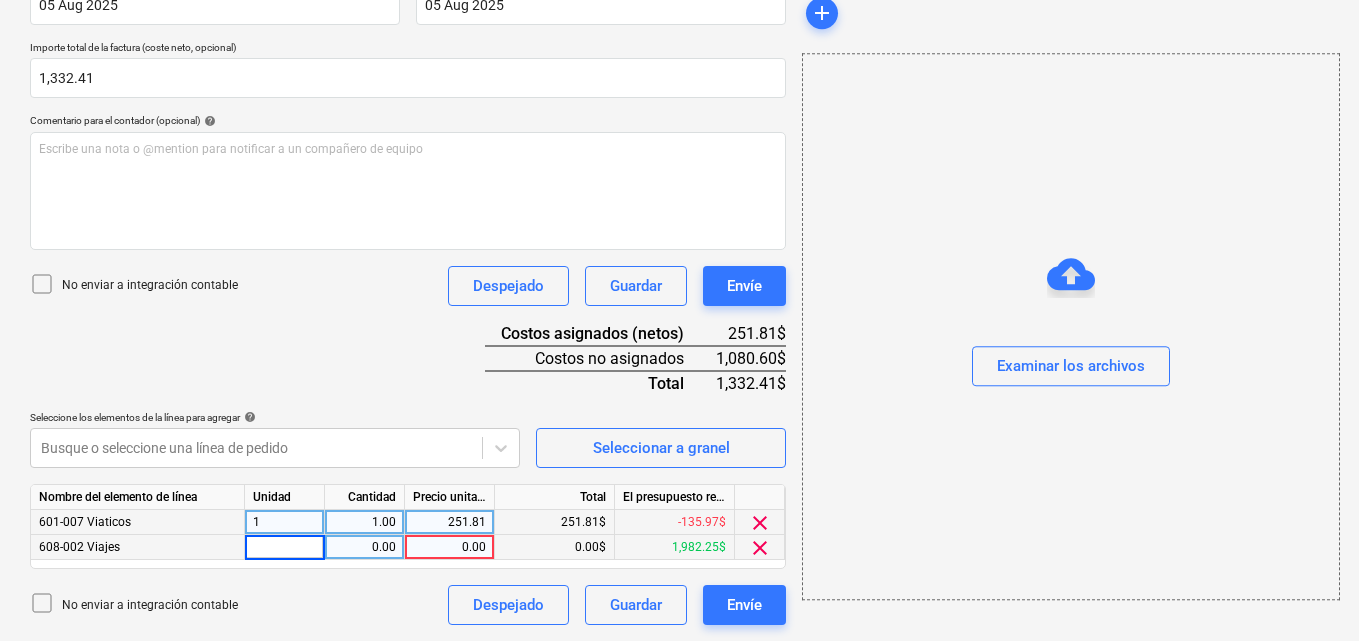 click on "clear" at bounding box center (760, 548) 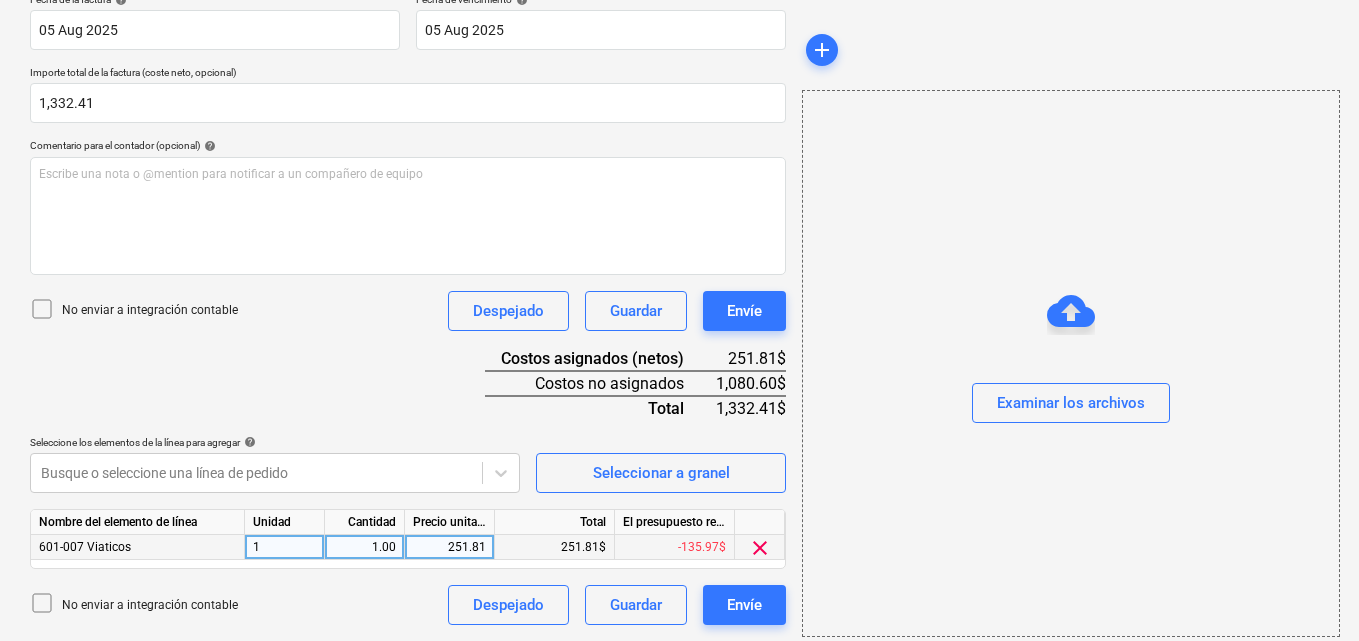 scroll, scrollTop: 391, scrollLeft: 0, axis: vertical 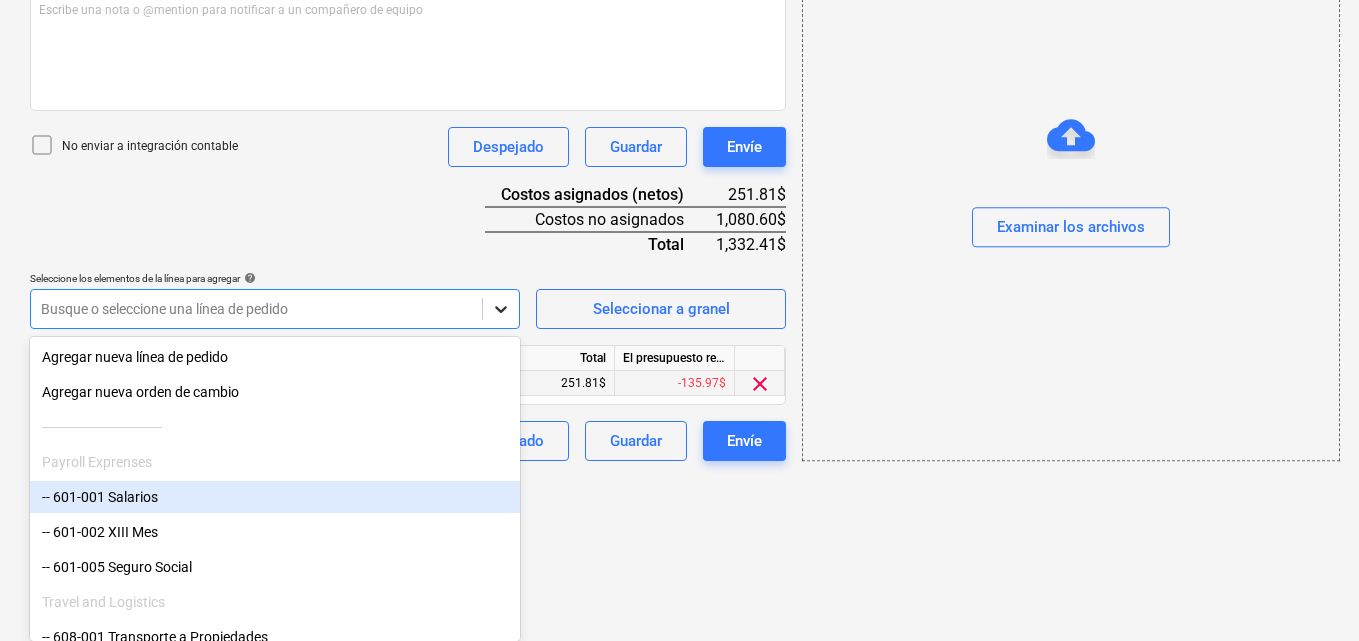 click on "Ventas Proyectos Contactos Compañía Bandeja de entrada 2 Aprobaciones format_size keyboard_arrow_down help search Busca en notifications 67 keyboard_arrow_down M. MORALES keyboard_arrow_down CATILAND ESTATES Presupuesto 2 Contrato principal RFQs Subcontratos Reporte de progreso Ordenes de compra Costos 9 Ingreso Archivos 6 Más keyboard_arrow_down 1 Crear un nuevo documento Selecciona la compañía MAURA MORALES   Añade una nueva compañía Seleccione el tipo de documento help Otros gastos (recibo, mano de obra, etc.) Nombre del documento help Desglose de julio número de factura  (opcional) help 08 Fecha de la factura help 05 Aug 2025 05.08.2025 Press the down arrow key to interact with the calendar and
select a date. Press the question mark key to get the keyboard shortcuts for changing dates. Fecha de vencimiento help 05 Aug 2025 05.08.2025 Press the down arrow key to interact with the calendar and
select a date. Press the question mark key to get the keyboard shortcuts for changing dates. ﻿" at bounding box center [679, -235] 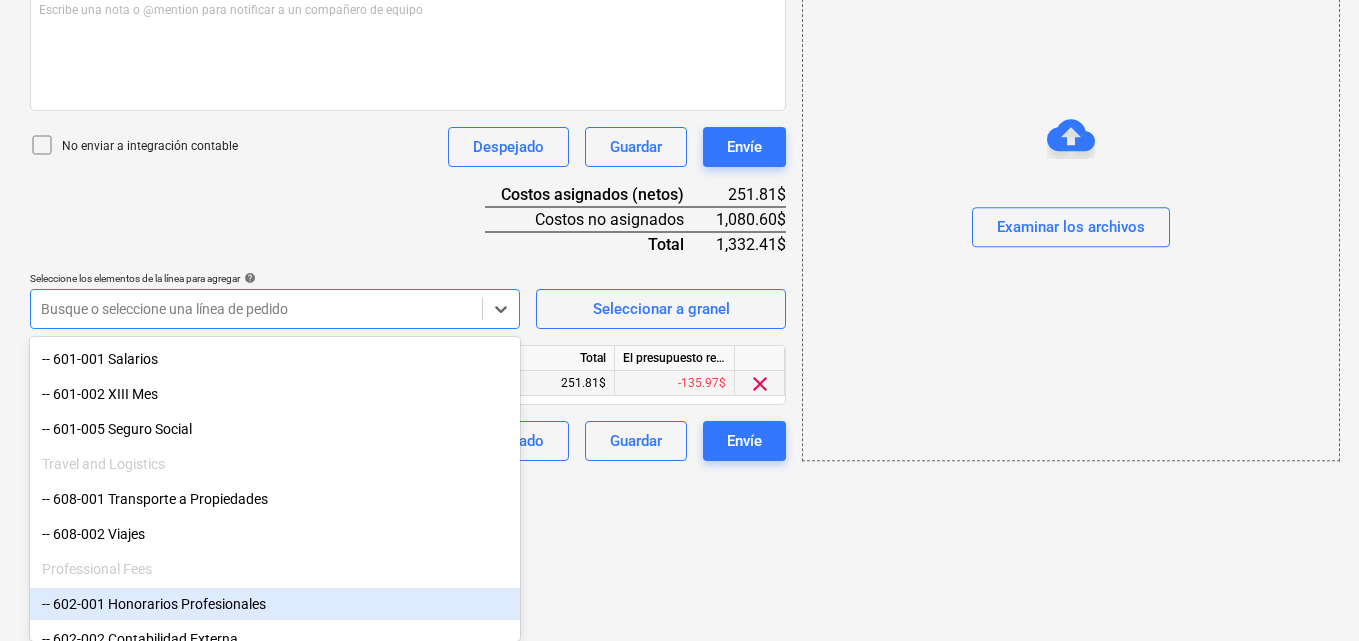 scroll, scrollTop: 100, scrollLeft: 0, axis: vertical 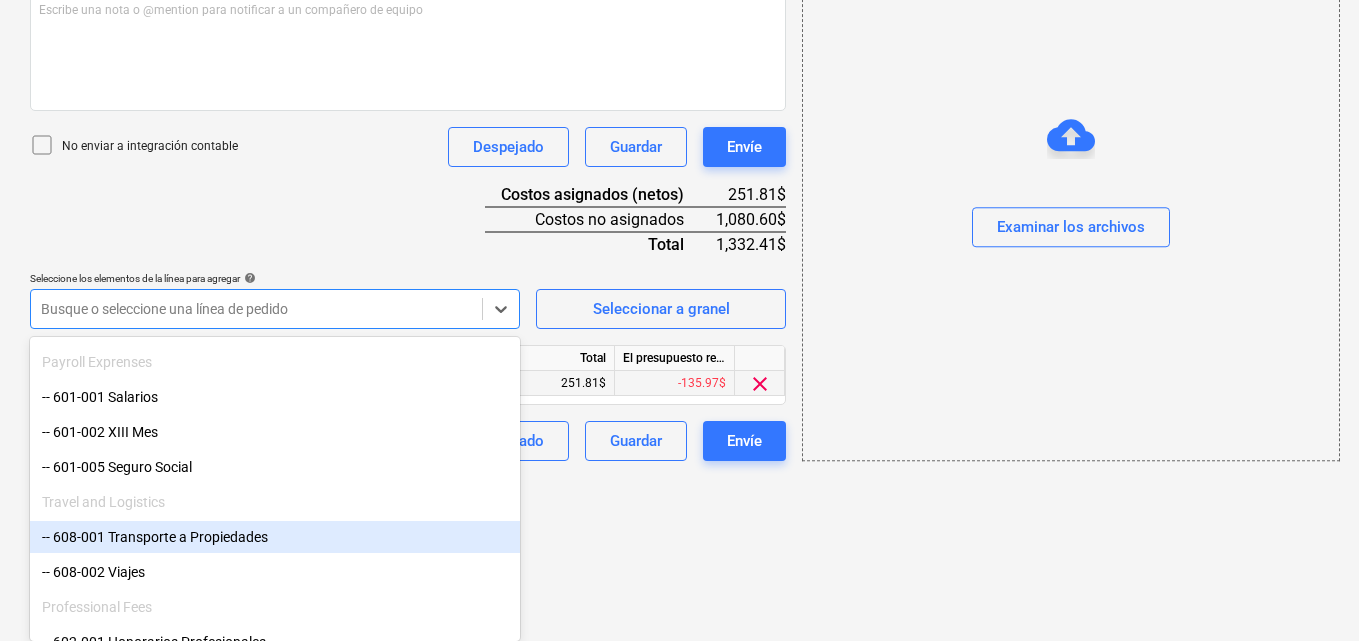 click on "--  608-001 Transporte a Propiedades" at bounding box center [275, 537] 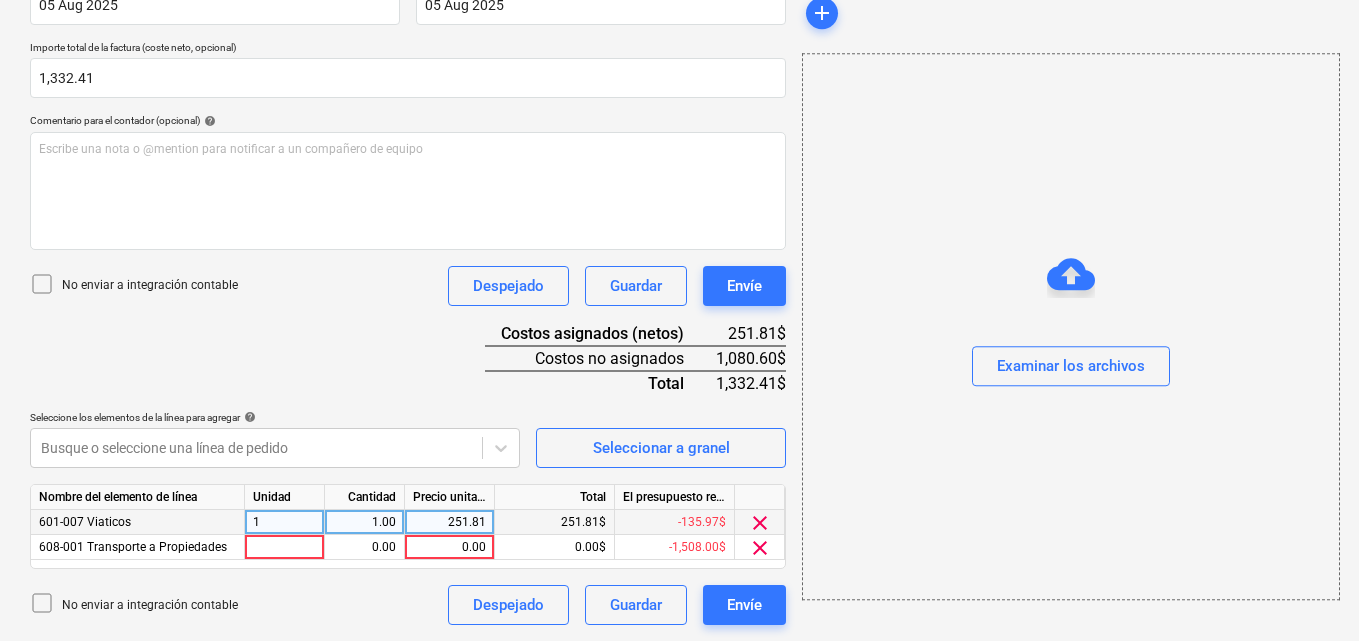scroll, scrollTop: 416, scrollLeft: 0, axis: vertical 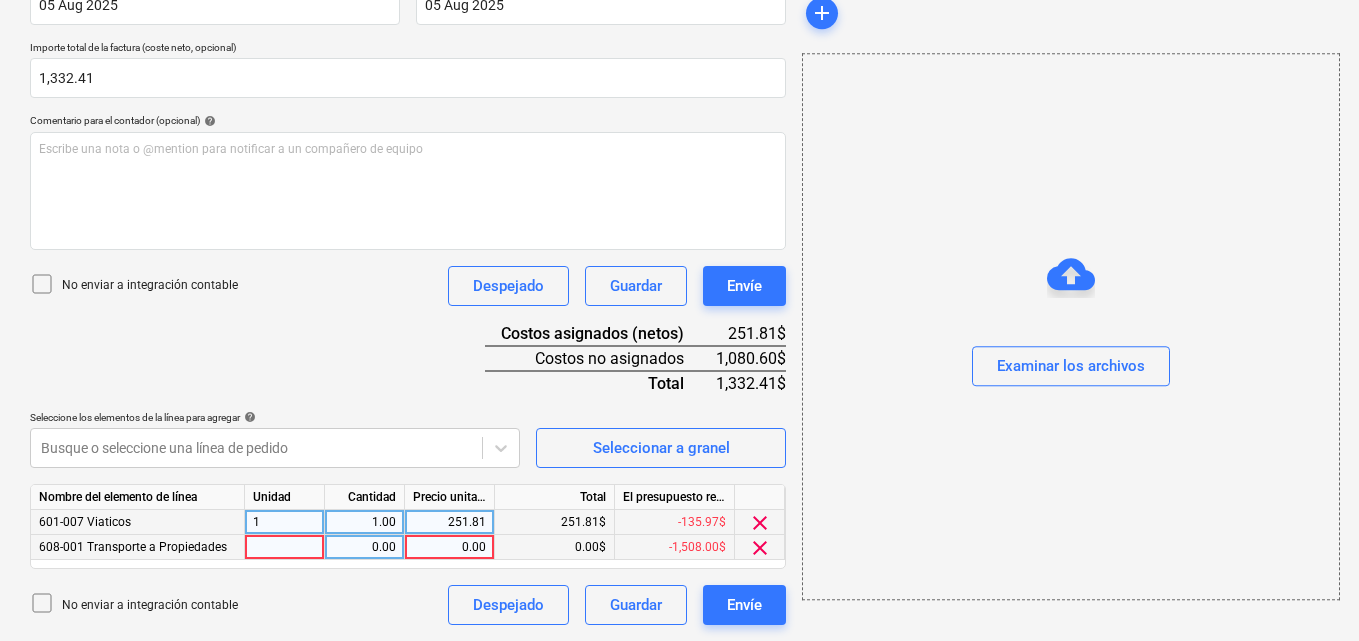 click at bounding box center (285, 547) 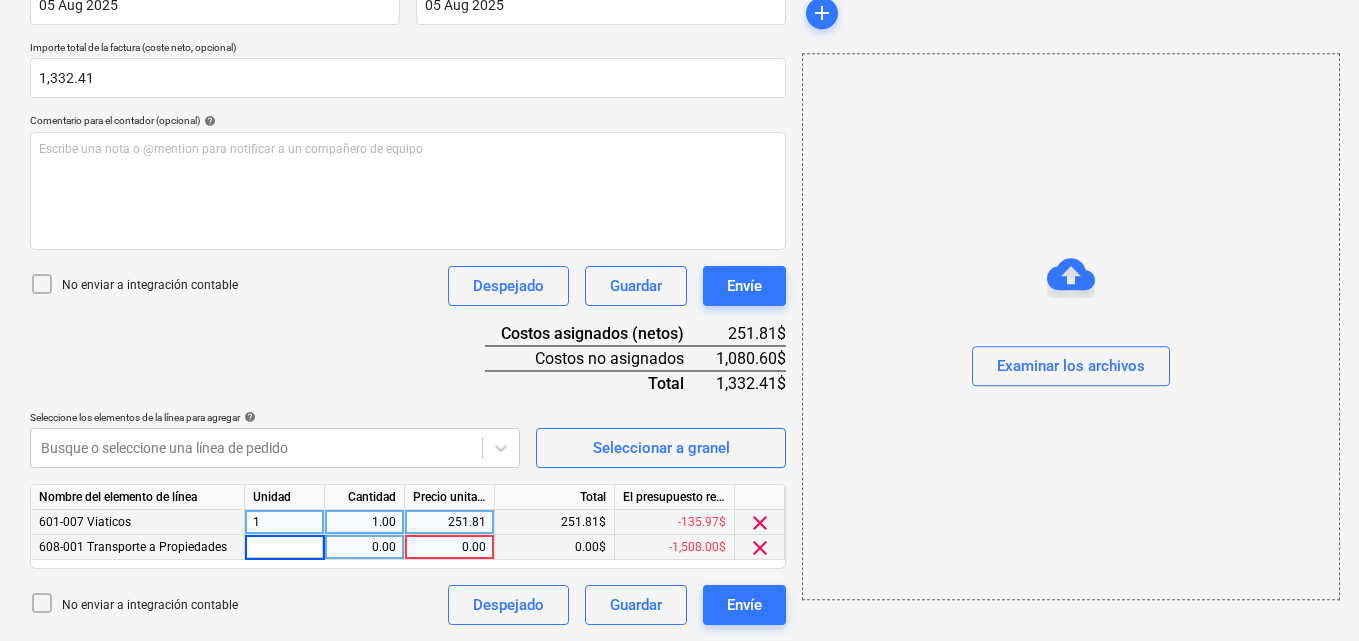 type on "1" 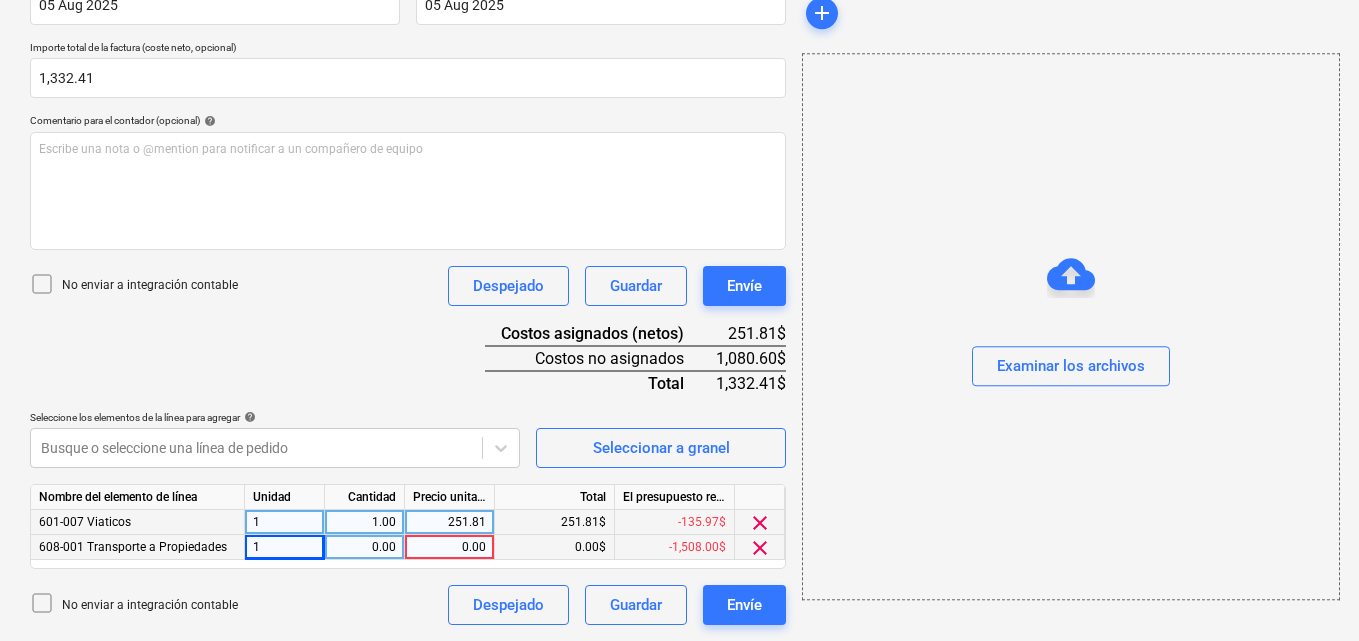 click on "0.00" at bounding box center [364, 547] 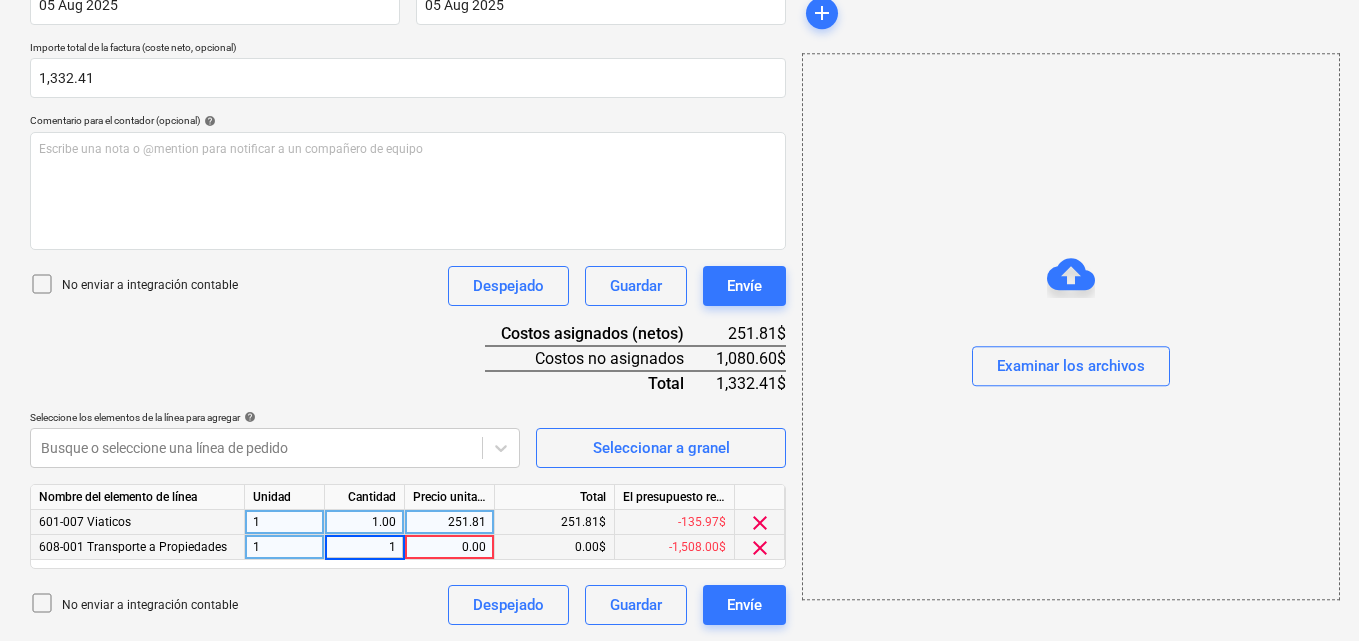 type on "1" 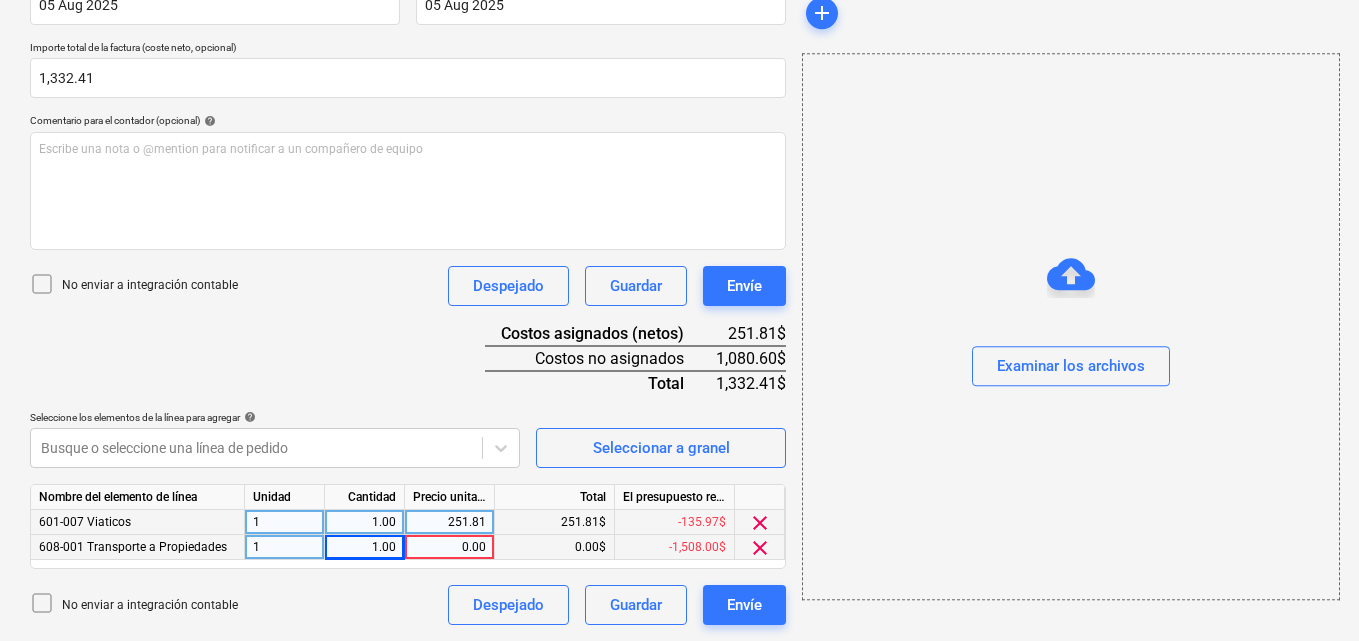 click on "0.00" at bounding box center [449, 547] 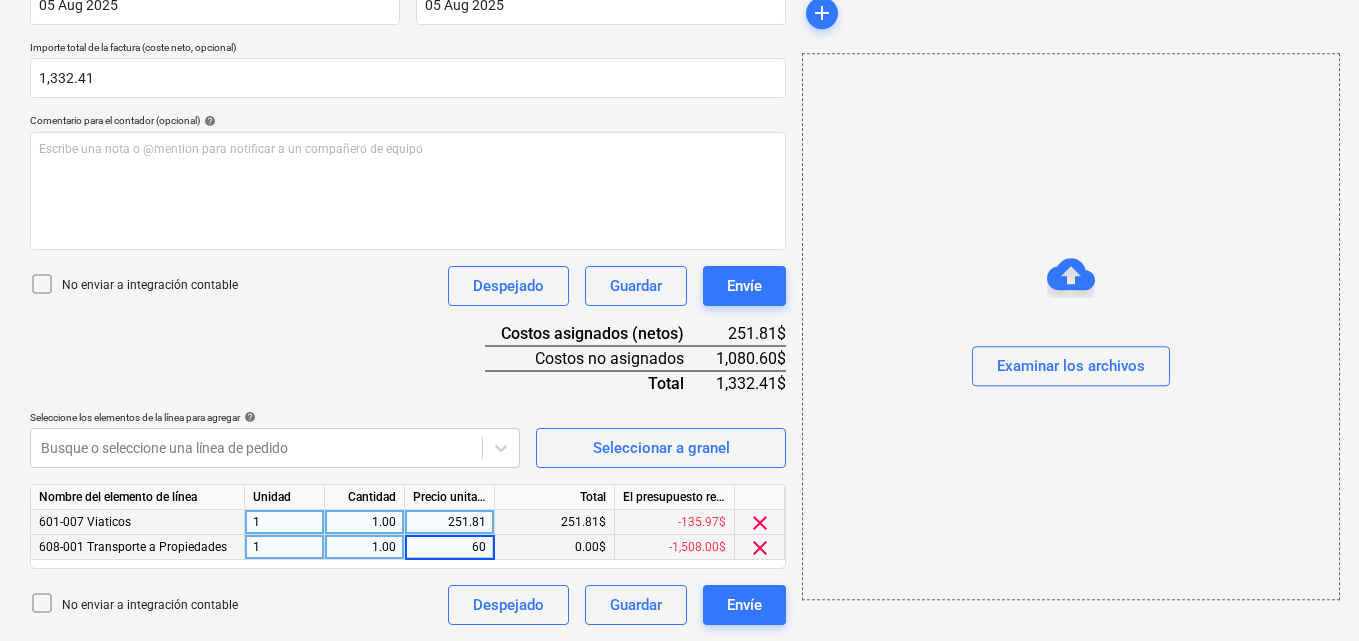 type on "6" 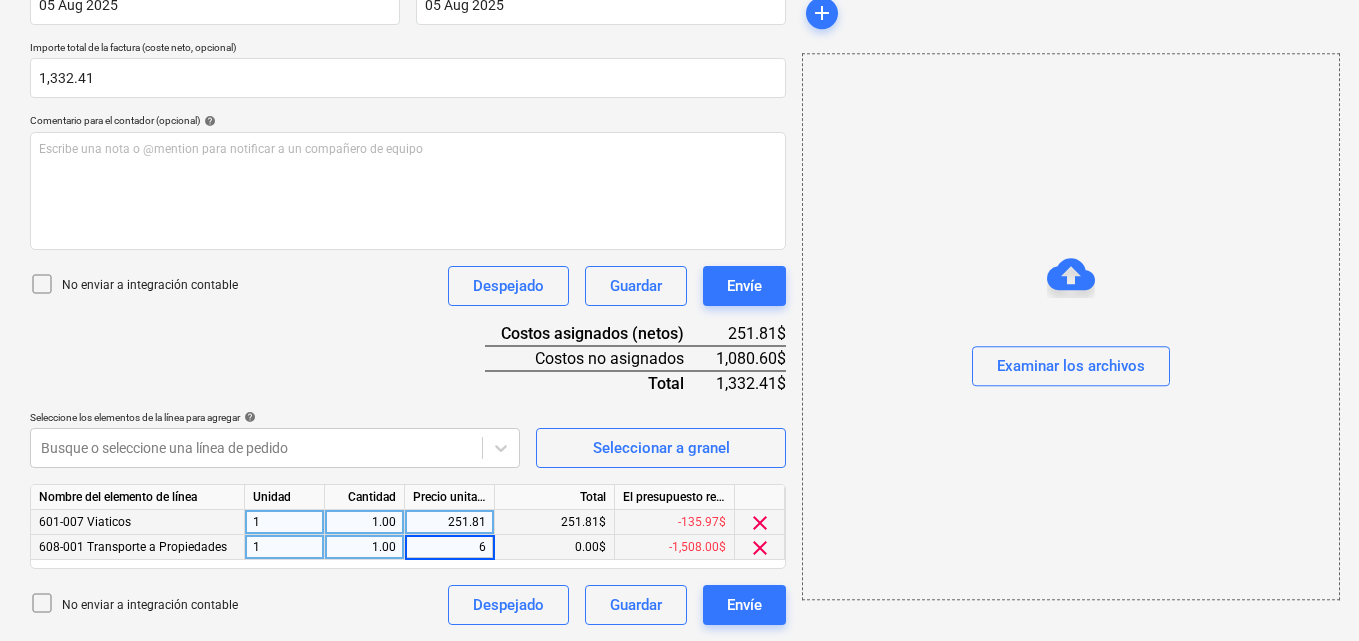 type 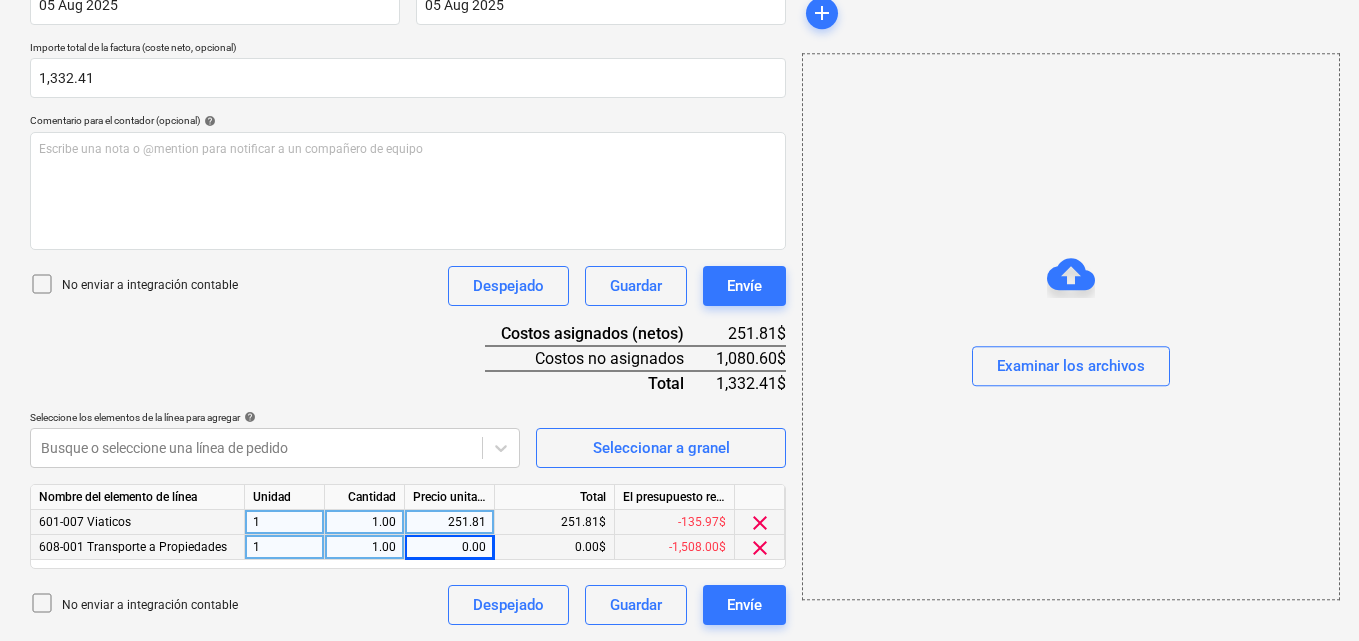 click on "1.00" at bounding box center [364, 547] 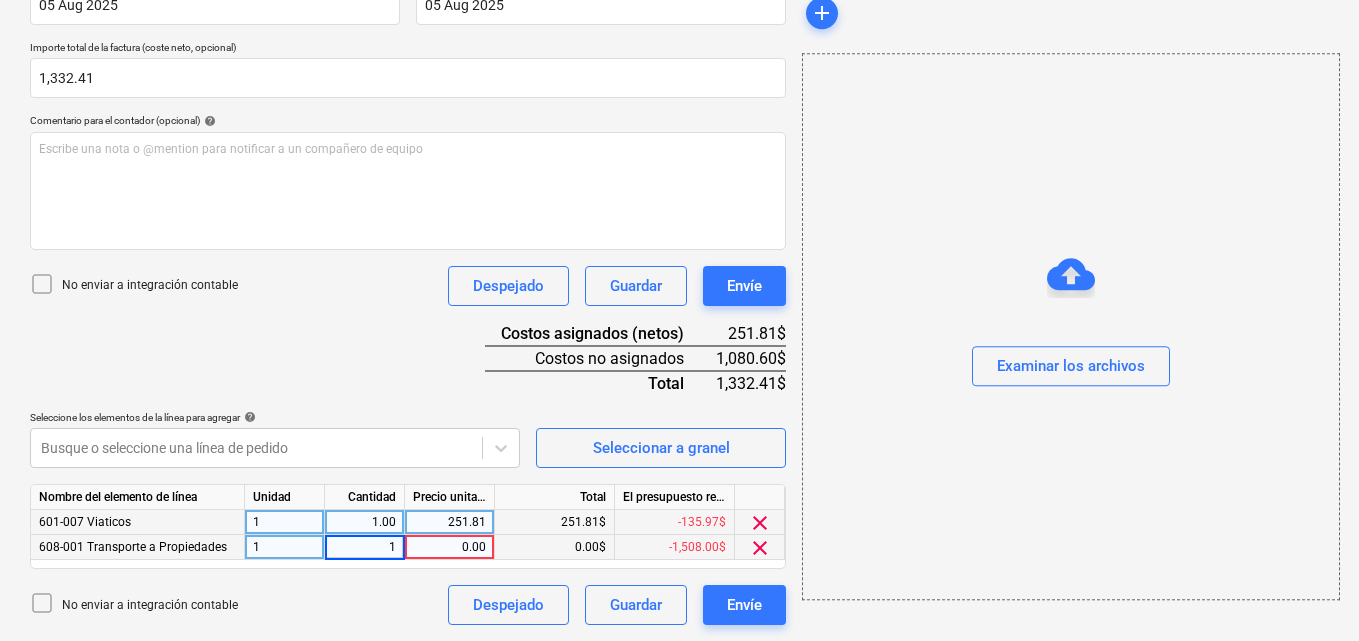type 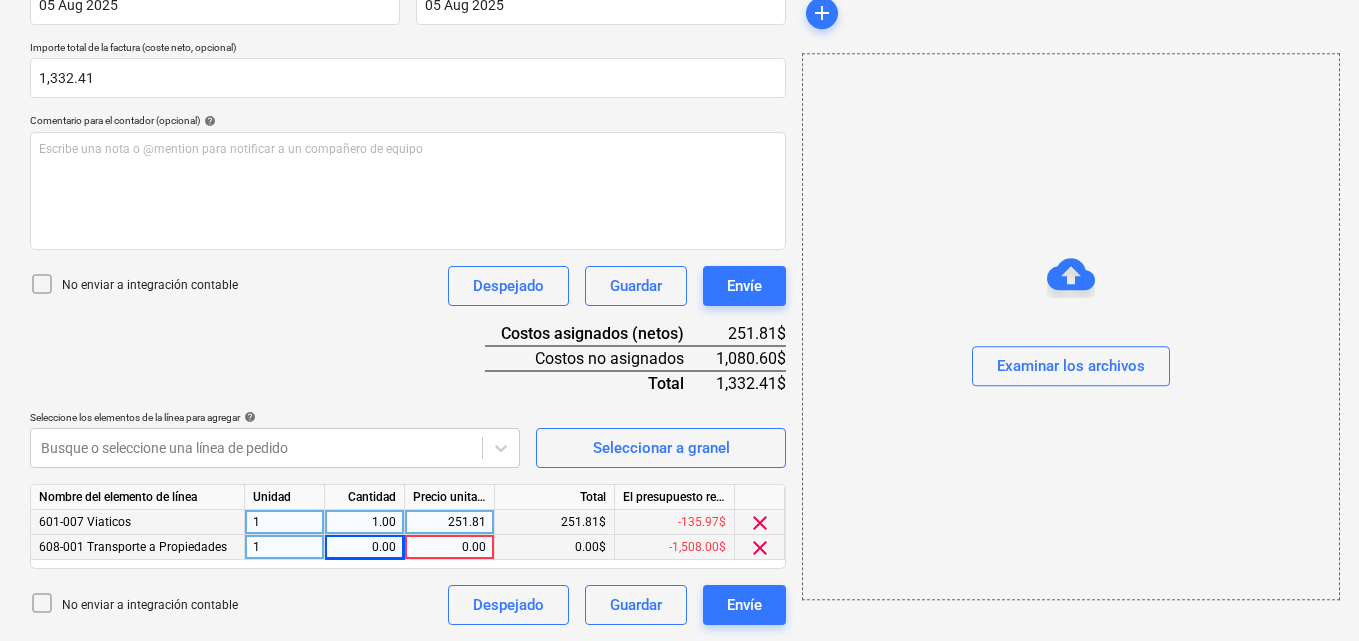 click on "1" at bounding box center [285, 547] 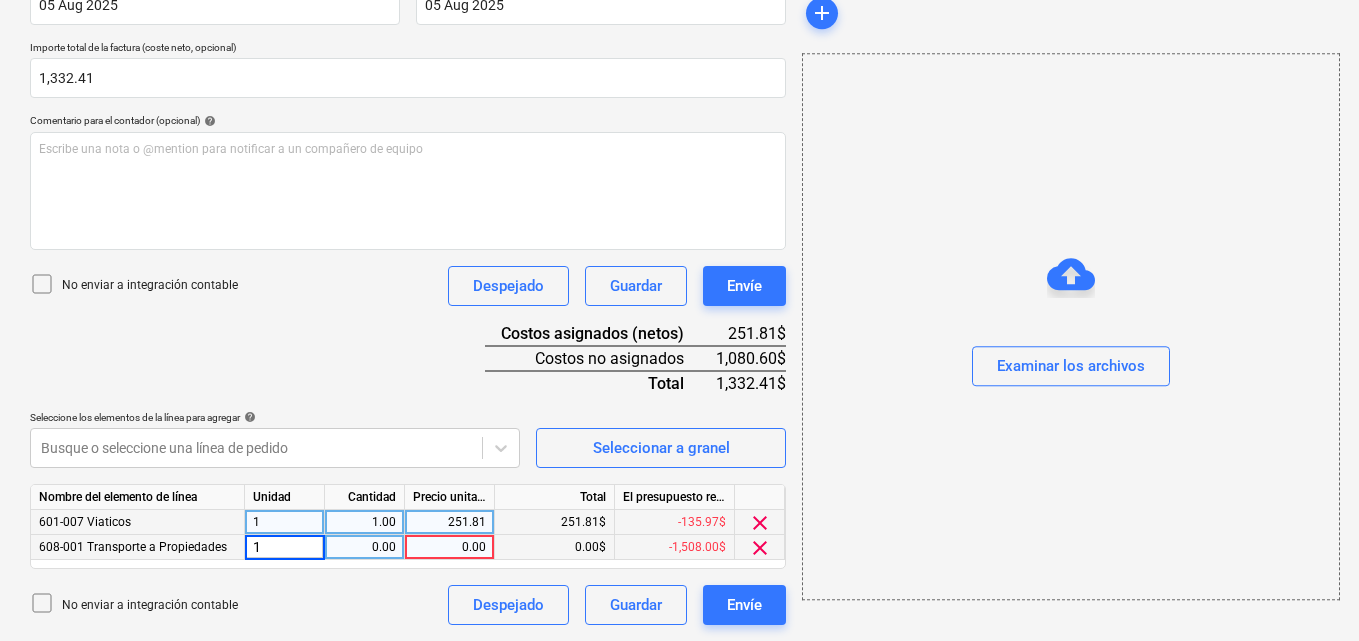 type 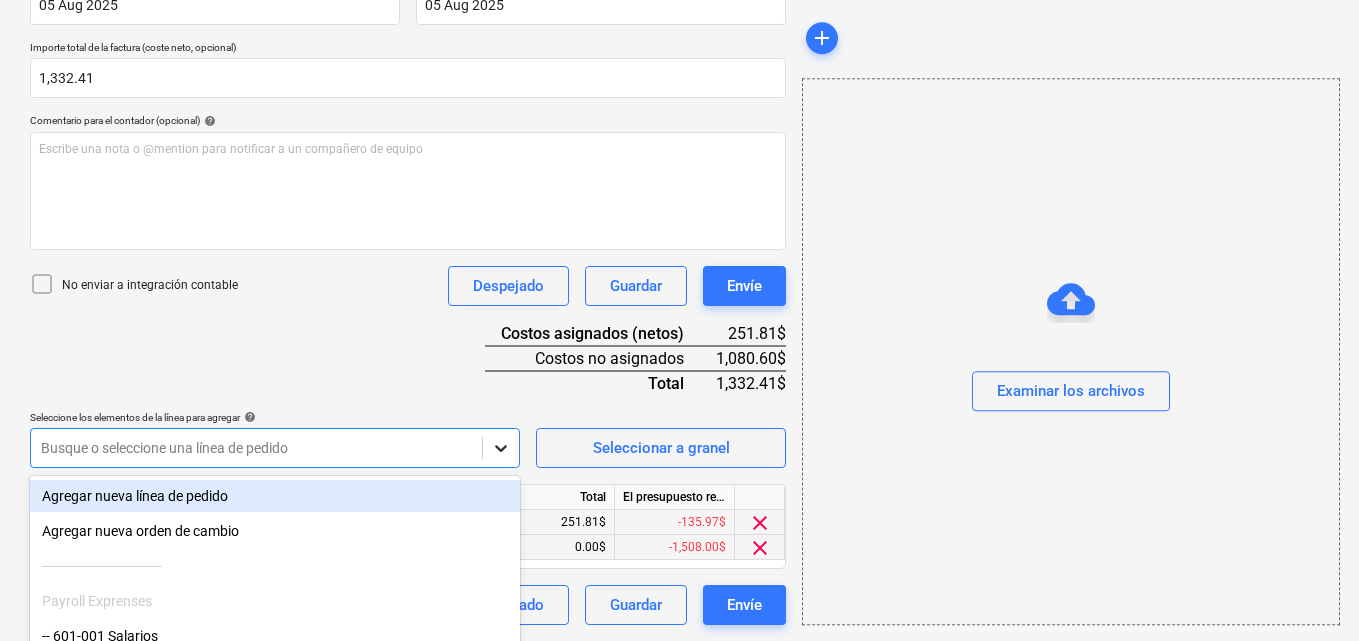scroll, scrollTop: 555, scrollLeft: 0, axis: vertical 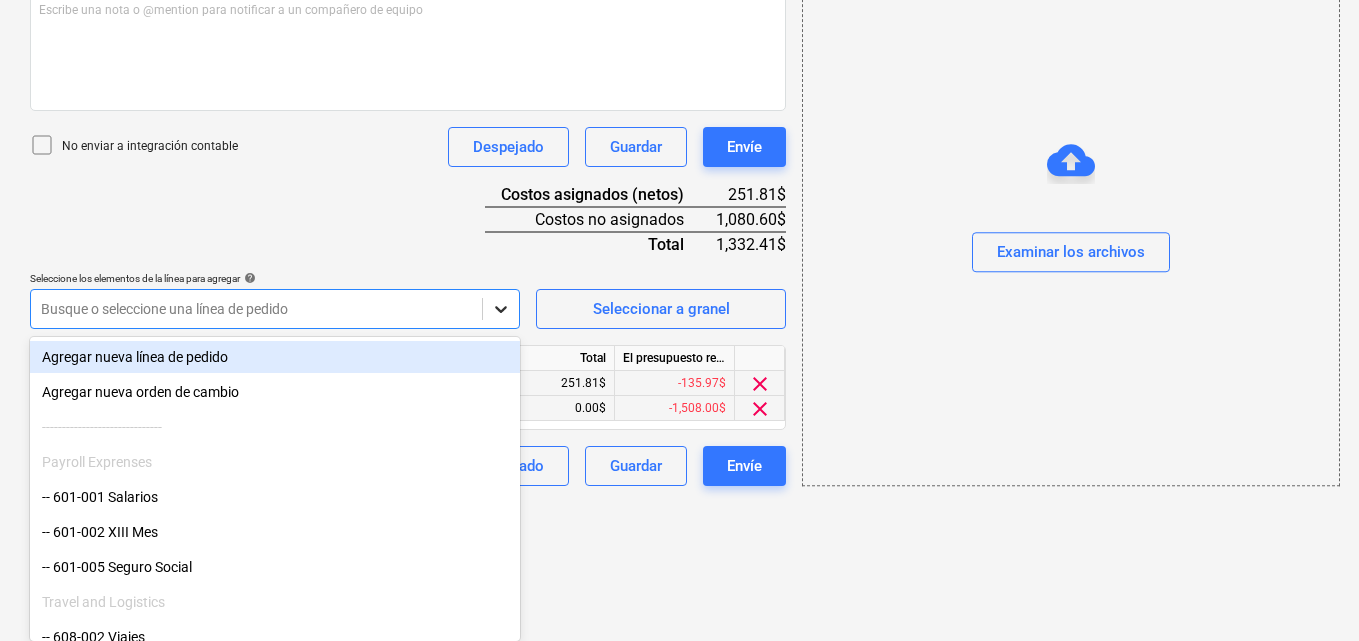 click on "Ventas Proyectos Contactos Compañía Bandeja de entrada 2 Aprobaciones format_size keyboard_arrow_down help search Busca en notifications 67 keyboard_arrow_down M. MORALES keyboard_arrow_down CATILAND ESTATES Presupuesto 2 Contrato principal RFQs Subcontratos Reporte de progreso Ordenes de compra Costos 9 Ingreso Archivos 6 Más keyboard_arrow_down 1 Crear un nuevo documento Selecciona la compañía MAURA MORALES   Añade una nueva compañía Seleccione el tipo de documento help Otros gastos (recibo, mano de obra, etc.) Nombre del documento help Desglose de julio número de factura  (opcional) help 08 Fecha de la factura help 05 Aug 2025 05.08.2025 Press the down arrow key to interact with the calendar and
select a date. Press the question mark key to get the keyboard shortcuts for changing dates. Fecha de vencimiento help 05 Aug 2025 05.08.2025 Press the down arrow key to interact with the calendar and
select a date. Press the question mark key to get the keyboard shortcuts for changing dates. ﻿" at bounding box center (679, -235) 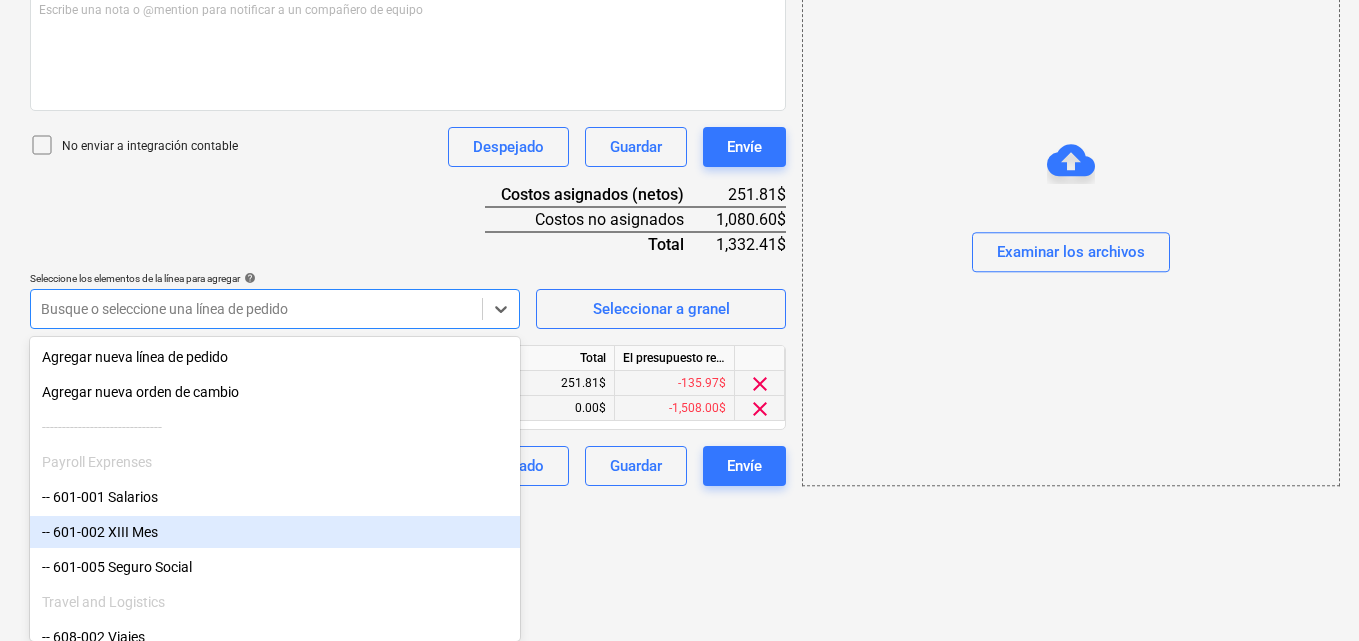 scroll, scrollTop: 100, scrollLeft: 0, axis: vertical 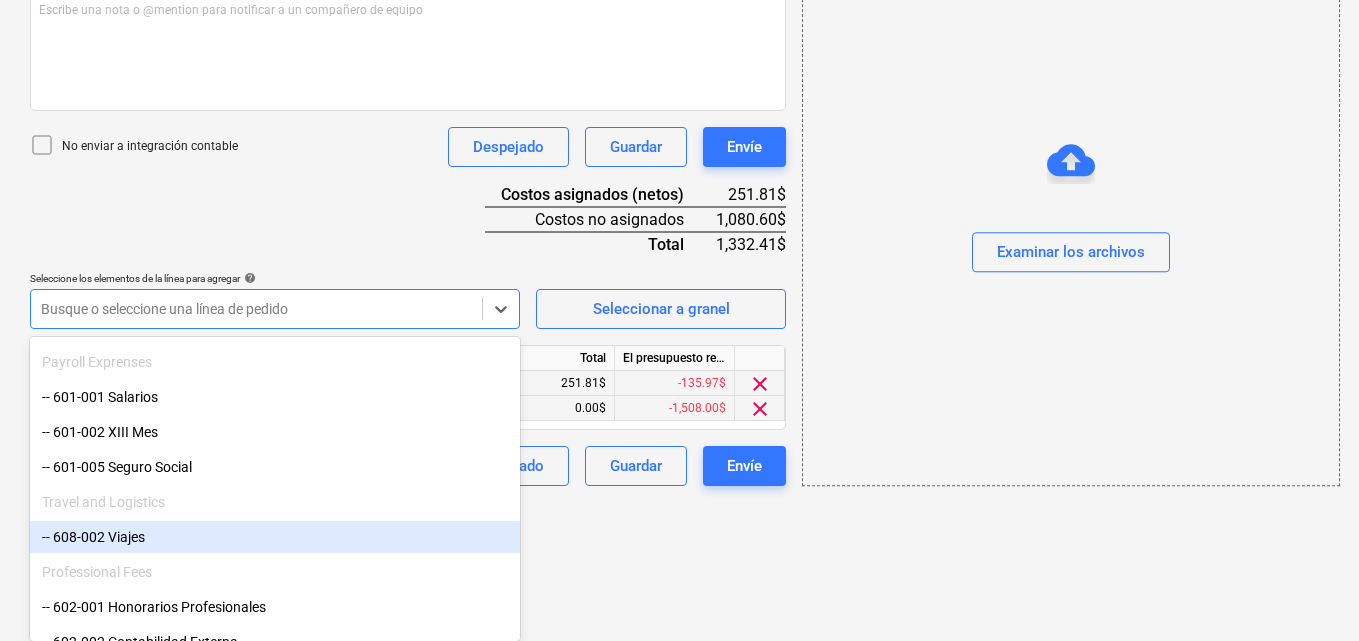 click on "--  608-002 Viajes" at bounding box center (275, 537) 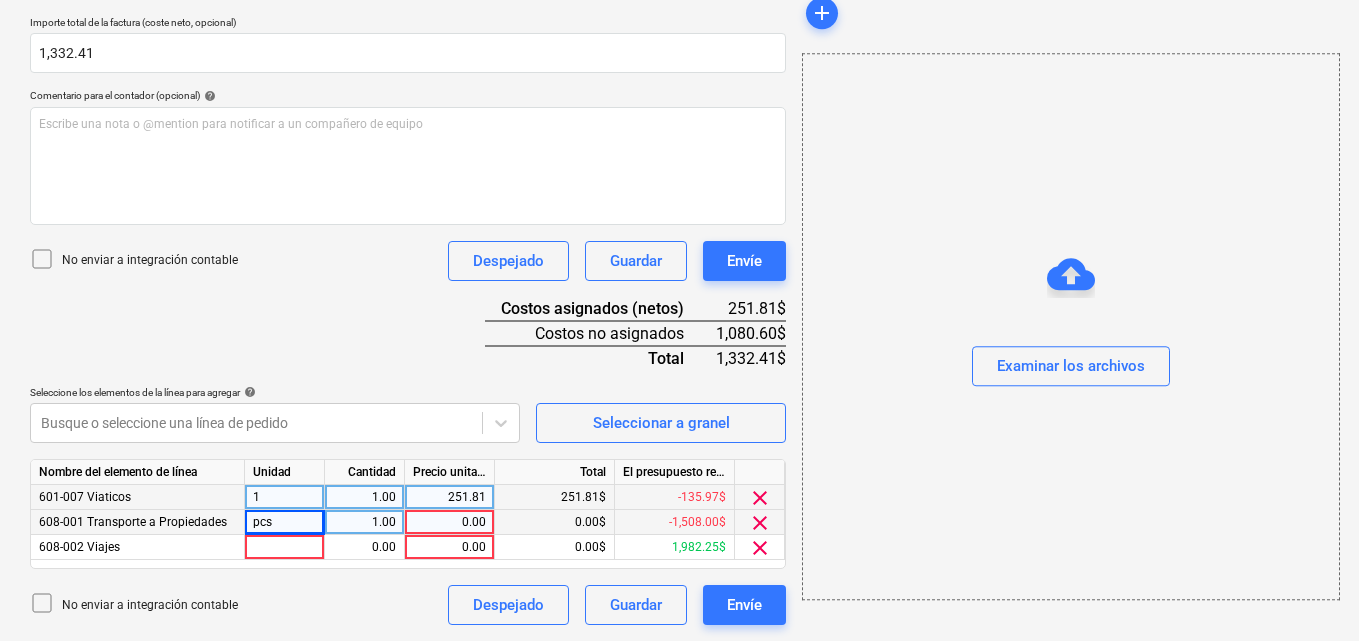 click on "Ventas Proyectos Contactos Compañía Bandeja de entrada 2 Aprobaciones format_size keyboard_arrow_down help search Busca en notifications 67 keyboard_arrow_down M. MORALES keyboard_arrow_down CATILAND ESTATES Presupuesto 2 Contrato principal RFQs Subcontratos Reporte de progreso Ordenes de compra Costos 9 Ingreso Archivos 6 Más keyboard_arrow_down 1 Crear un nuevo documento Selecciona la compañía MAURA MORALES   Añade una nueva compañía Seleccione el tipo de documento help Otros gastos (recibo, mano de obra, etc.) Nombre del documento help Desglose de julio número de factura  (opcional) help 08 Fecha de la factura help 05 Aug 2025 05.08.2025 Press the down arrow key to interact with the calendar and
select a date. Press the question mark key to get the keyboard shortcuts for changing dates. Fecha de vencimiento help 05 Aug 2025 05.08.2025 Importe total de la factura (coste neto, opcional) 1,332.41 Comentario para el contador (opcional) help ﻿ No enviar a integración contable Despejado" at bounding box center (679, -121) 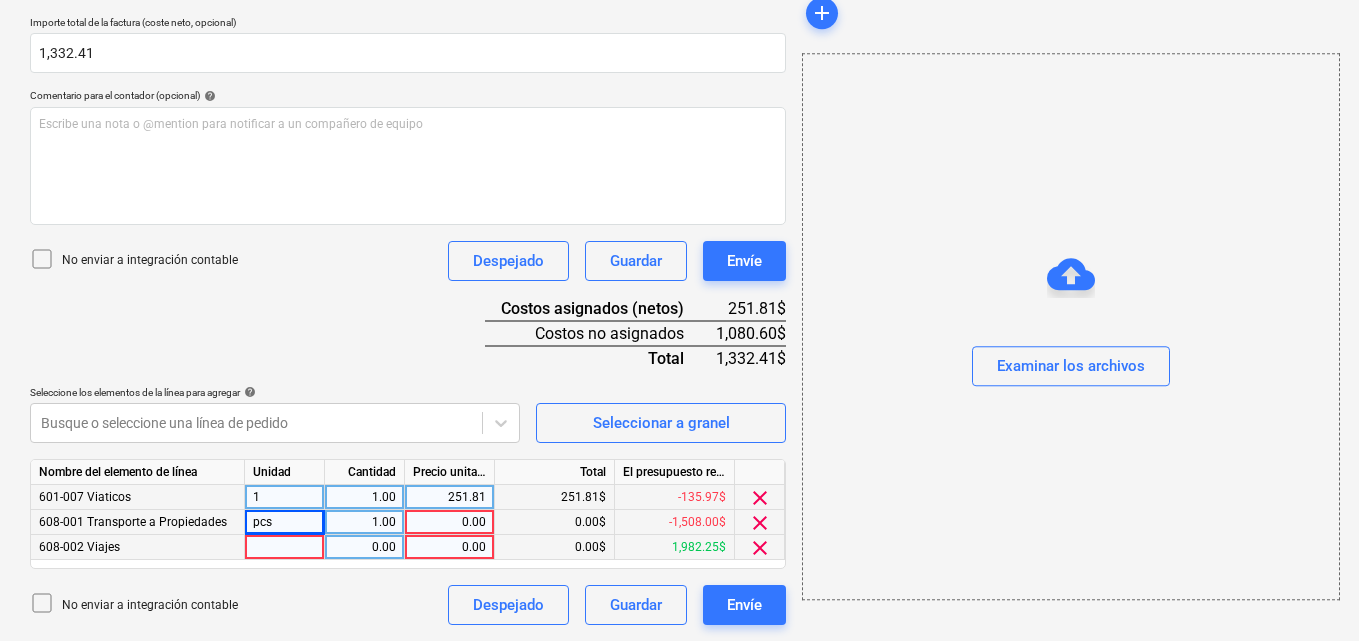 click at bounding box center [285, 547] 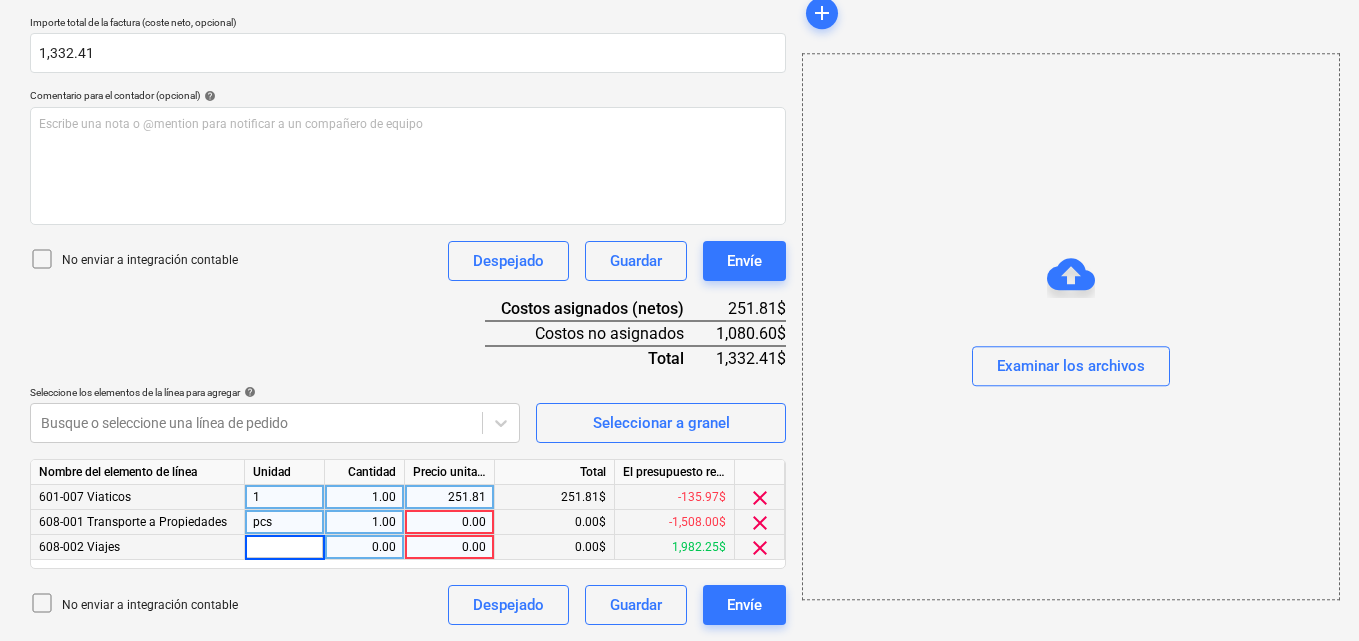 type on "1" 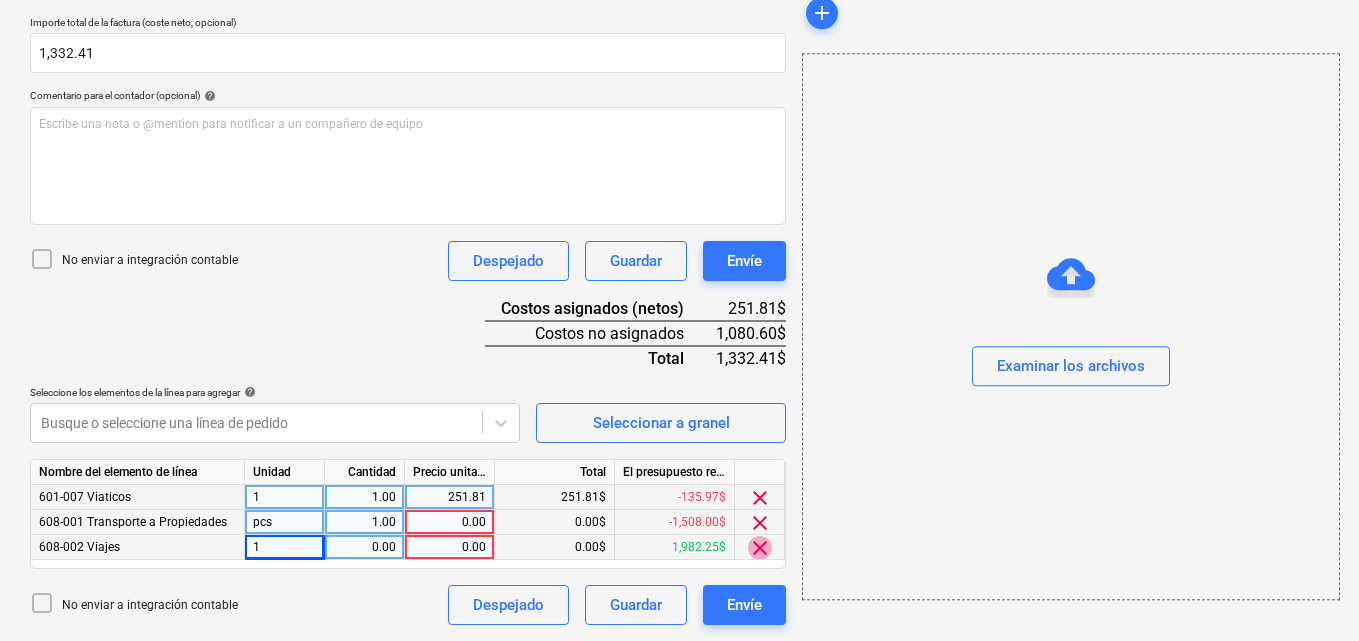click on "clear" at bounding box center (760, 548) 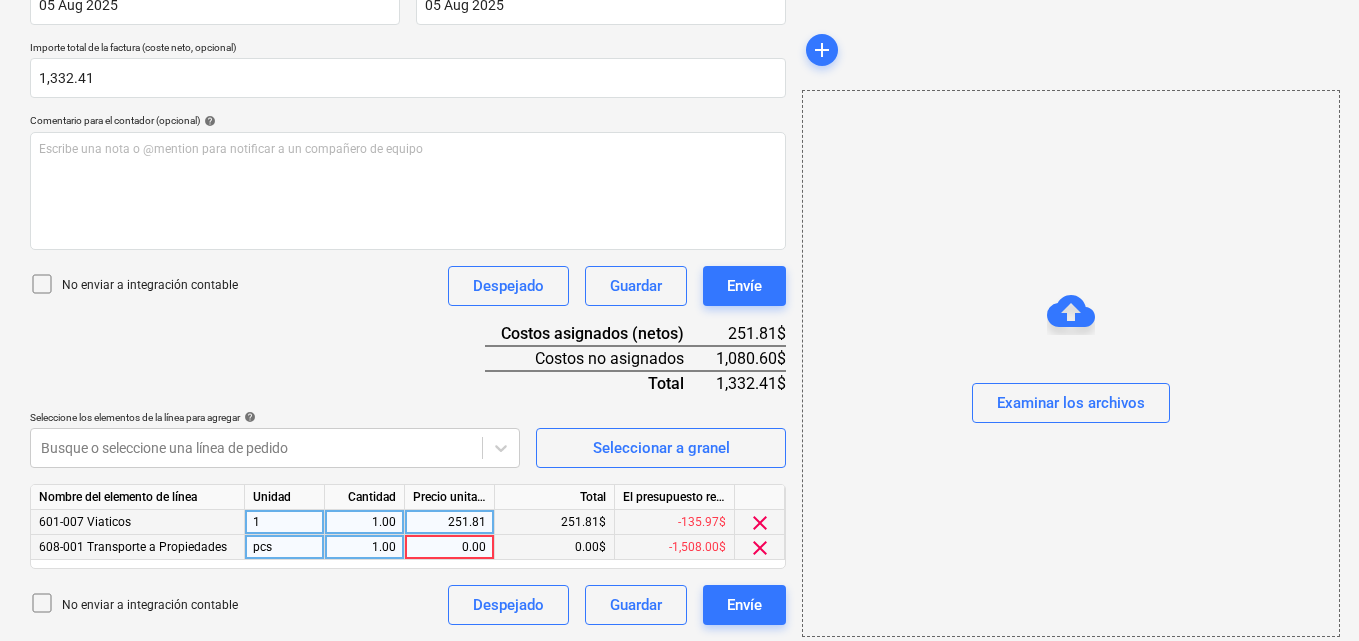 scroll, scrollTop: 416, scrollLeft: 0, axis: vertical 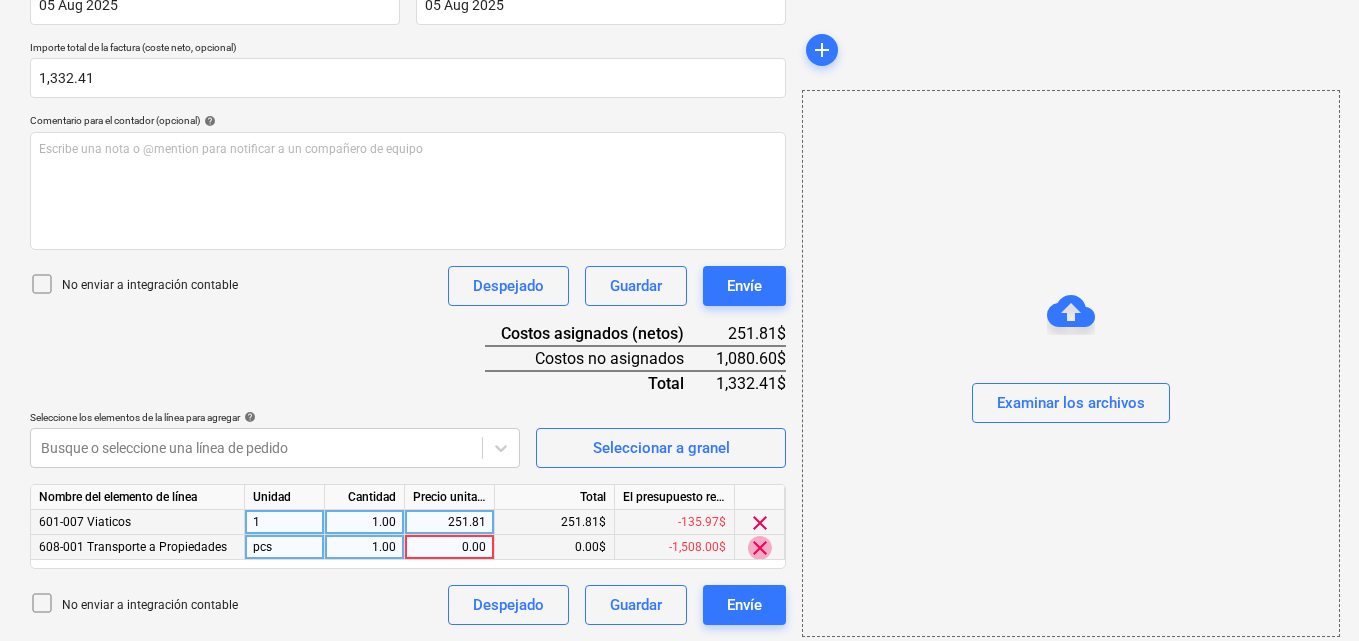 click on "clear" at bounding box center [760, 548] 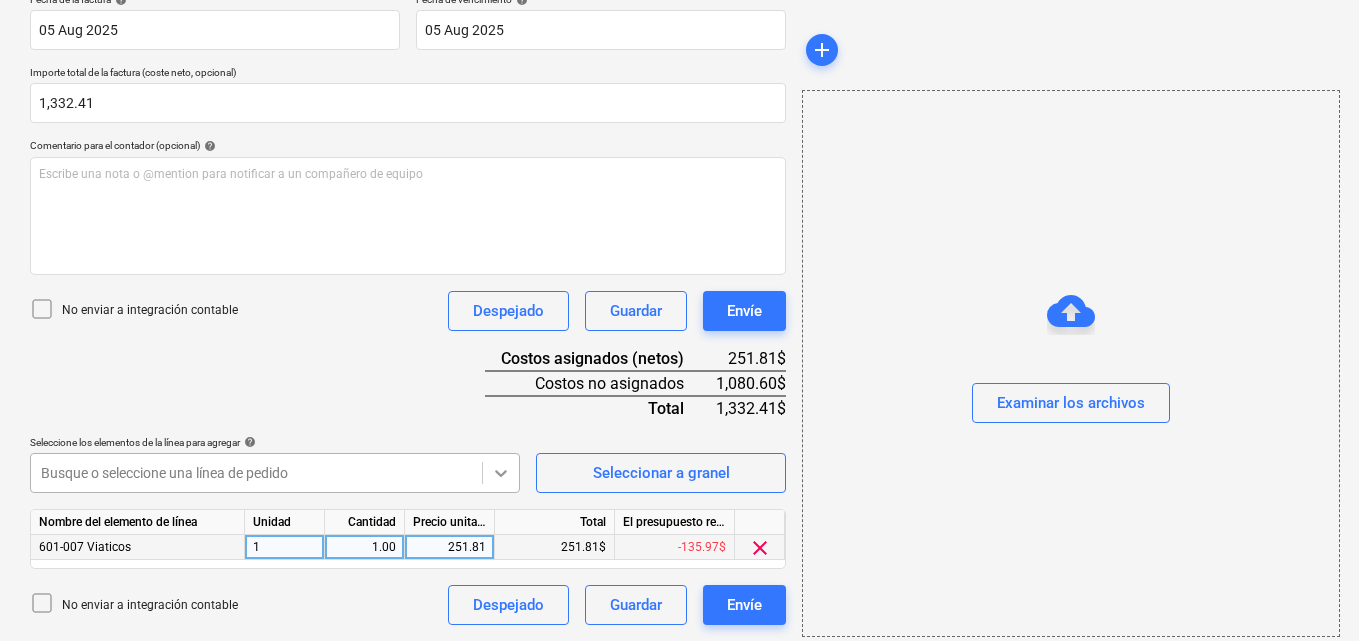scroll, scrollTop: 555, scrollLeft: 0, axis: vertical 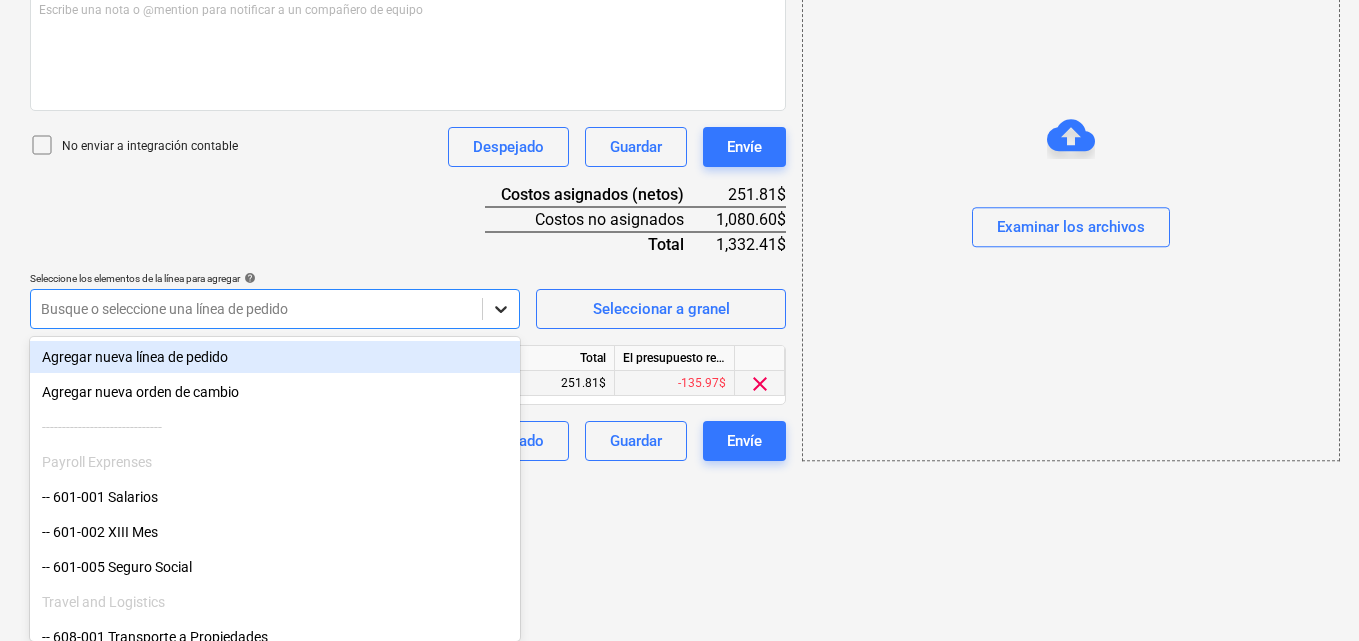 click on "Ventas Proyectos Contactos Compañía Bandeja de entrada 2 Aprobaciones format_size keyboard_arrow_down help search Busca en notifications 67 keyboard_arrow_down M. MORALES keyboard_arrow_down CATILAND ESTATES Presupuesto 2 Contrato principal RFQs Subcontratos Reporte de progreso Ordenes de compra Costos 9 Ingreso Archivos 6 Más keyboard_arrow_down 1 Crear un nuevo documento Selecciona la compañía MAURA MORALES   Añade una nueva compañía Seleccione el tipo de documento help Otros gastos (recibo, mano de obra, etc.) Nombre del documento help Desglose de julio número de factura  (opcional) help 08 Fecha de la factura help 05 Aug 2025 05.08.2025 Press the down arrow key to interact with the calendar and
select a date. Press the question mark key to get the keyboard shortcuts for changing dates. Fecha de vencimiento help 05 Aug 2025 05.08.2025 Press the down arrow key to interact with the calendar and
select a date. Press the question mark key to get the keyboard shortcuts for changing dates. ﻿" at bounding box center (679, -235) 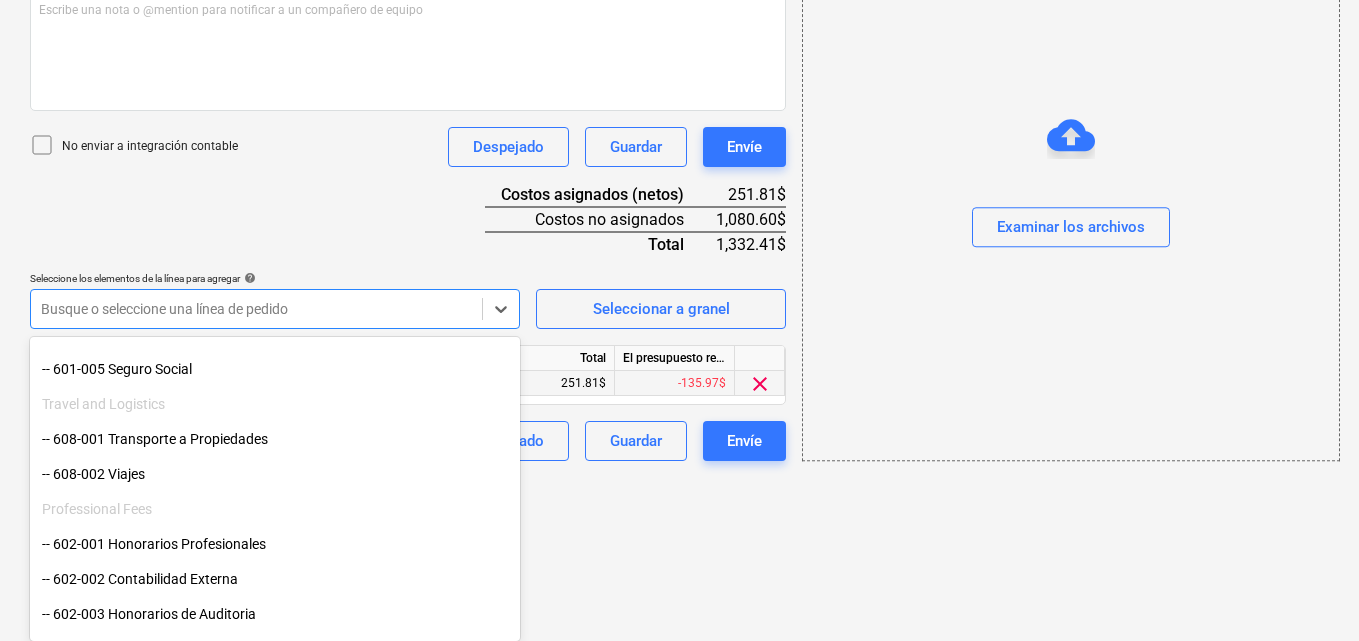 scroll, scrollTop: 200, scrollLeft: 0, axis: vertical 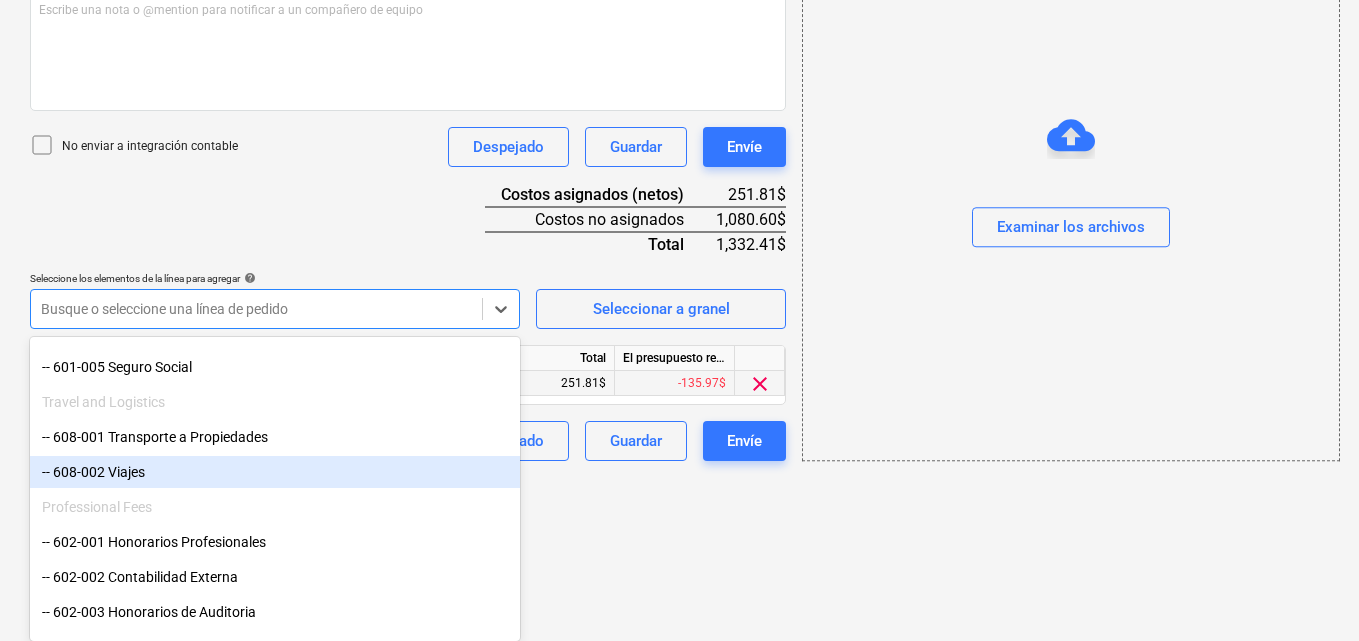 click on "--  608-002 Viajes" at bounding box center [275, 472] 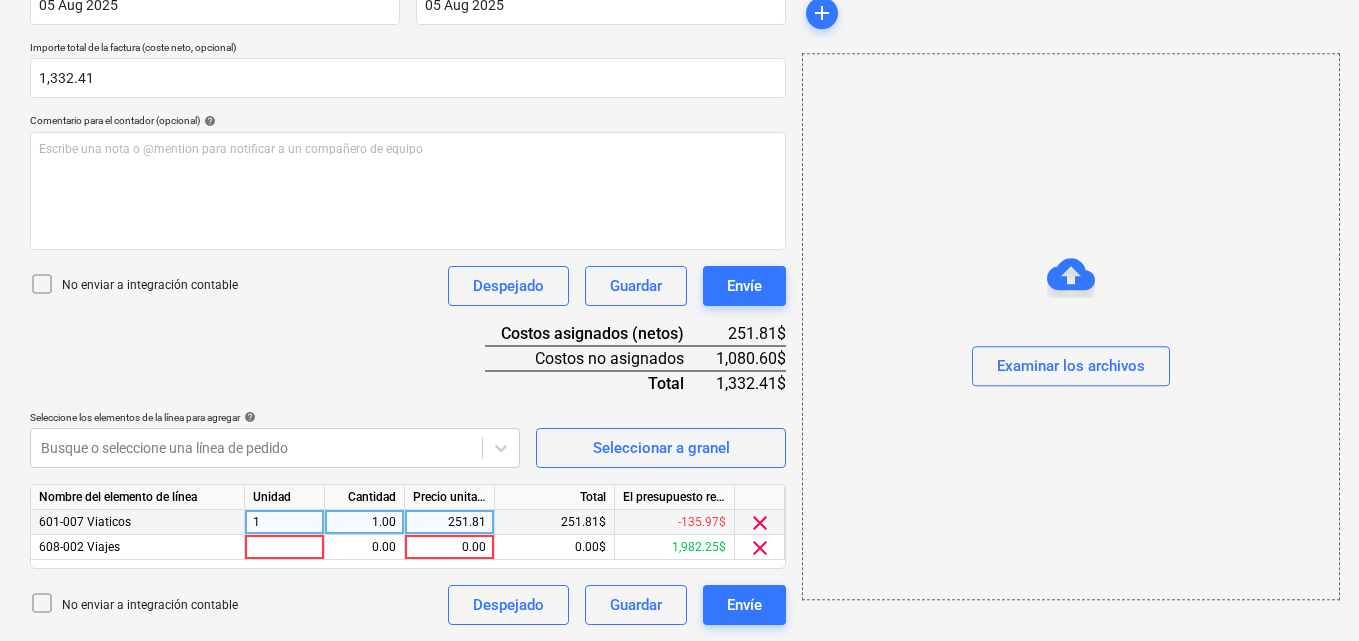 scroll, scrollTop: 416, scrollLeft: 0, axis: vertical 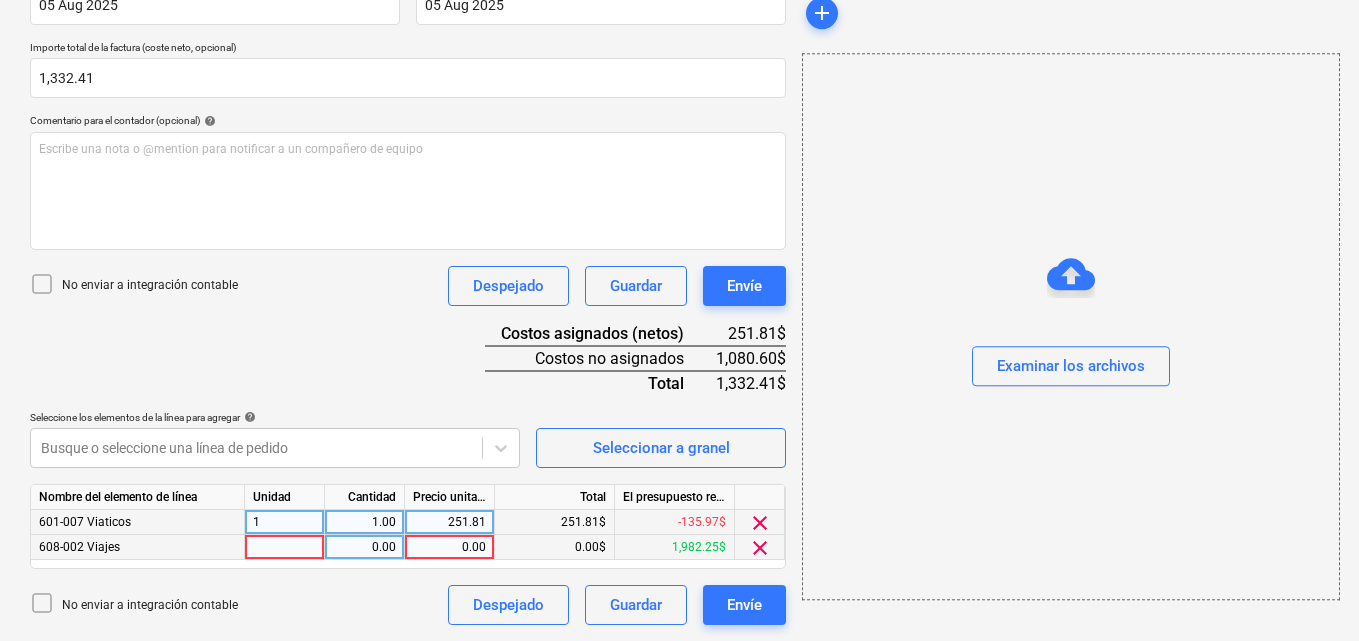 click at bounding box center (285, 547) 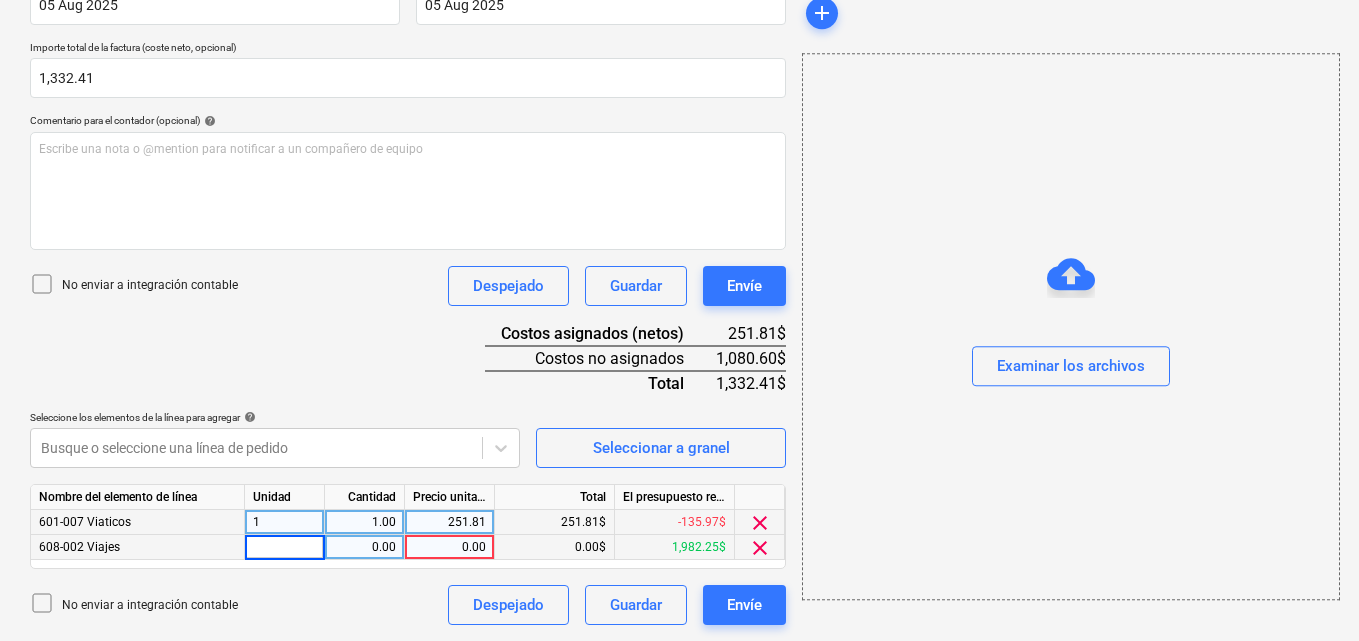 type on "1" 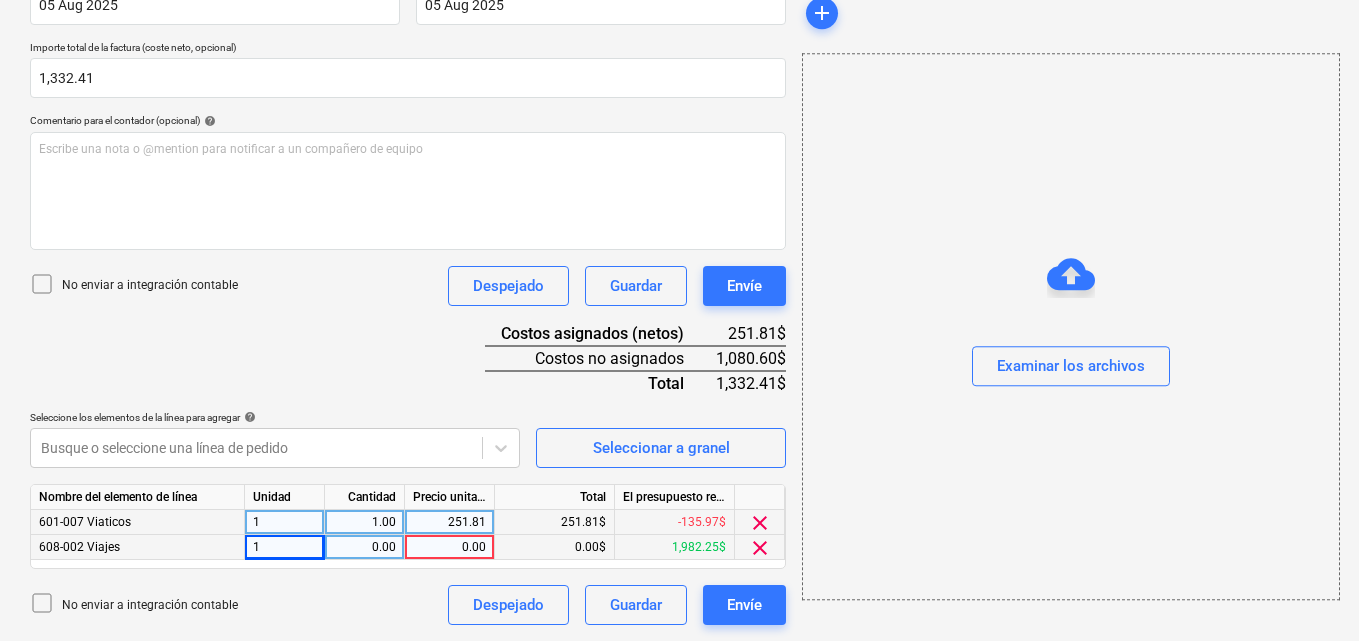 click on "0.00" at bounding box center [364, 547] 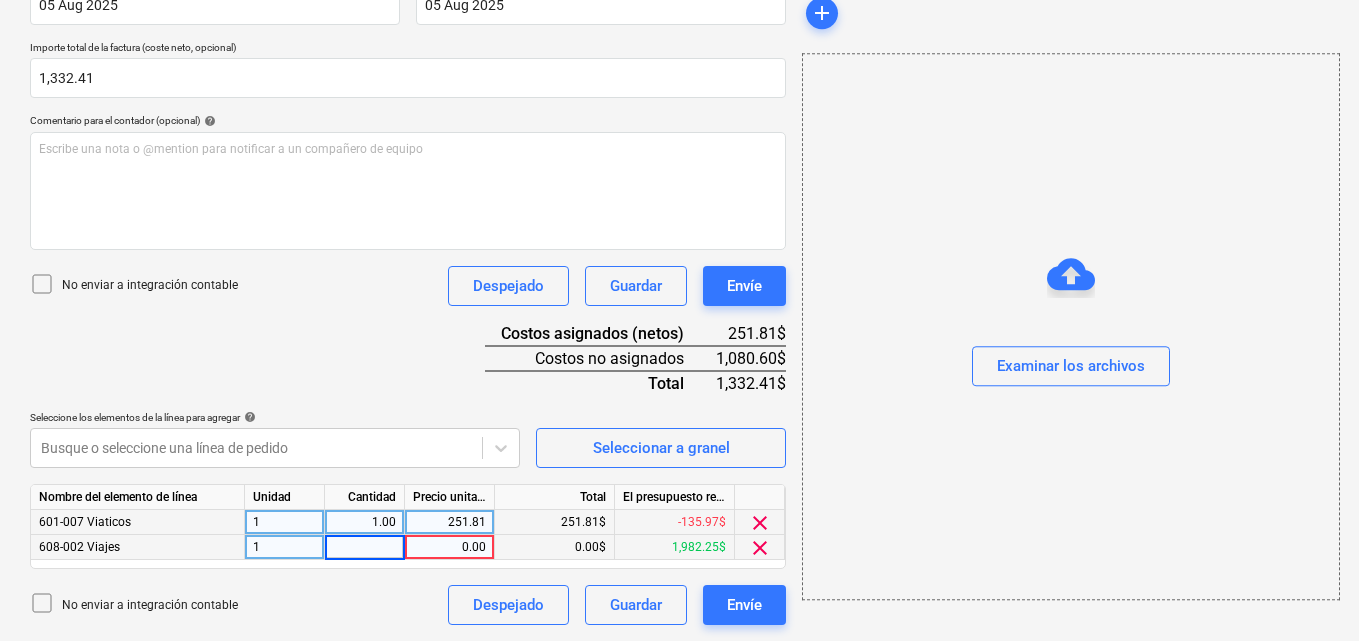 type on "1" 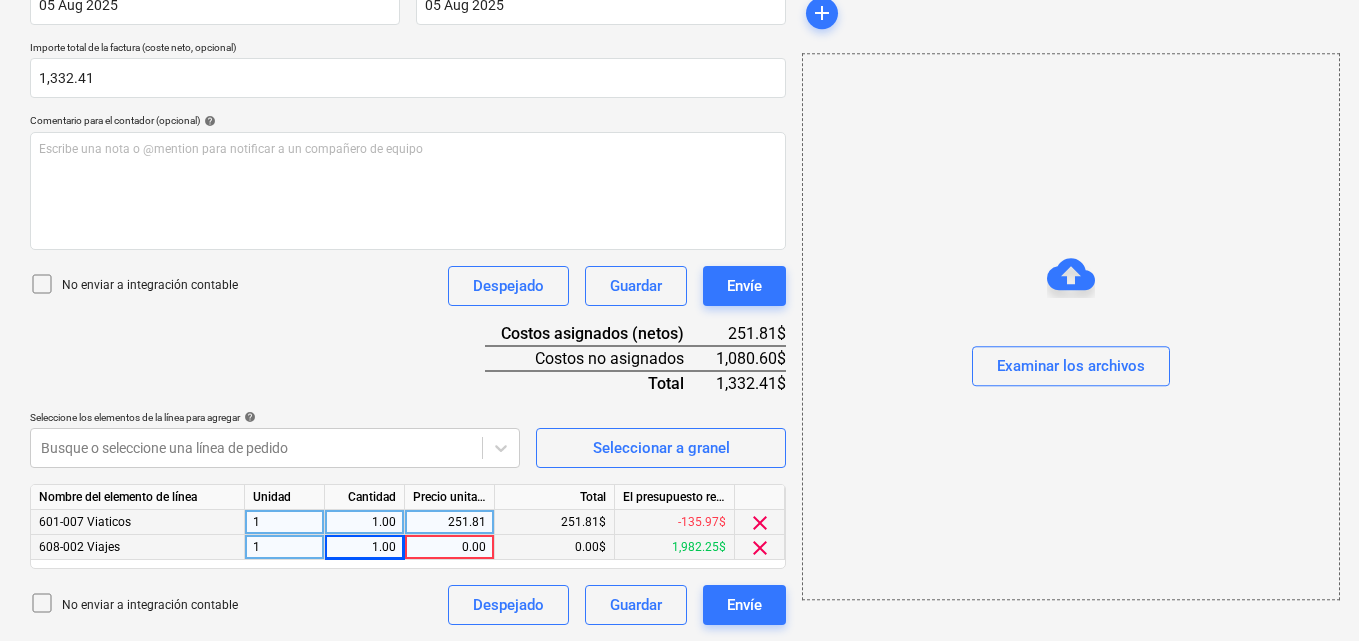 click on "0.00" at bounding box center (449, 547) 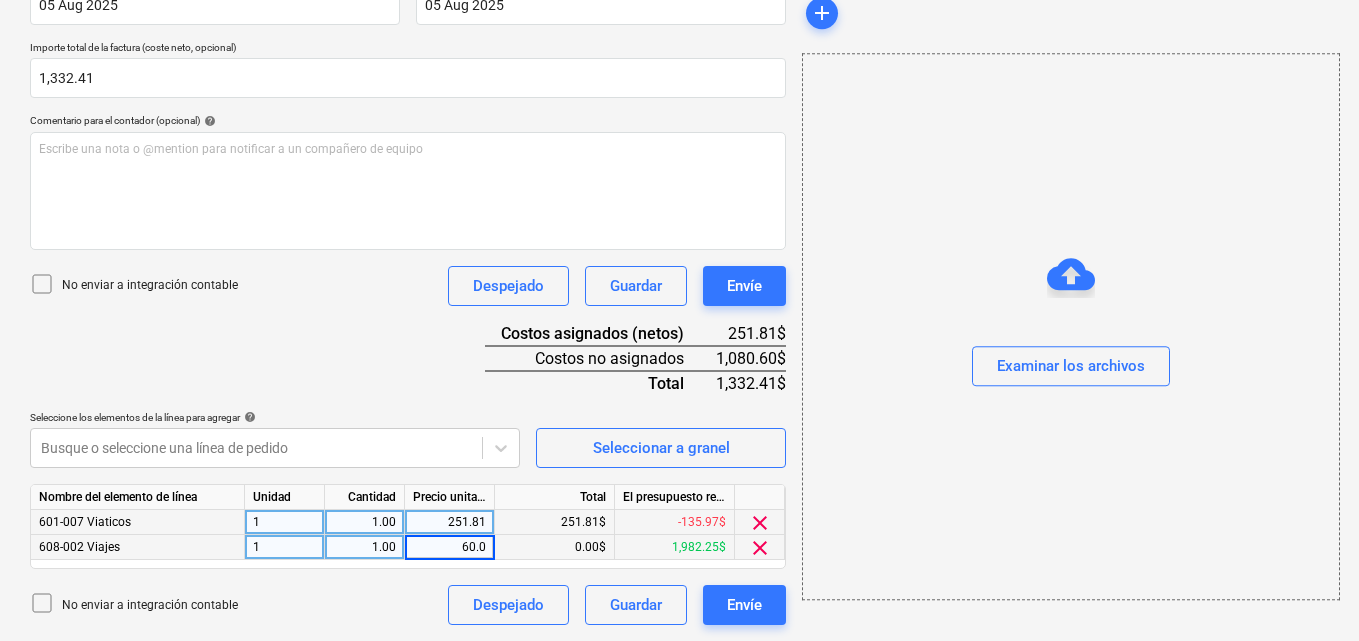 type on "60.00" 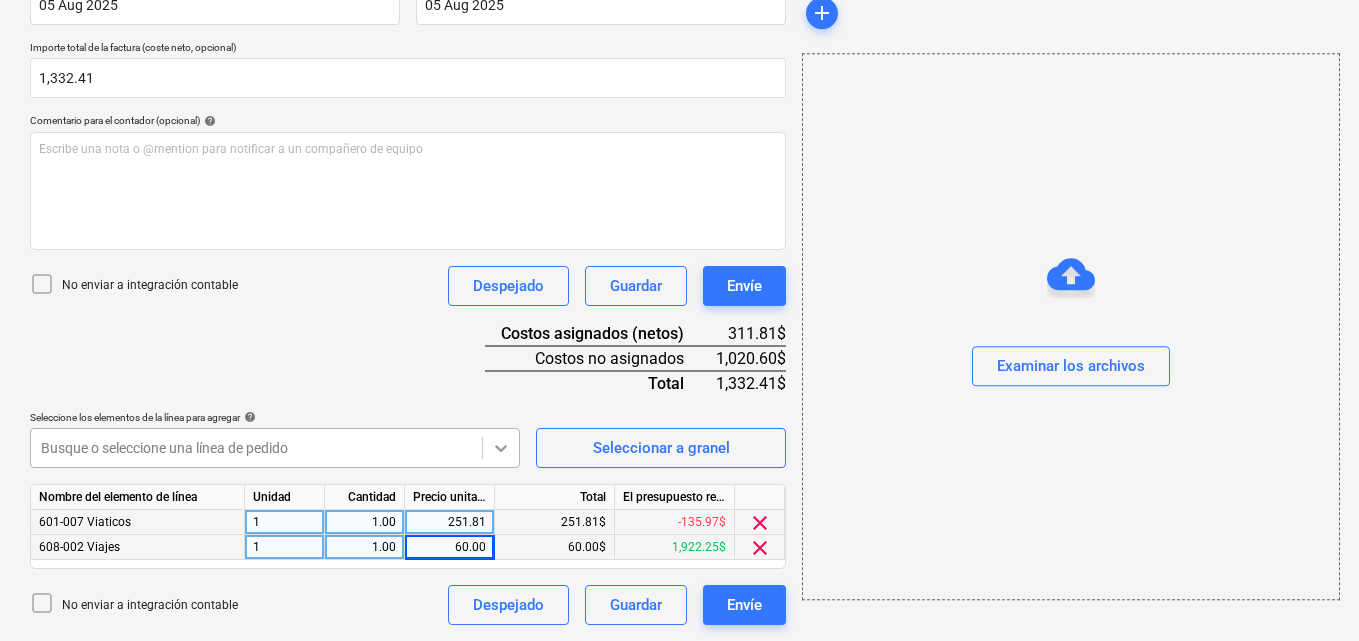 click 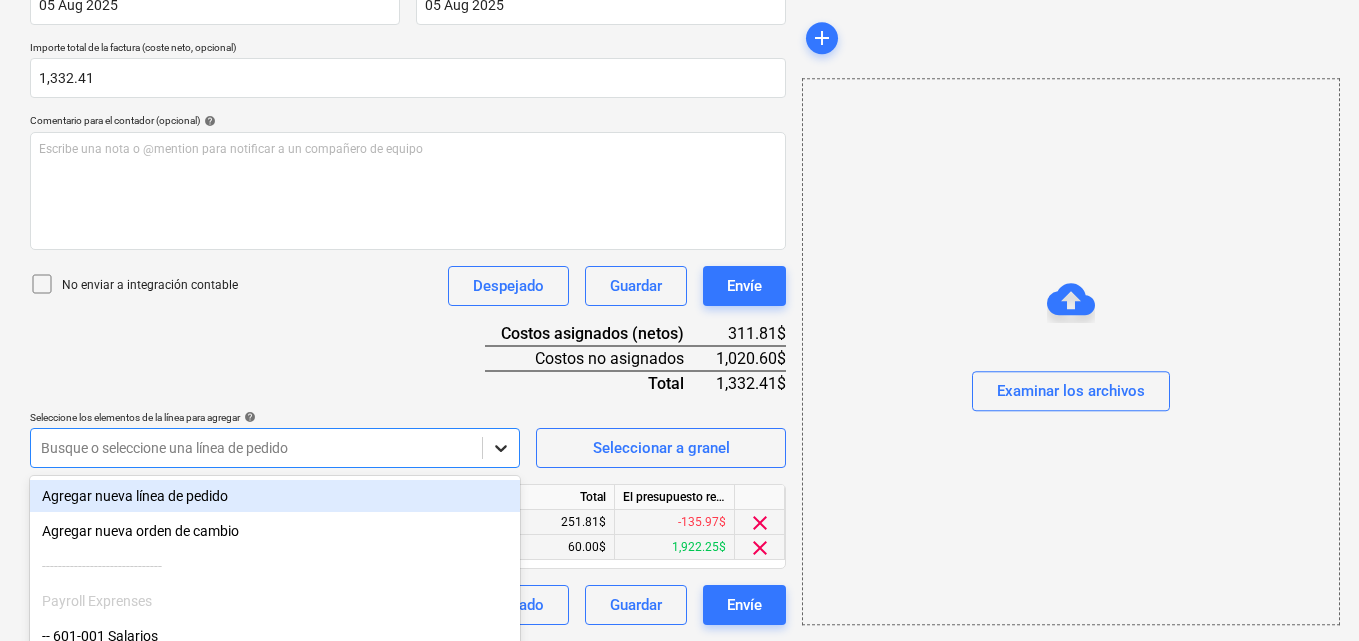 scroll, scrollTop: 555, scrollLeft: 0, axis: vertical 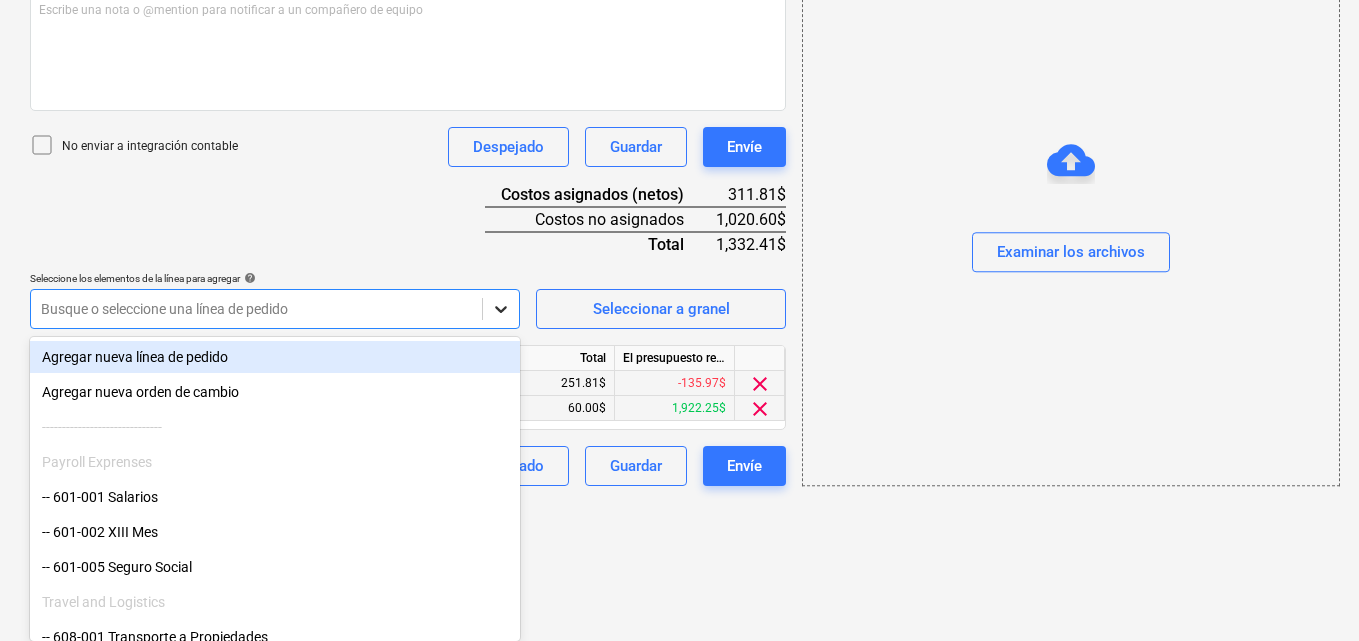 click on "Ventas Proyectos Contactos Compañía Bandeja de entrada 2 Aprobaciones format_size keyboard_arrow_down help search Busca en notifications 67 keyboard_arrow_down M. MORALES keyboard_arrow_down CATILAND ESTATES Presupuesto 2 Contrato principal RFQs Subcontratos Reporte de progreso Ordenes de compra Costos 9 Ingreso Archivos 6 Más keyboard_arrow_down 1 Crear un nuevo documento Selecciona la compañía MAURA MORALES   Añade una nueva compañía Seleccione el tipo de documento help Otros gastos (recibo, mano de obra, etc.) Nombre del documento help Desglose de julio número de factura  (opcional) help 08 Fecha de la factura help 05 Aug 2025 05.08.2025 Press the down arrow key to interact with the calendar and
select a date. Press the question mark key to get the keyboard shortcuts for changing dates. Fecha de vencimiento help 05 Aug 2025 05.08.2025 Press the down arrow key to interact with the calendar and
select a date. Press the question mark key to get the keyboard shortcuts for changing dates. ﻿" at bounding box center [679, -235] 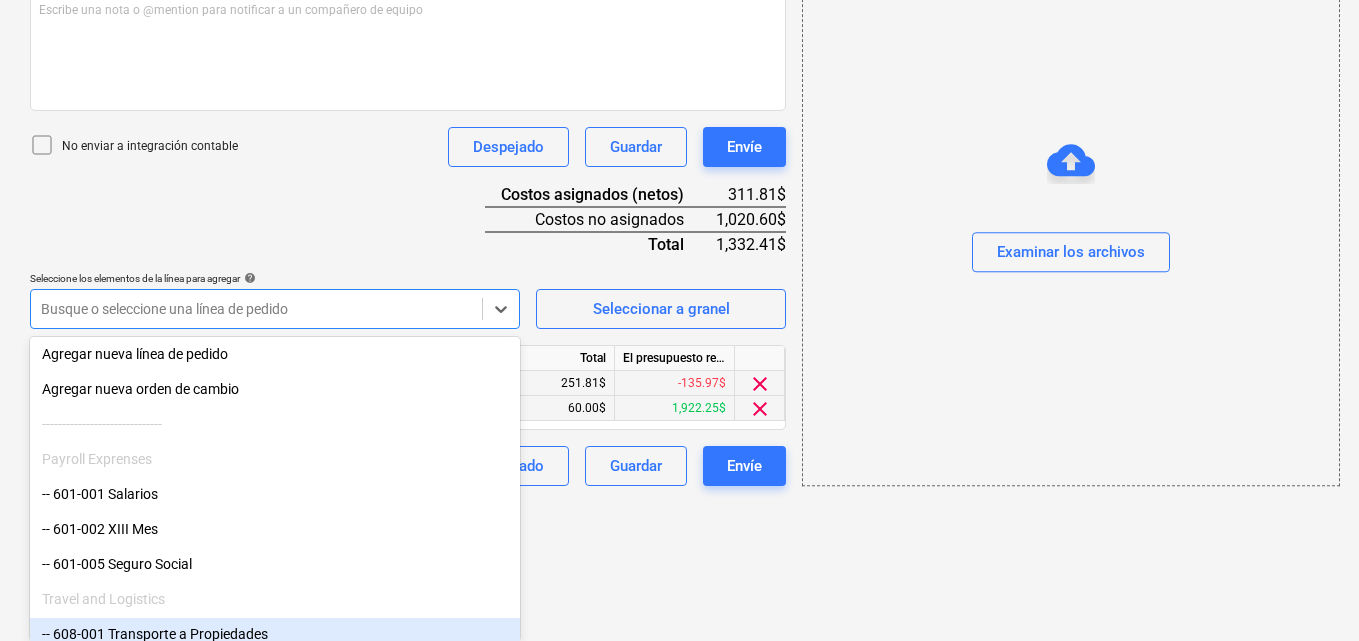scroll, scrollTop: 0, scrollLeft: 0, axis: both 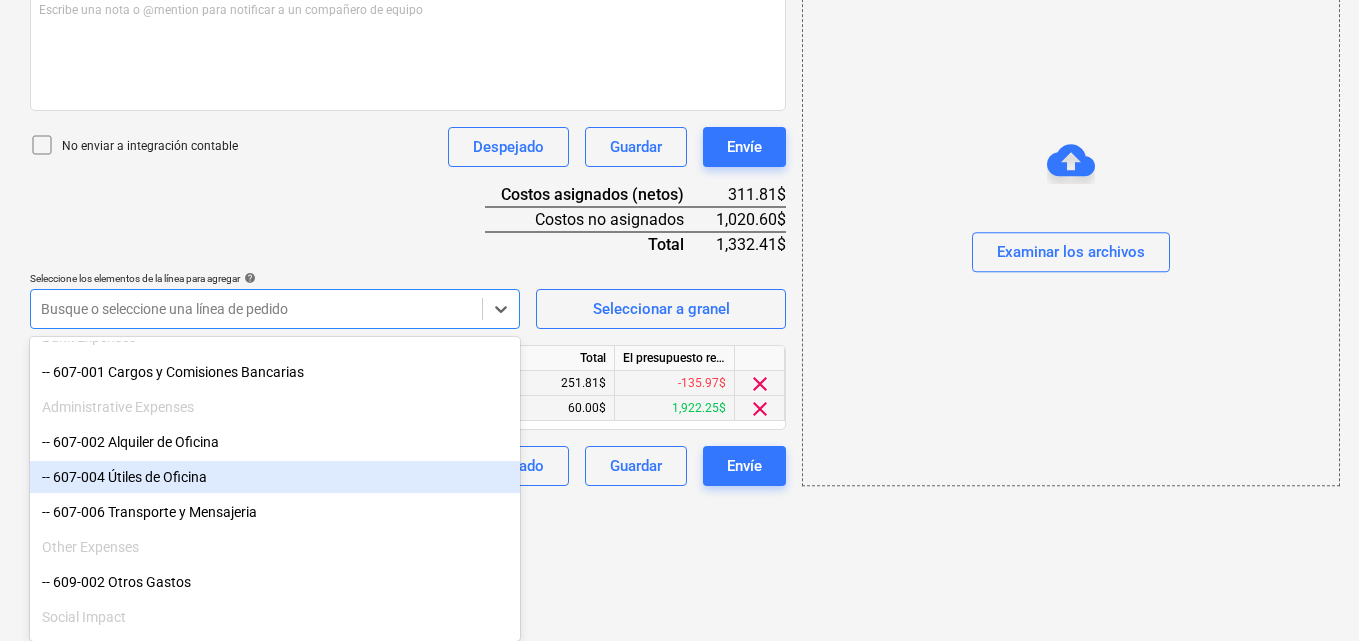 click on "--  607-004 Útiles de Oficina" at bounding box center (275, 477) 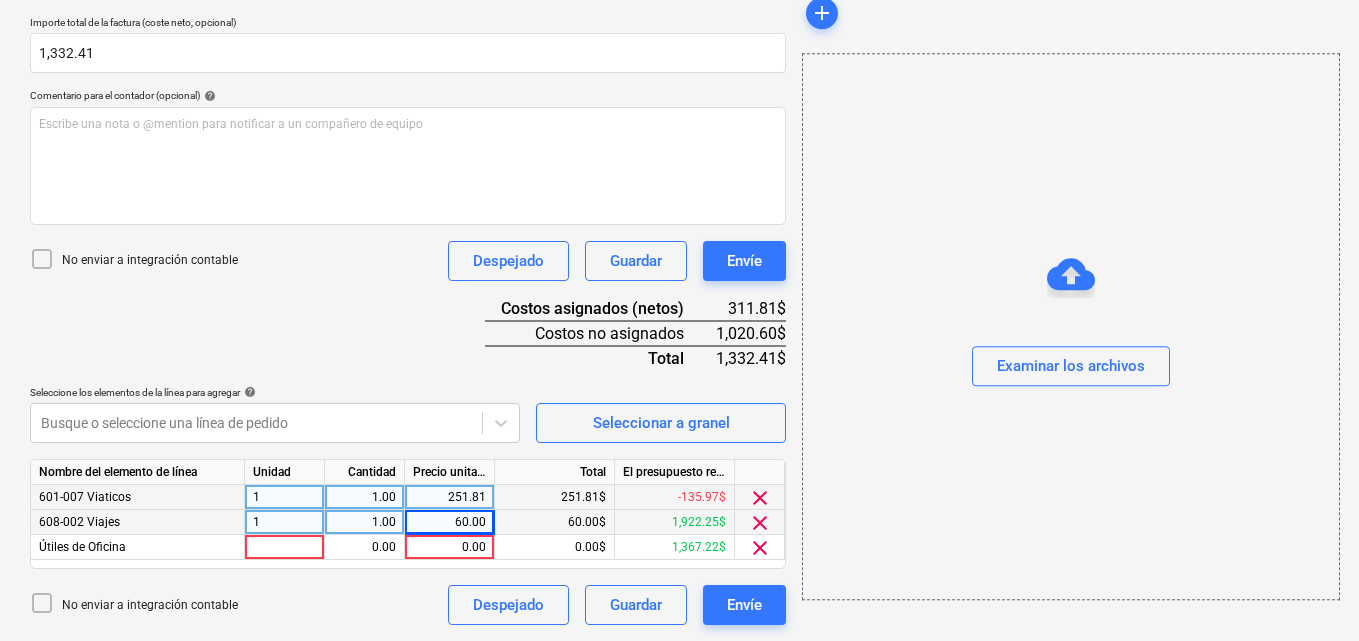 scroll, scrollTop: 441, scrollLeft: 0, axis: vertical 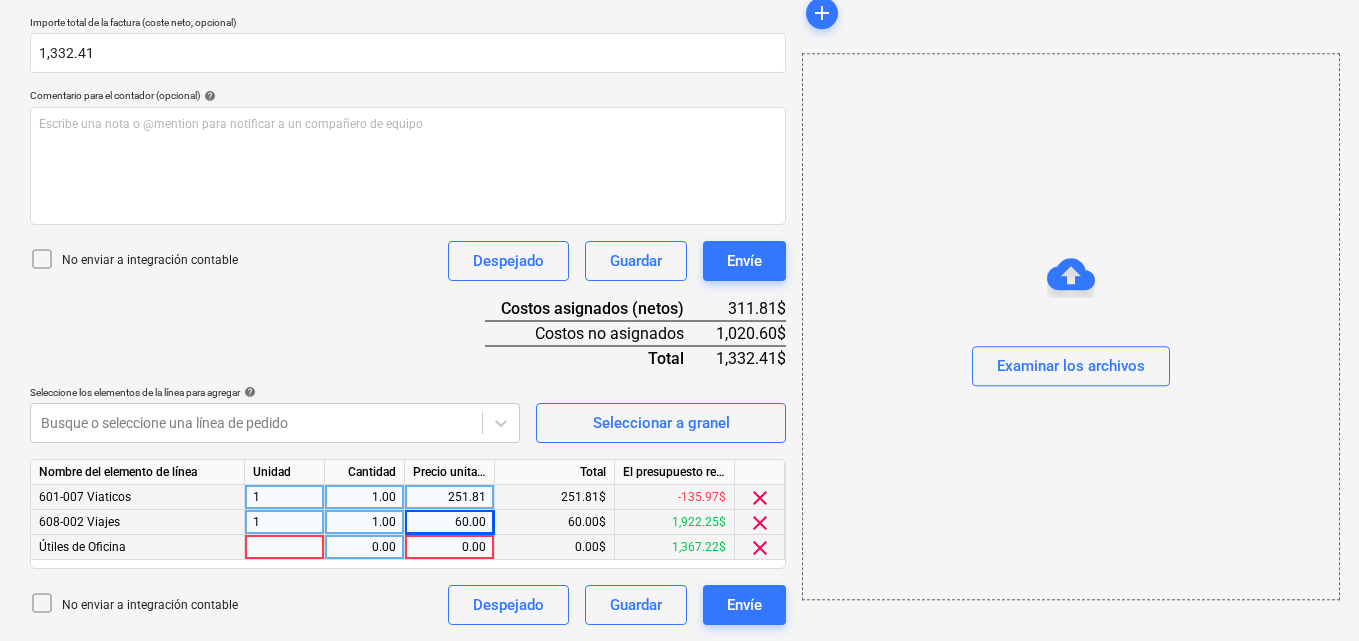 click at bounding box center [285, 547] 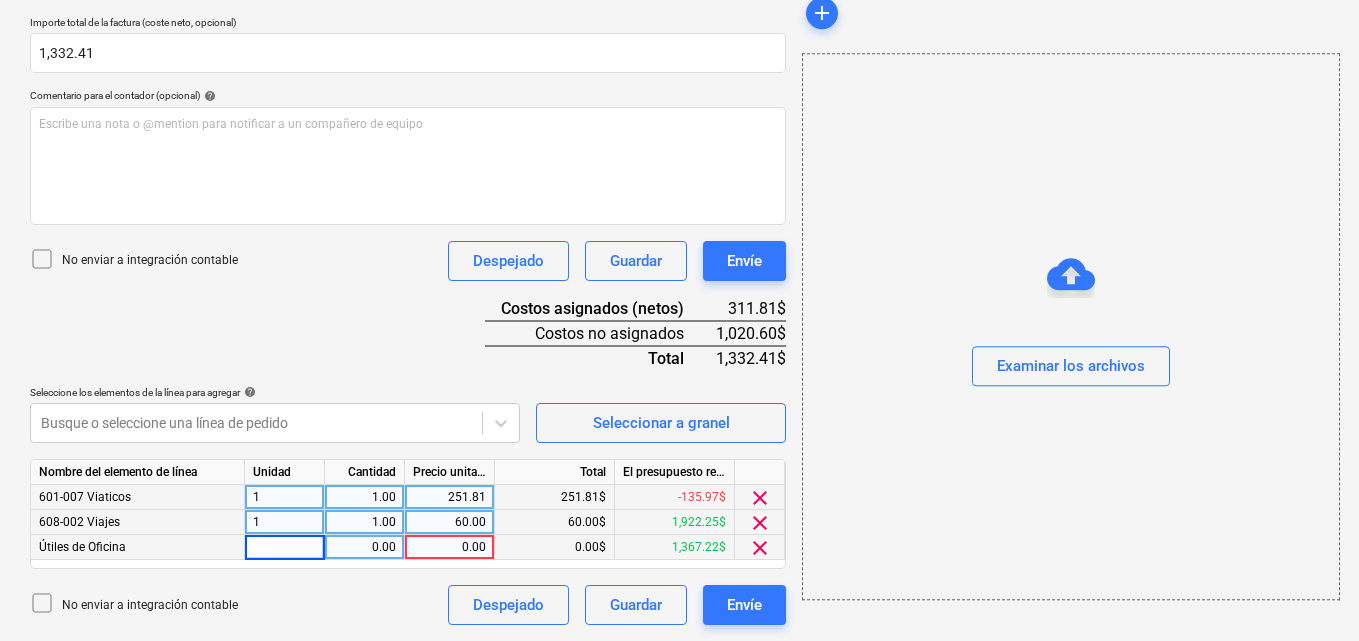 type on "1" 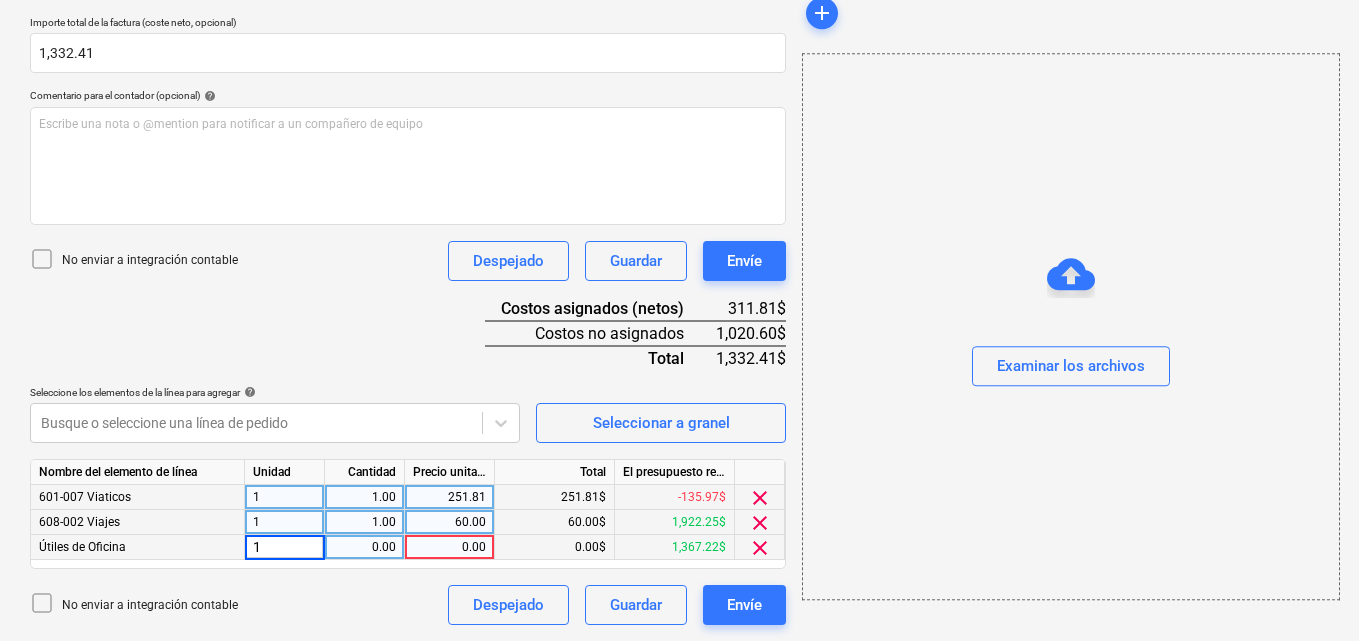click on "0.00" at bounding box center (364, 547) 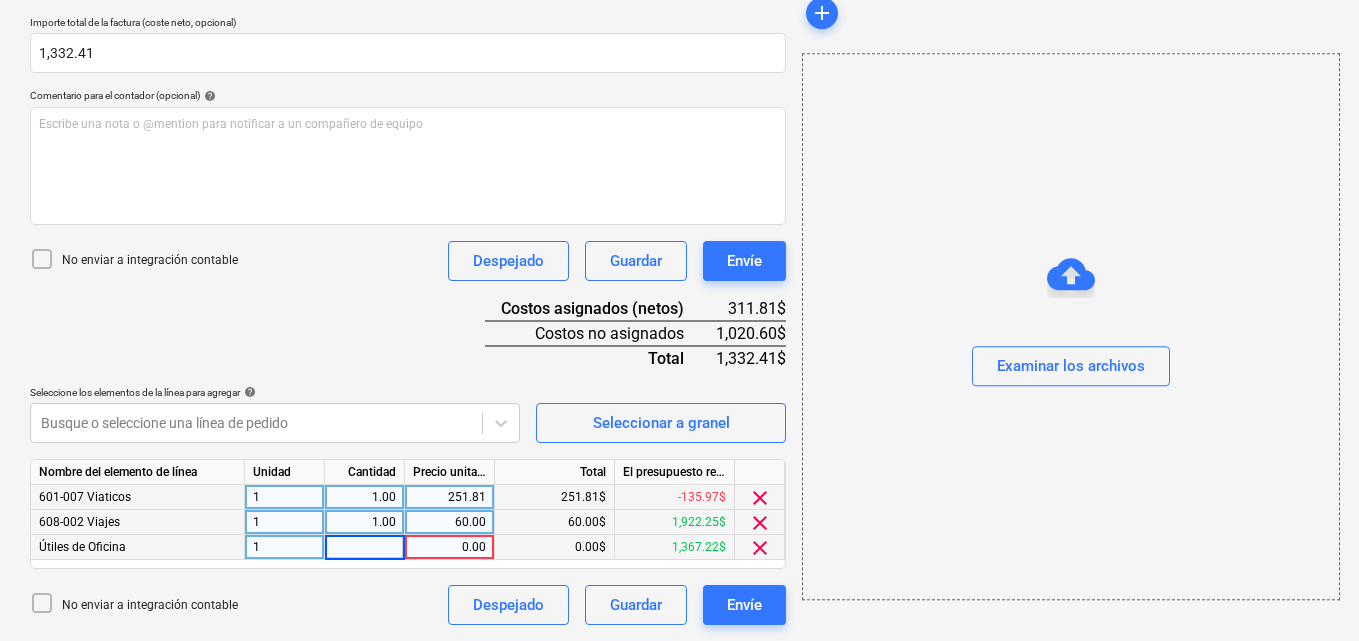 type on "1" 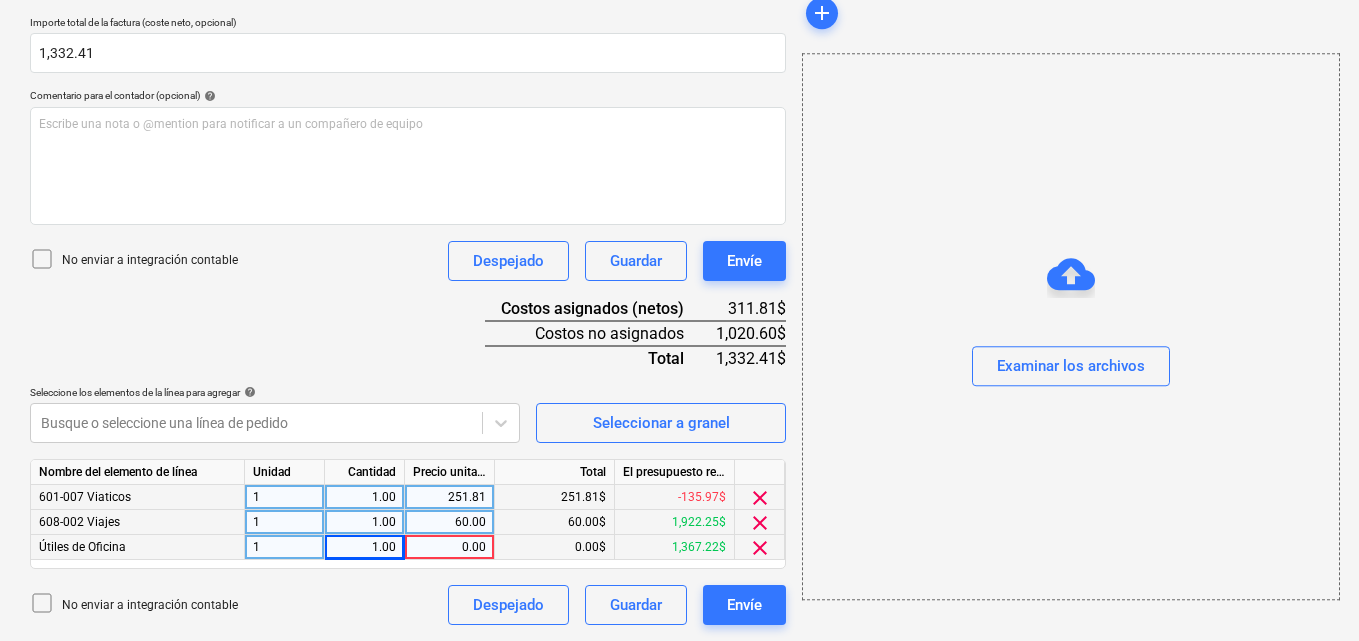 click on "0.00" at bounding box center [449, 547] 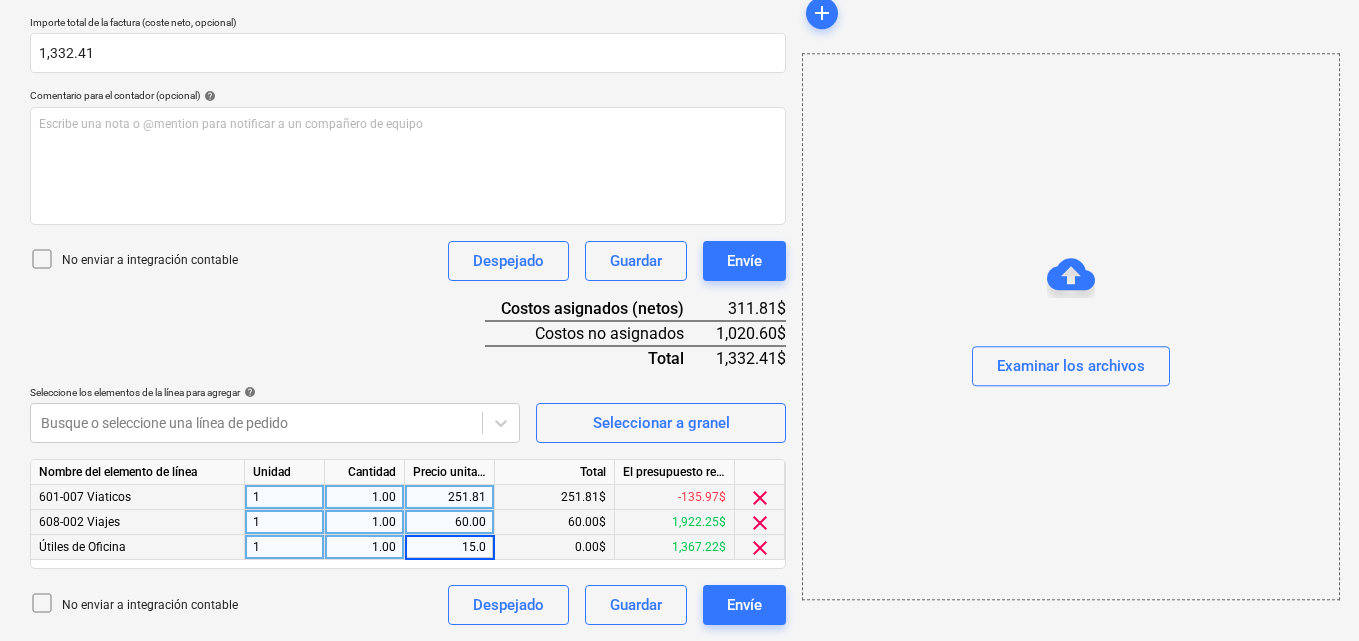 type on "15.00" 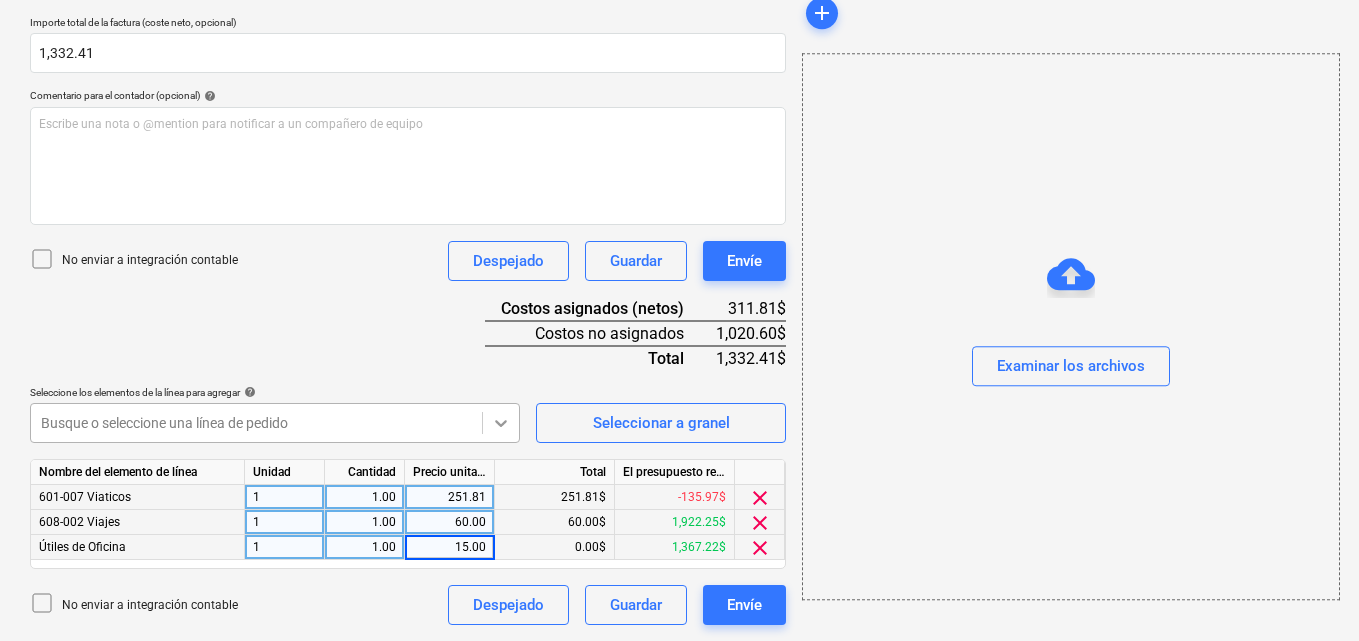 click 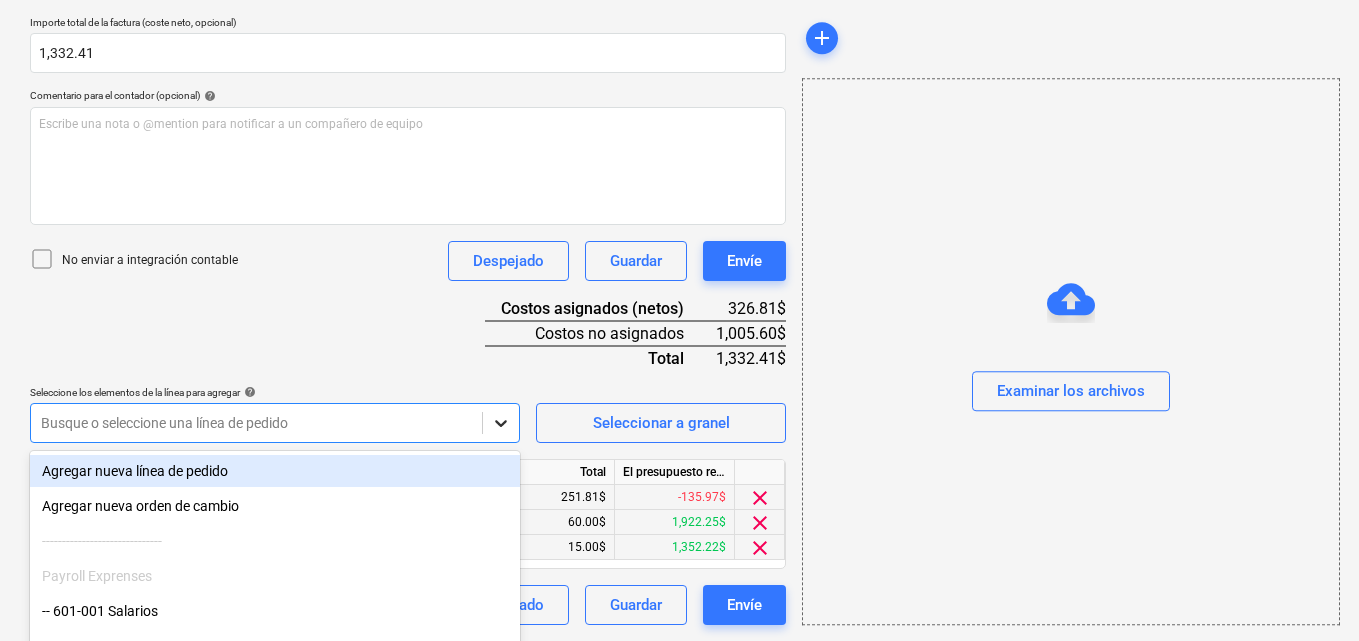 click on "Ventas Proyectos Contactos Compañía Bandeja de entrada 2 Aprobaciones format_size keyboard_arrow_down help search Busca en notifications 67 keyboard_arrow_down M. MORALES keyboard_arrow_down CATILAND ESTATES Presupuesto 2 Contrato principal RFQs Subcontratos Reporte de progreso Ordenes de compra Costos 9 Ingreso Archivos 6 Más keyboard_arrow_down 1 Crear un nuevo documento Selecciona la compañía MAURA MORALES   Añade una nueva compañía Seleccione el tipo de documento help Otros gastos (recibo, mano de obra, etc.) Nombre del documento help Desglose de julio número de factura  (opcional) help 08 Fecha de la factura help 05 Aug 2025 05.08.2025 Press the down arrow key to interact with the calendar and
select a date. Press the question mark key to get the keyboard shortcuts for changing dates. Fecha de vencimiento help 05 Aug 2025 05.08.2025 Press the down arrow key to interact with the calendar and
select a date. Press the question mark key to get the keyboard shortcuts for changing dates. ﻿" at bounding box center [679, -121] 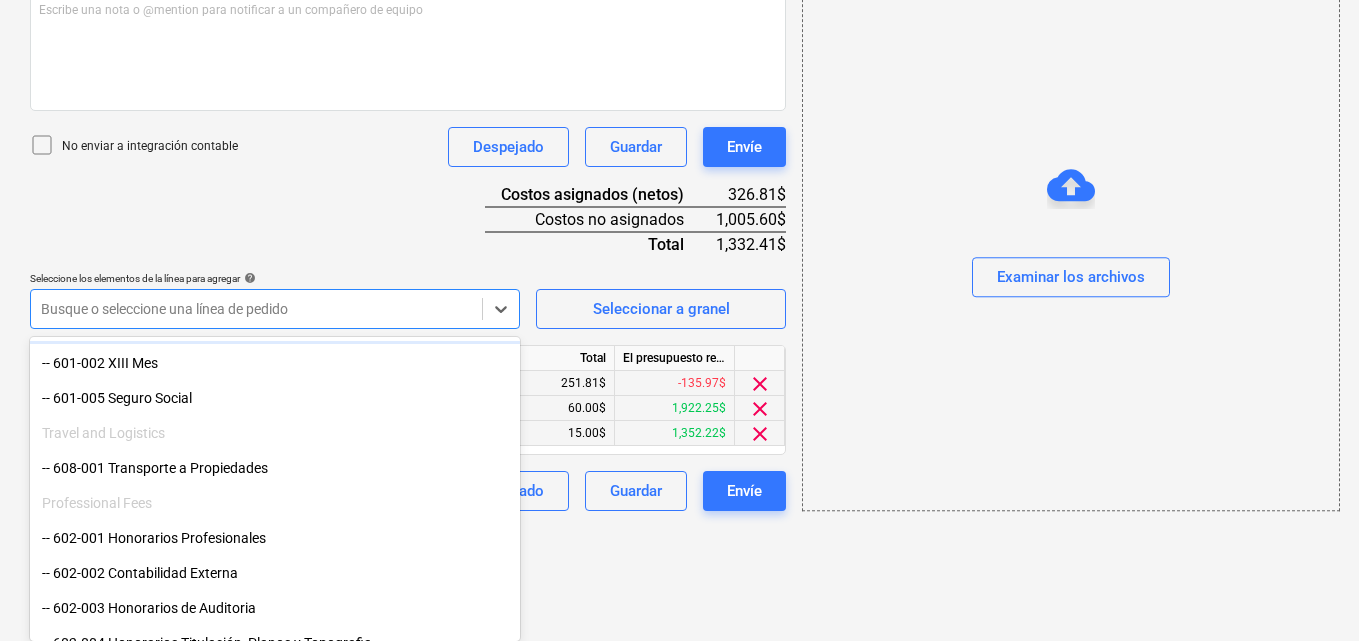scroll, scrollTop: 200, scrollLeft: 0, axis: vertical 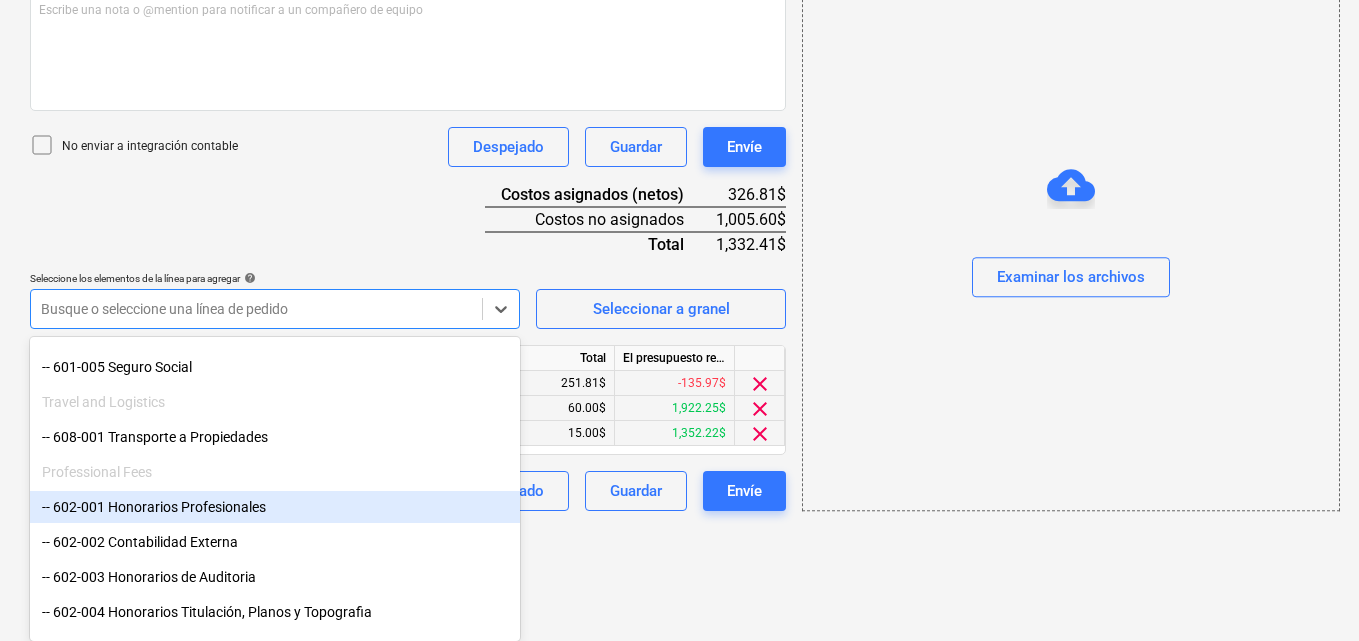 click on "--  602-001 Honorarios Profesionales" at bounding box center (275, 507) 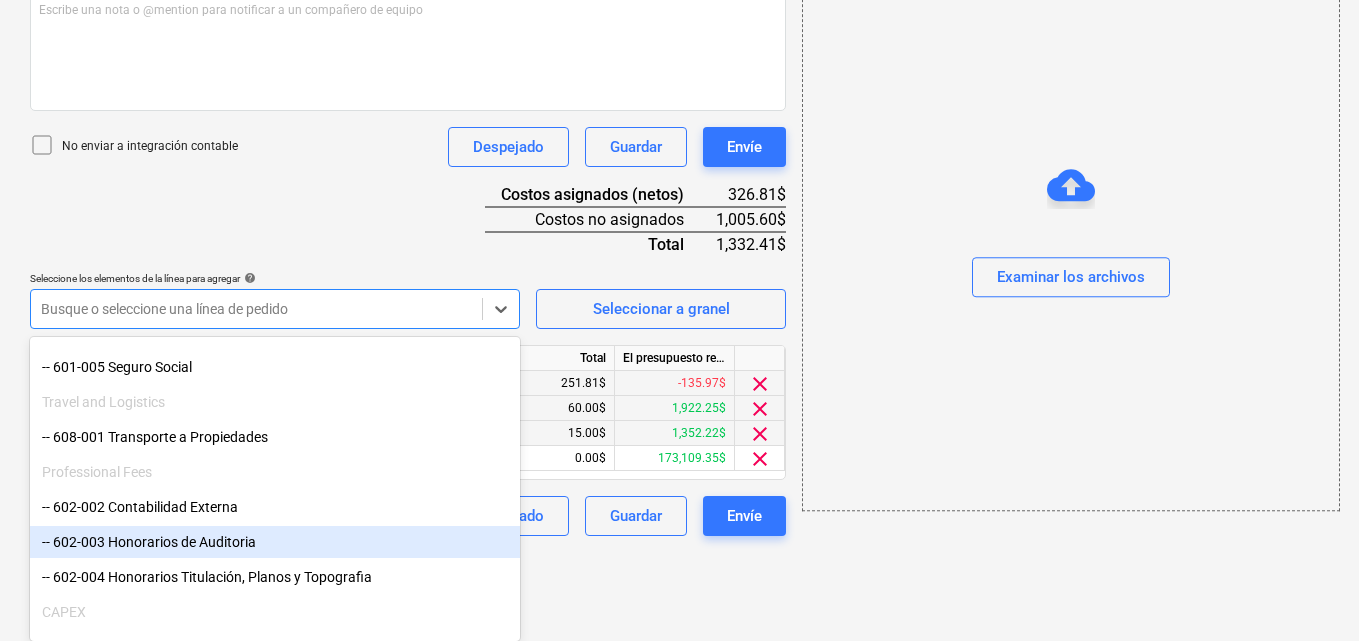 click on "Ventas Proyectos Contactos Compañía Bandeja de entrada 2 Aprobaciones format_size keyboard_arrow_down help search Busca en notifications 67 keyboard_arrow_down M. MORALES keyboard_arrow_down CATILAND ESTATES Presupuesto 2 Contrato principal RFQs Subcontratos Reporte de progreso Ordenes de compra Costos 9 Ingreso Archivos 6 Más keyboard_arrow_down 1 Crear un nuevo documento Selecciona la compañía MAURA MORALES   Añade una nueva compañía Seleccione el tipo de documento help Otros gastos (recibo, mano de obra, etc.) Nombre del documento help Desglose de julio número de factura  (opcional) help 08 Fecha de la factura help 05 Aug 2025 05.08.2025 Press the down arrow key to interact with the calendar and
select a date. Press the question mark key to get the keyboard shortcuts for changing dates. Fecha de vencimiento help 05 Aug 2025 05.08.2025 Importe total de la factura (coste neto, opcional) 1,332.41 Comentario para el contador (opcional) help ﻿ No enviar a integración contable Despejado" at bounding box center (679, -235) 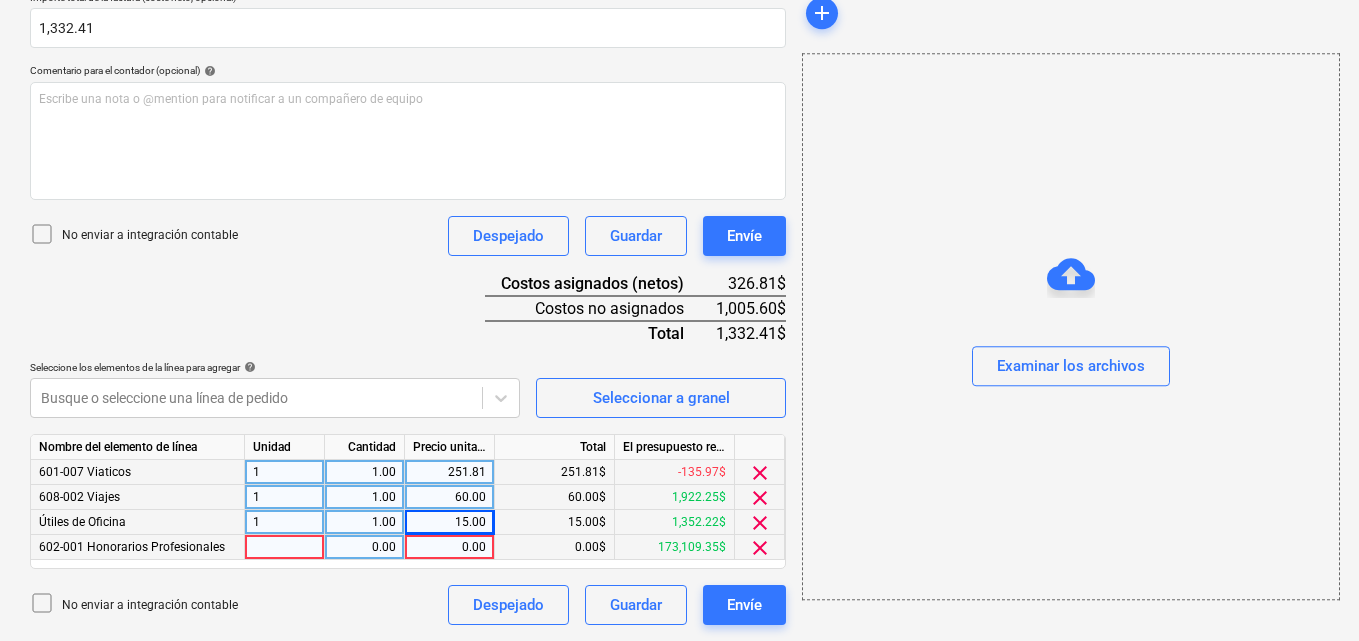 click at bounding box center (285, 547) 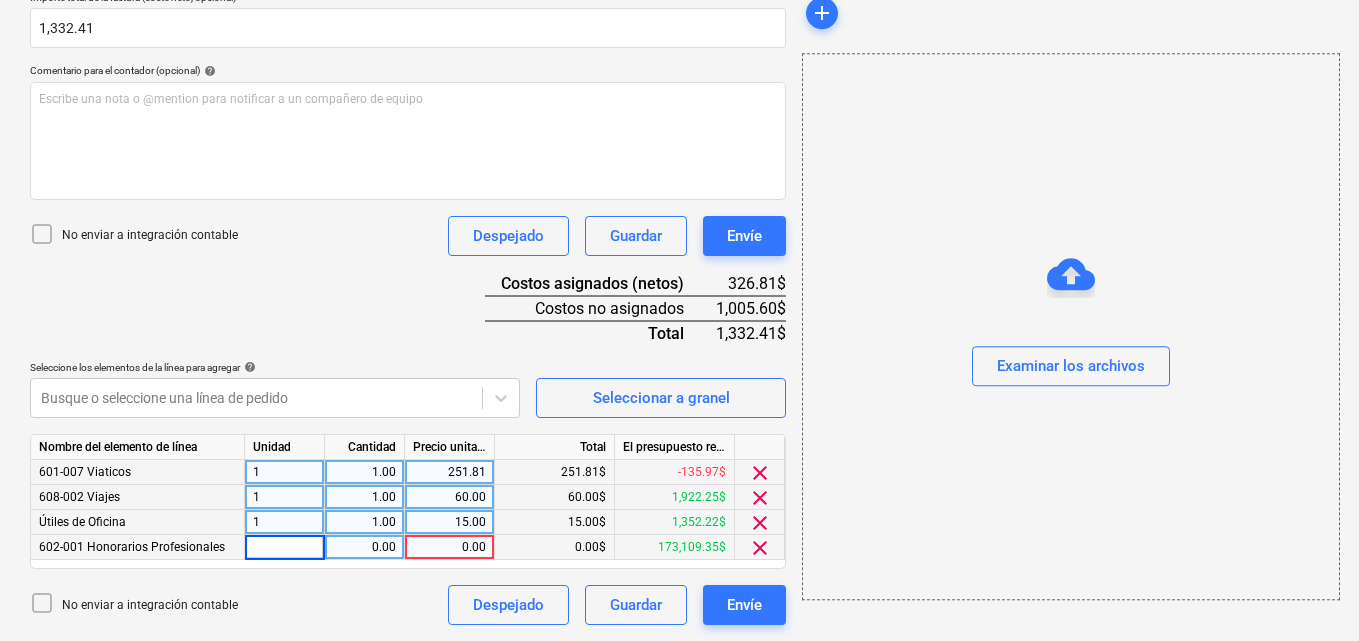 type on "1" 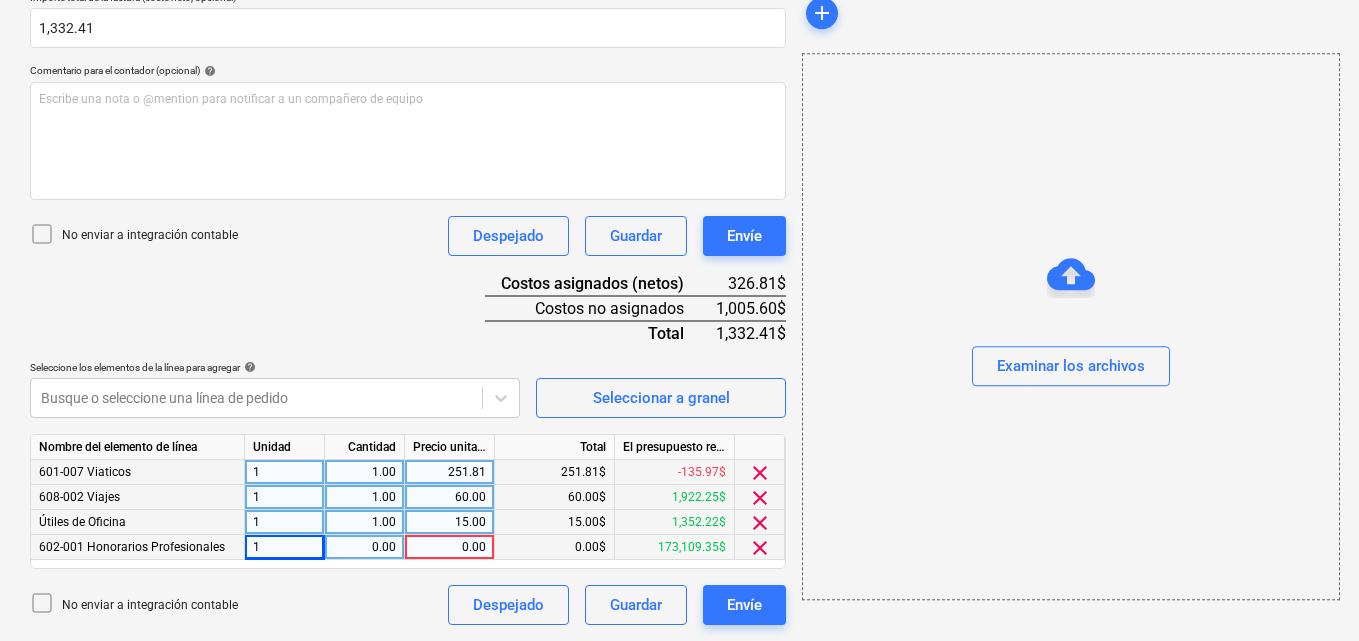 click on "0.00" at bounding box center (364, 547) 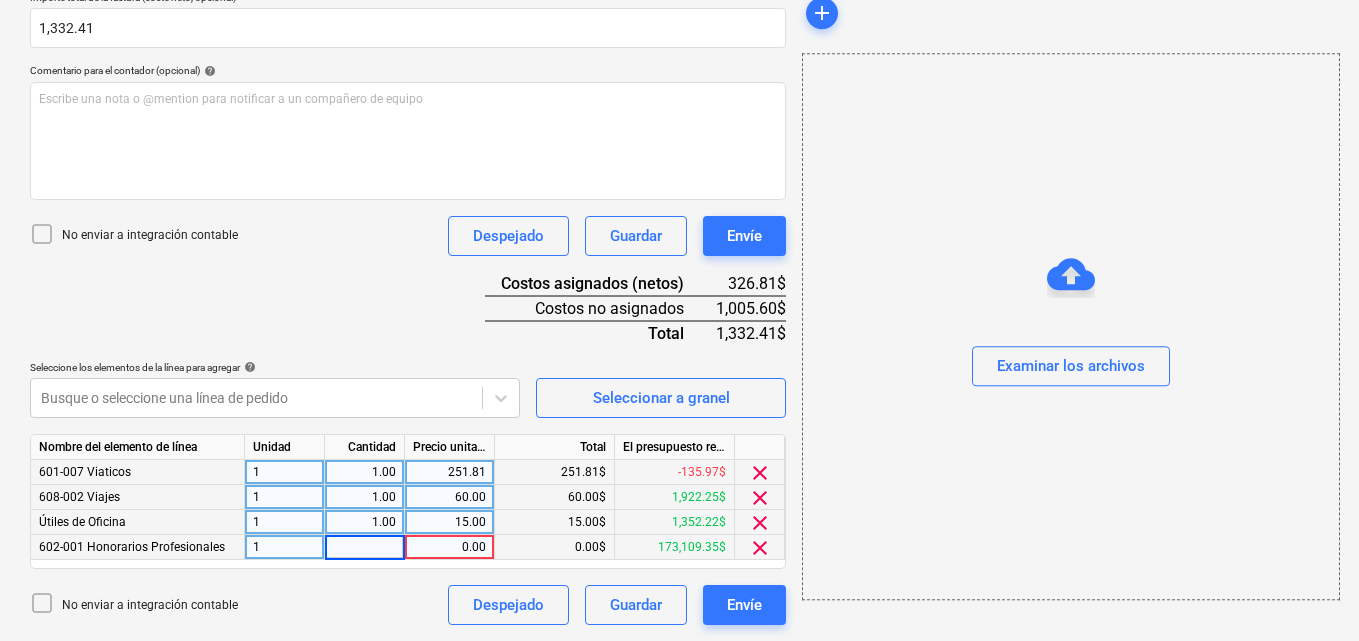 type on "1" 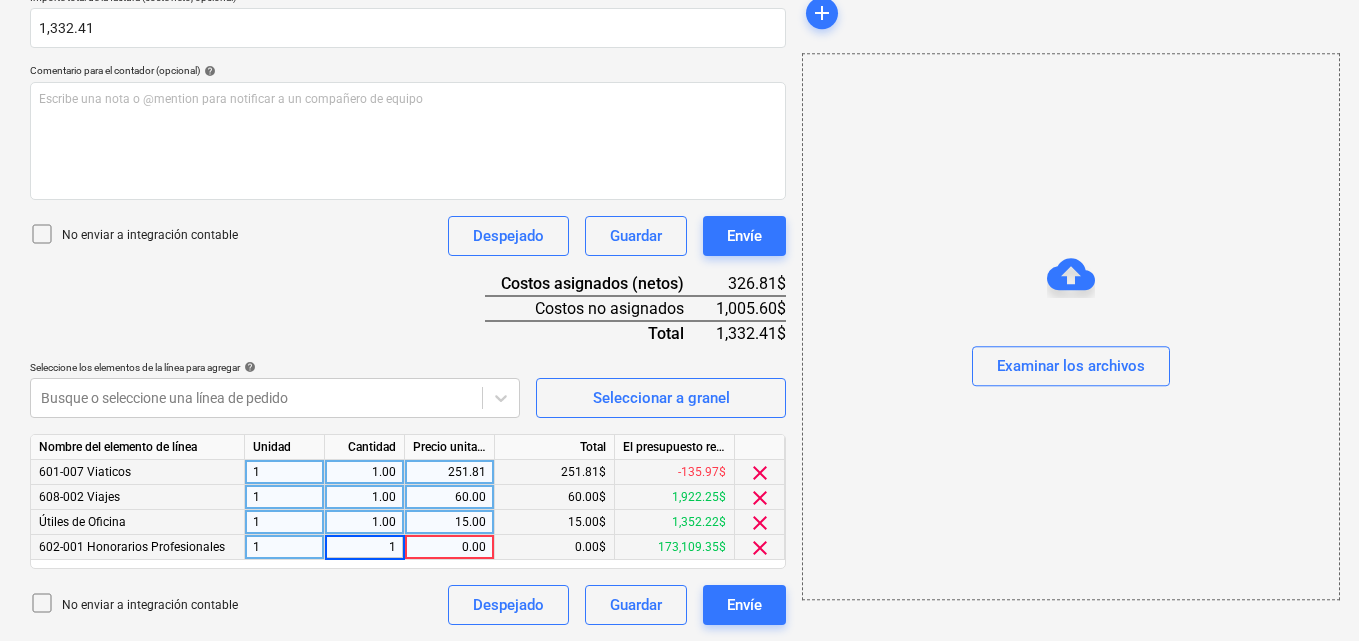click on "0.00" at bounding box center (449, 547) 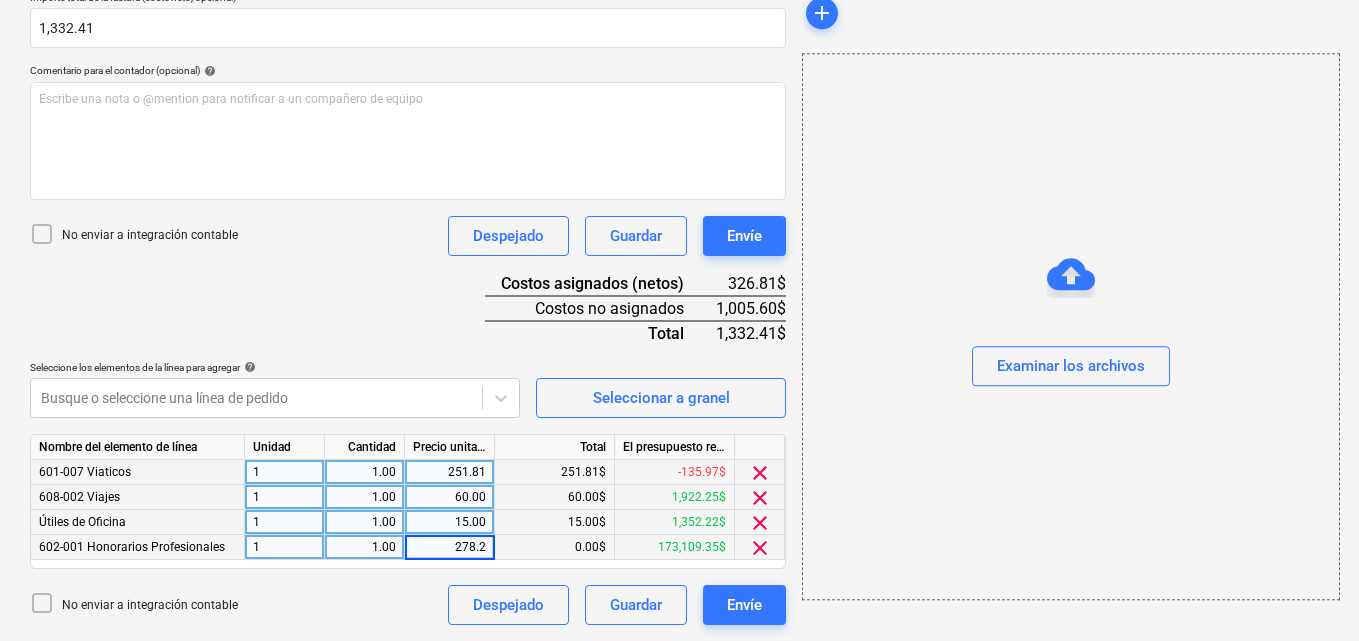 type on "278.20" 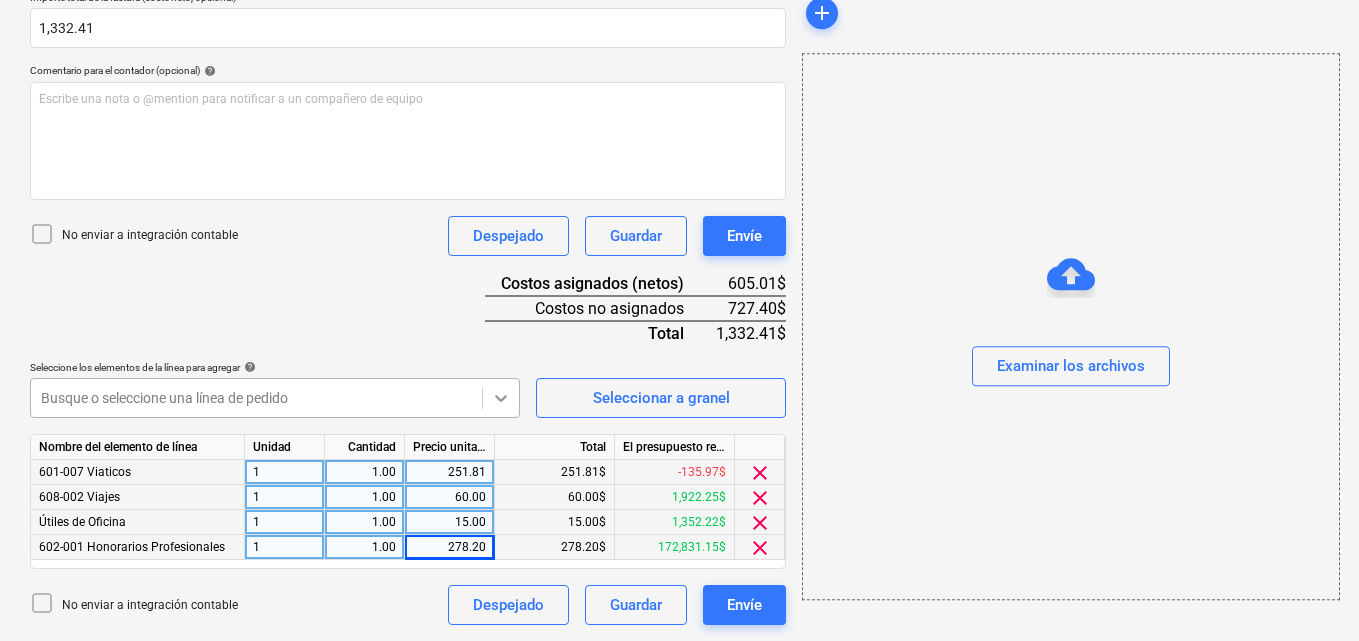 click 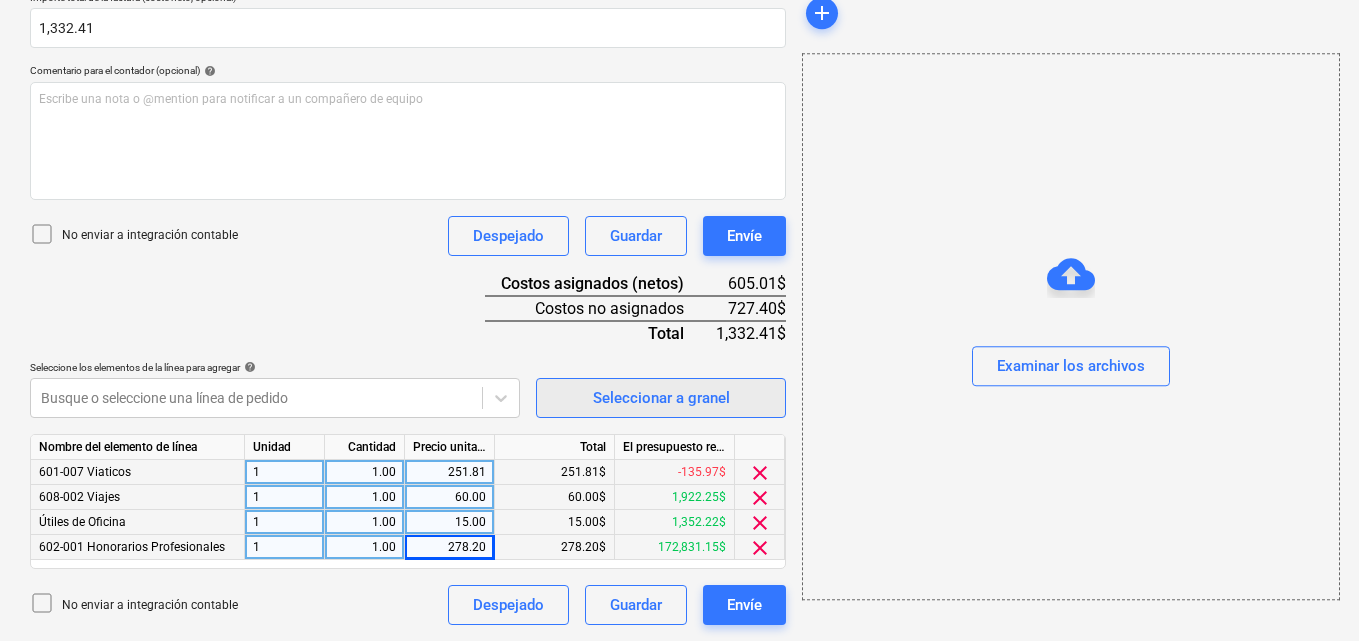 click on "Seleccionar a granel" at bounding box center [661, 398] 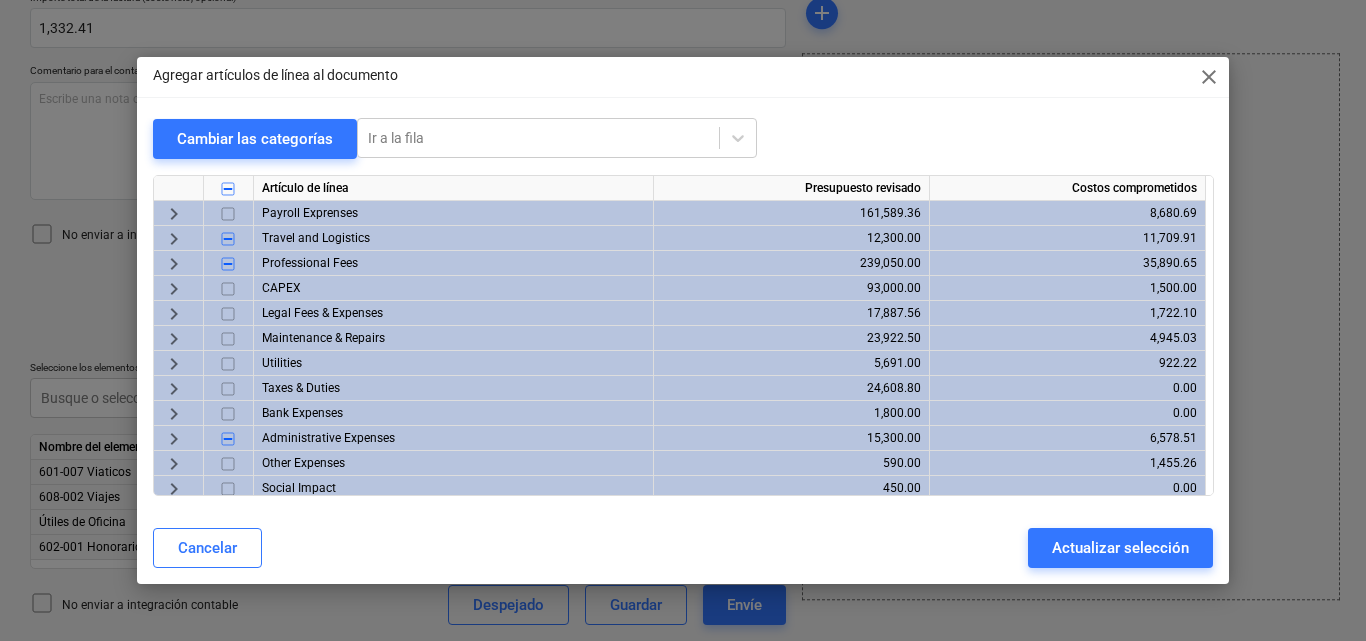 click on "Agregar artículos de línea al documento close Cambiar las categorías Ir a la fila Artículo de línea Presupuesto revisado Costos comprometidos keyboard_arrow_right  Payroll Exprenses 161,589.36 8,680.69 keyboard_arrow_right  Travel and Logistics 12,300.00 11,709.91 keyboard_arrow_right  Professional Fees 239,050.00 35,890.65 keyboard_arrow_right  CAPEX 93,000.00 1,500.00 keyboard_arrow_right  Legal Fees & Expenses 17,887.56 1,722.10 keyboard_arrow_right  Maintenance & Repairs 23,922.50 4,945.03 keyboard_arrow_right  Utilities 5,691.00 922.22 keyboard_arrow_right  Taxes & Duties 24,608.80 0.00 keyboard_arrow_right  Bank Expenses 1,800.00 0.00 keyboard_arrow_right  Administrative Expenses 15,300.00 6,578.51 keyboard_arrow_right  Other Expenses 590.00 1,455.26 keyboard_arrow_right  Social Impact 450.00 0.00 keyboard_arrow_right  Marketing 19,625.00 535.00 Cancelar Actualizar selección" at bounding box center [683, 320] 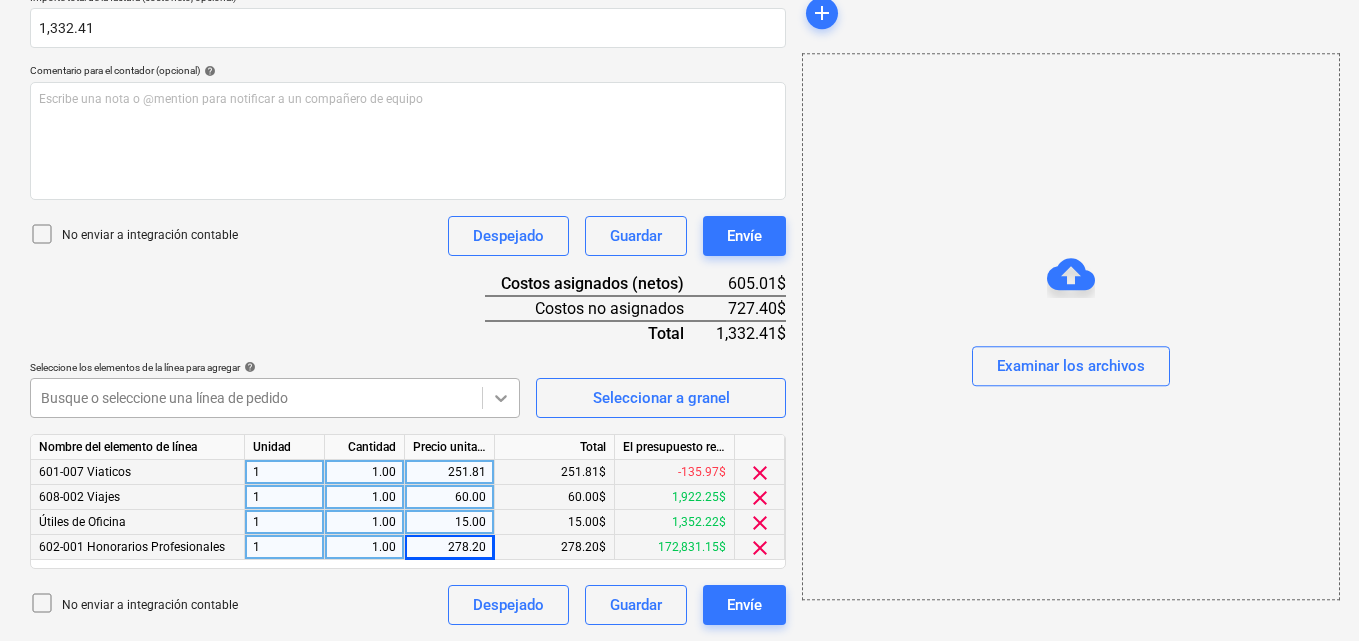 click on "Ventas Proyectos Contactos Compañía Bandeja de entrada 2 Aprobaciones format_size keyboard_arrow_down help search Busca en notifications 67 keyboard_arrow_down M. MORALES keyboard_arrow_down CATILAND ESTATES Presupuesto 2 Contrato principal RFQs Subcontratos Reporte de progreso Ordenes de compra Costos 9 Ingreso Archivos 6 Más keyboard_arrow_down 1 Crear un nuevo documento Selecciona la compañía MAURA MORALES   Añade una nueva compañía Seleccione el tipo de documento help Otros gastos (recibo, mano de obra, etc.) Nombre del documento help Desglose de julio número de factura  (opcional) help 08 Fecha de la factura help 05 Aug 2025 05.08.2025 Press the down arrow key to interact with the calendar and
select a date. Press the question mark key to get the keyboard shortcuts for changing dates. Fecha de vencimiento help 05 Aug 2025 05.08.2025 Press the down arrow key to interact with the calendar and
select a date. Press the question mark key to get the keyboard shortcuts for changing dates. ﻿" at bounding box center [679, -146] 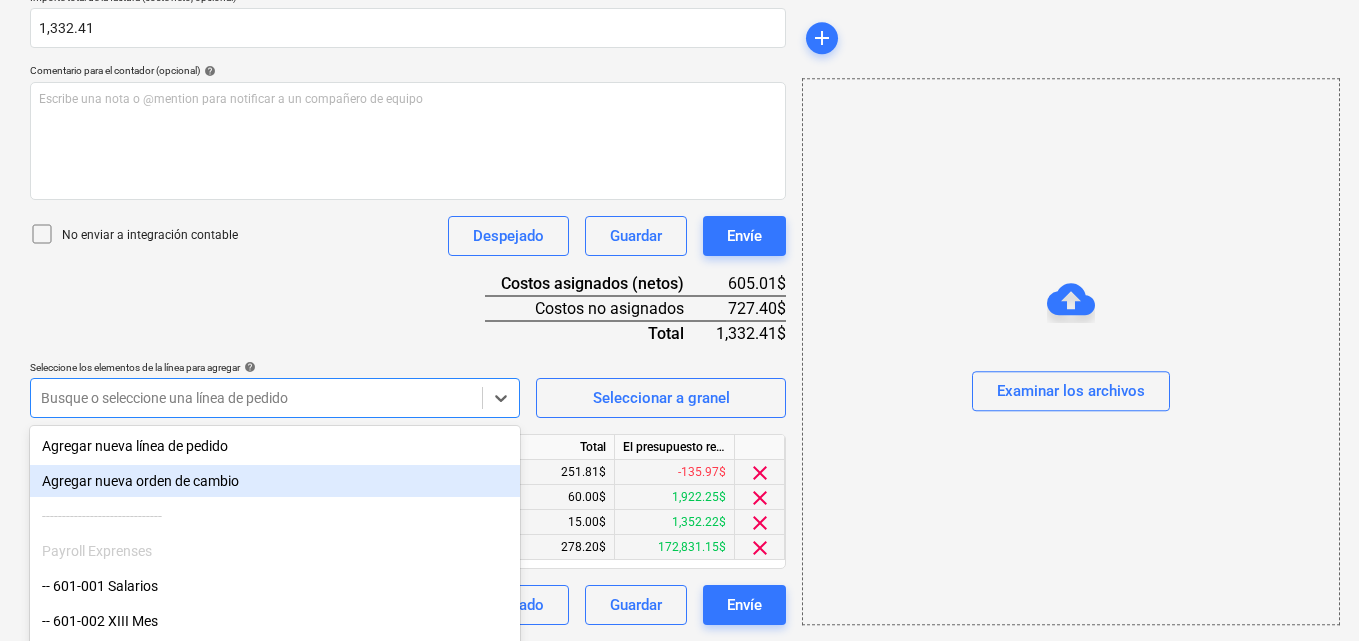 scroll, scrollTop: 555, scrollLeft: 0, axis: vertical 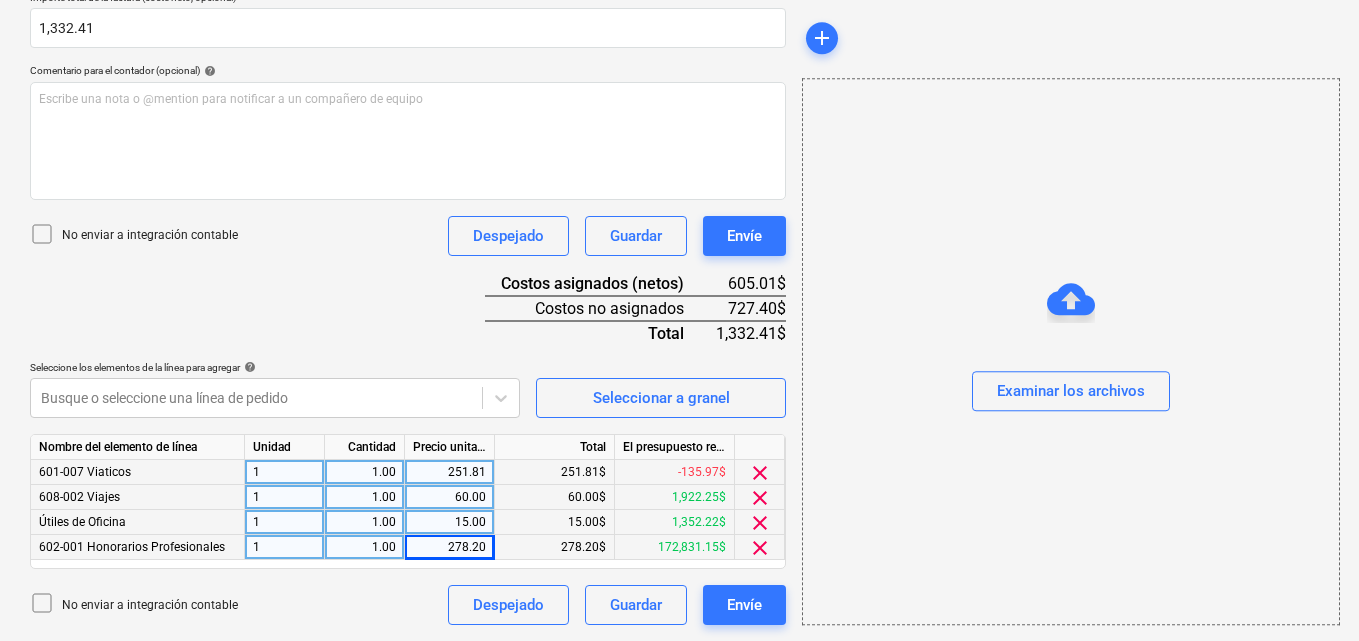 click on "Ventas Proyectos Contactos Compañía Bandeja de entrada 2 Aprobaciones format_size keyboard_arrow_down help search Busca en notifications 67 keyboard_arrow_down M. MORALES keyboard_arrow_down CATILAND ESTATES Presupuesto 2 Contrato principal RFQs Subcontratos Reporte de progreso Ordenes de compra Costos 9 Ingreso Archivos 6 Más keyboard_arrow_down 1 Crear un nuevo documento Selecciona la compañía MAURA MORALES   Añade una nueva compañía Seleccione el tipo de documento help Otros gastos (recibo, mano de obra, etc.) Nombre del documento help Desglose de julio número de factura  (opcional) help 08 Fecha de la factura help 05 Aug 2025 05.08.2025 Press the down arrow key to interact with the calendar and
select a date. Press the question mark key to get the keyboard shortcuts for changing dates. Fecha de vencimiento help 05 Aug 2025 05.08.2025 Importe total de la factura (coste neto, opcional) 1,332.41 Comentario para el contador (opcional) help ﻿ No enviar a integración contable Despejado" at bounding box center (679, -146) 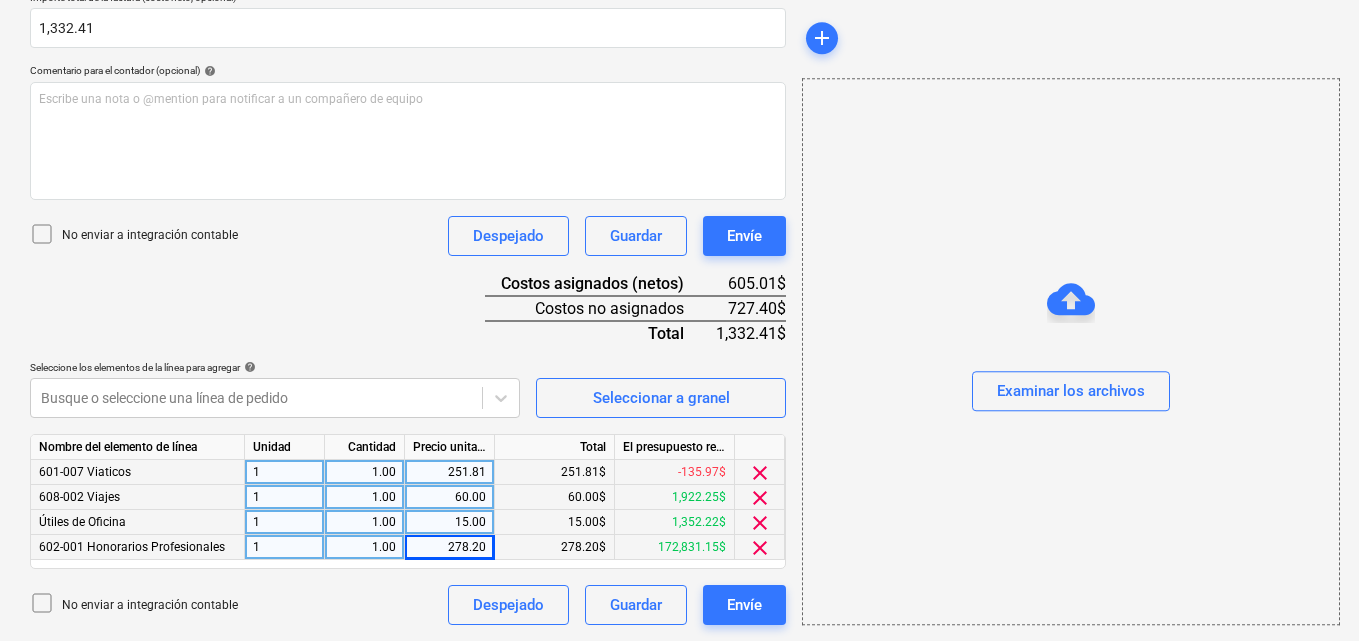 click on "clear" at bounding box center (760, 548) 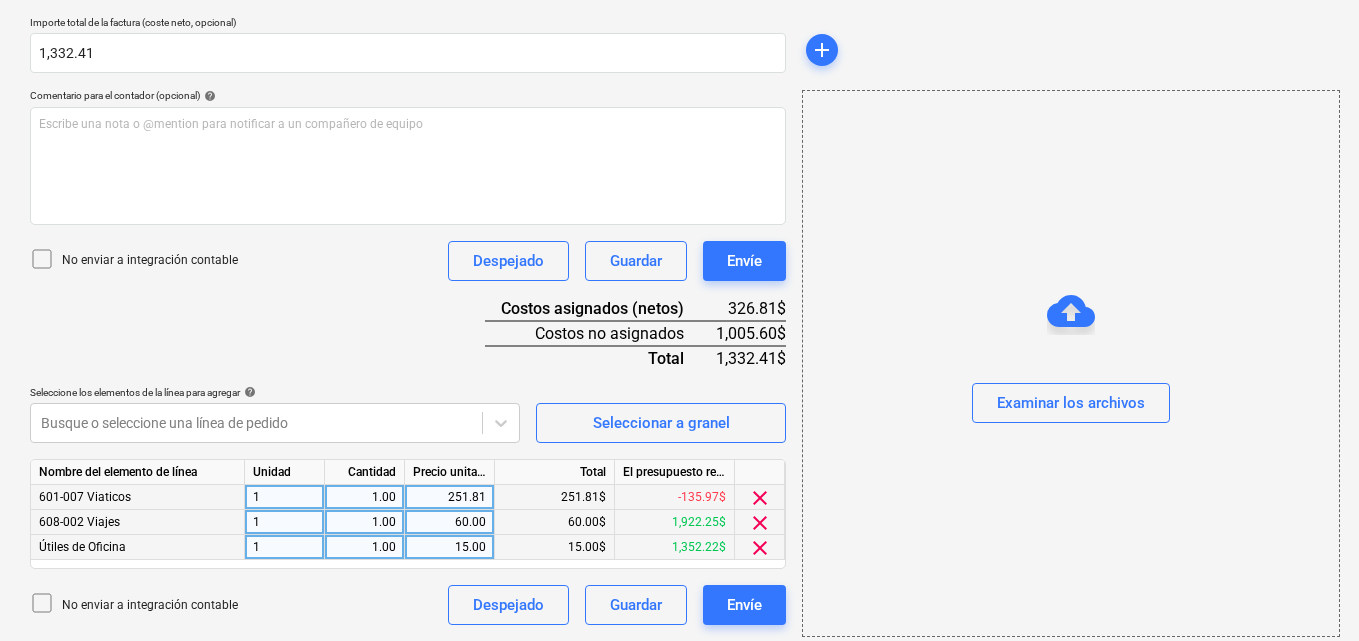 scroll, scrollTop: 441, scrollLeft: 0, axis: vertical 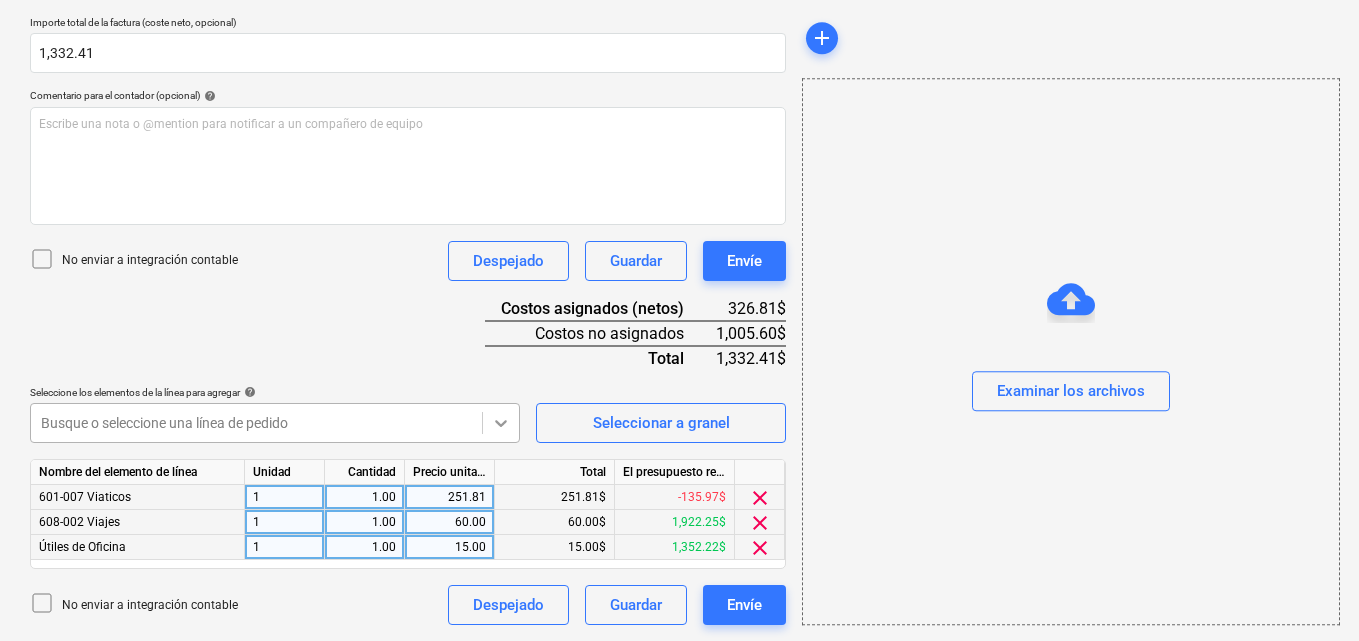 click on "Ventas Proyectos Contactos Compañía Bandeja de entrada 2 Aprobaciones format_size keyboard_arrow_down help search Busca en notifications 67 keyboard_arrow_down M. MORALES keyboard_arrow_down CATILAND ESTATES Presupuesto 2 Contrato principal RFQs Subcontratos Reporte de progreso Ordenes de compra Costos 9 Ingreso Archivos 6 Más keyboard_arrow_down 1 Crear un nuevo documento Selecciona la compañía MAURA MORALES   Añade una nueva compañía Seleccione el tipo de documento help Otros gastos (recibo, mano de obra, etc.) Nombre del documento help Desglose de julio número de factura  (opcional) help 08 Fecha de la factura help 05 Aug 2025 05.08.2025 Press the down arrow key to interact with the calendar and
select a date. Press the question mark key to get the keyboard shortcuts for changing dates. Fecha de vencimiento help 05 Aug 2025 05.08.2025 Press the down arrow key to interact with the calendar and
select a date. Press the question mark key to get the keyboard shortcuts for changing dates. ﻿" at bounding box center [679, -121] 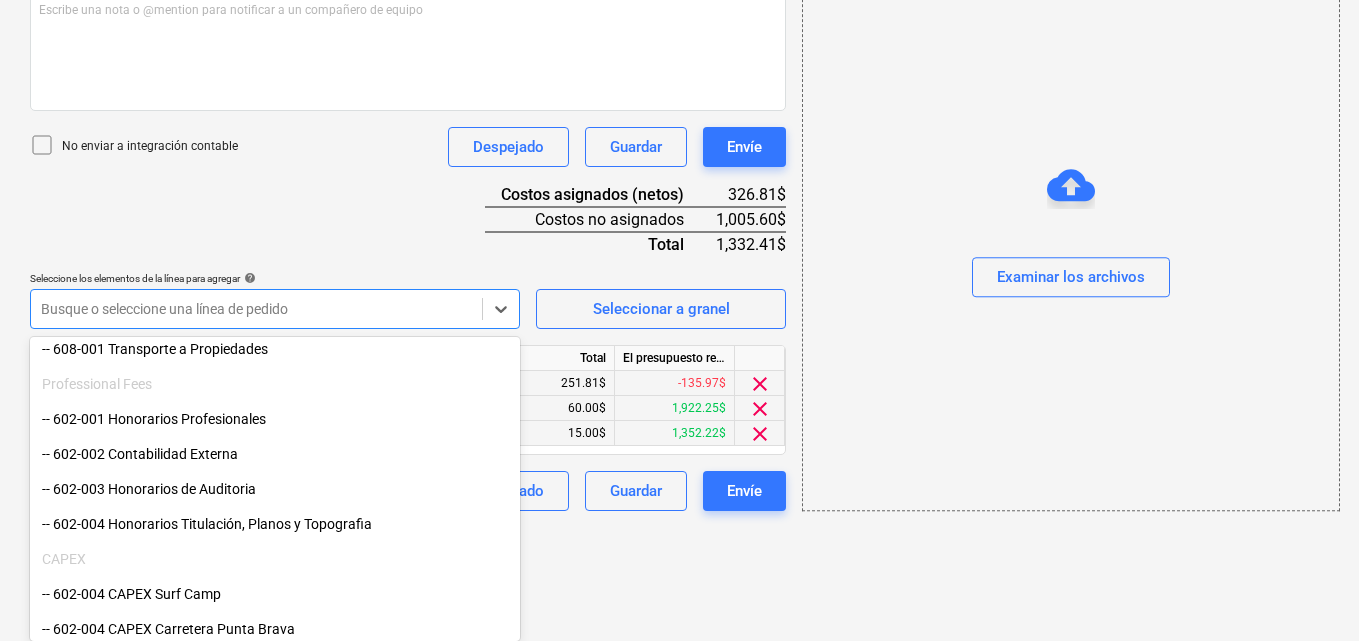 scroll, scrollTop: 300, scrollLeft: 0, axis: vertical 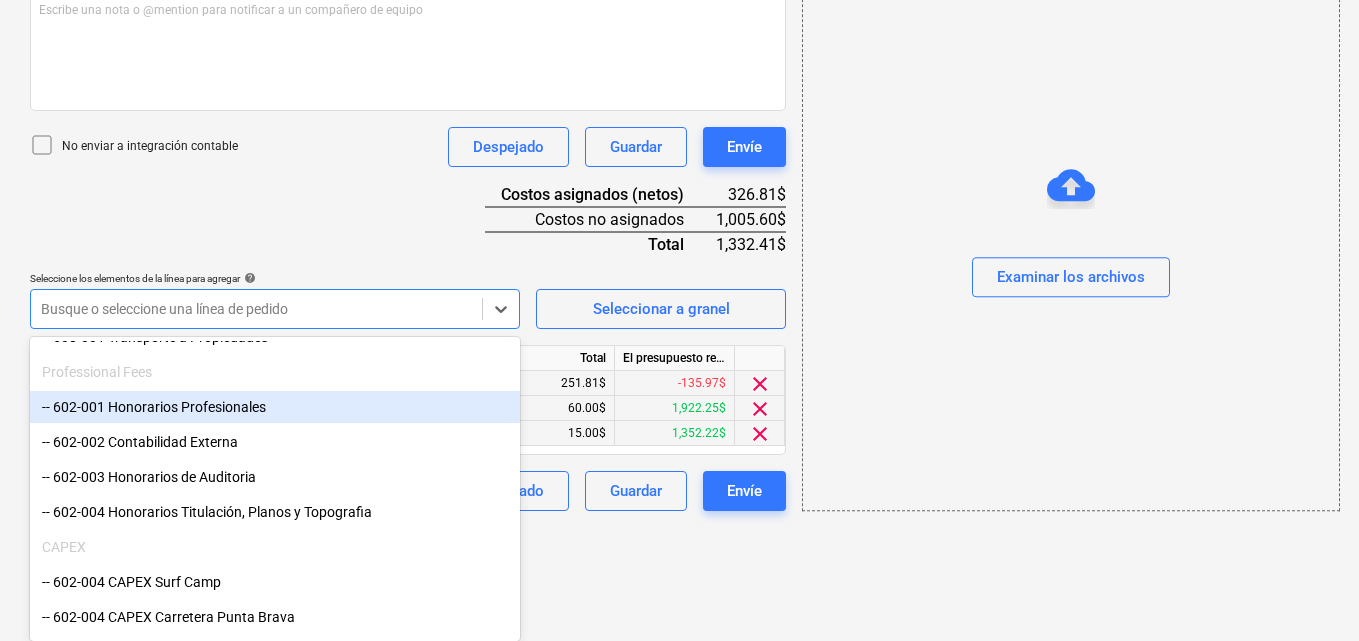 click on "--  602-001 Honorarios Profesionales" at bounding box center [275, 407] 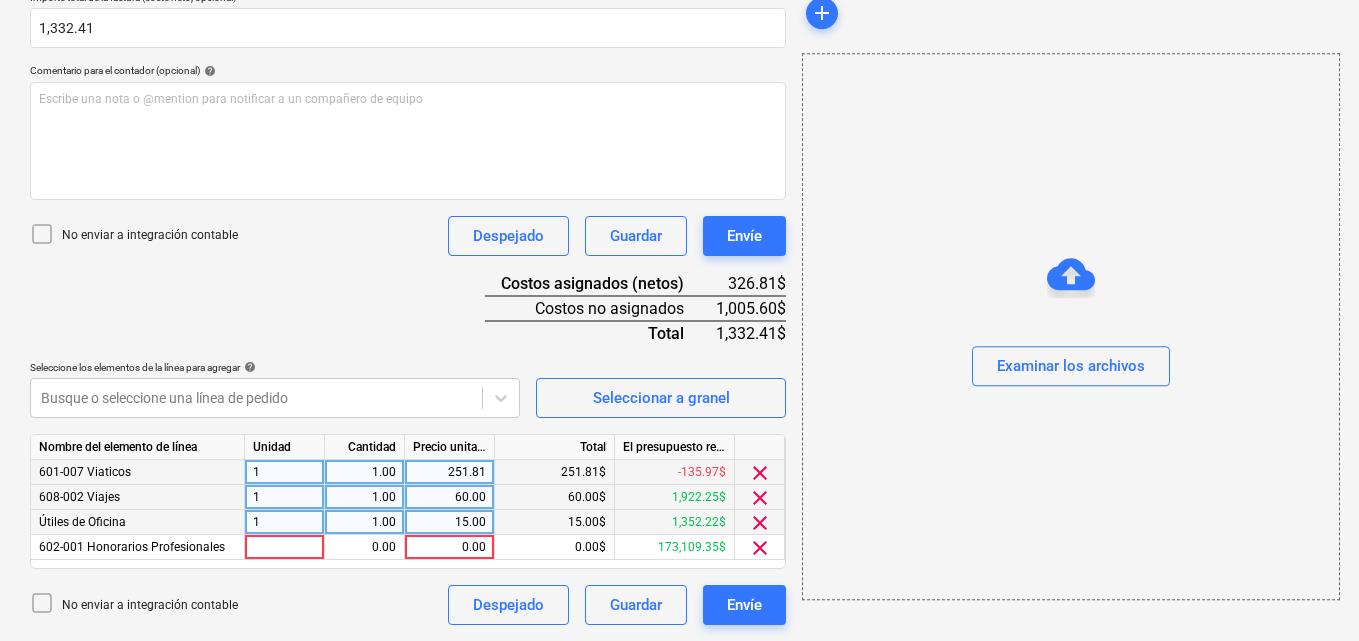 scroll, scrollTop: 466, scrollLeft: 0, axis: vertical 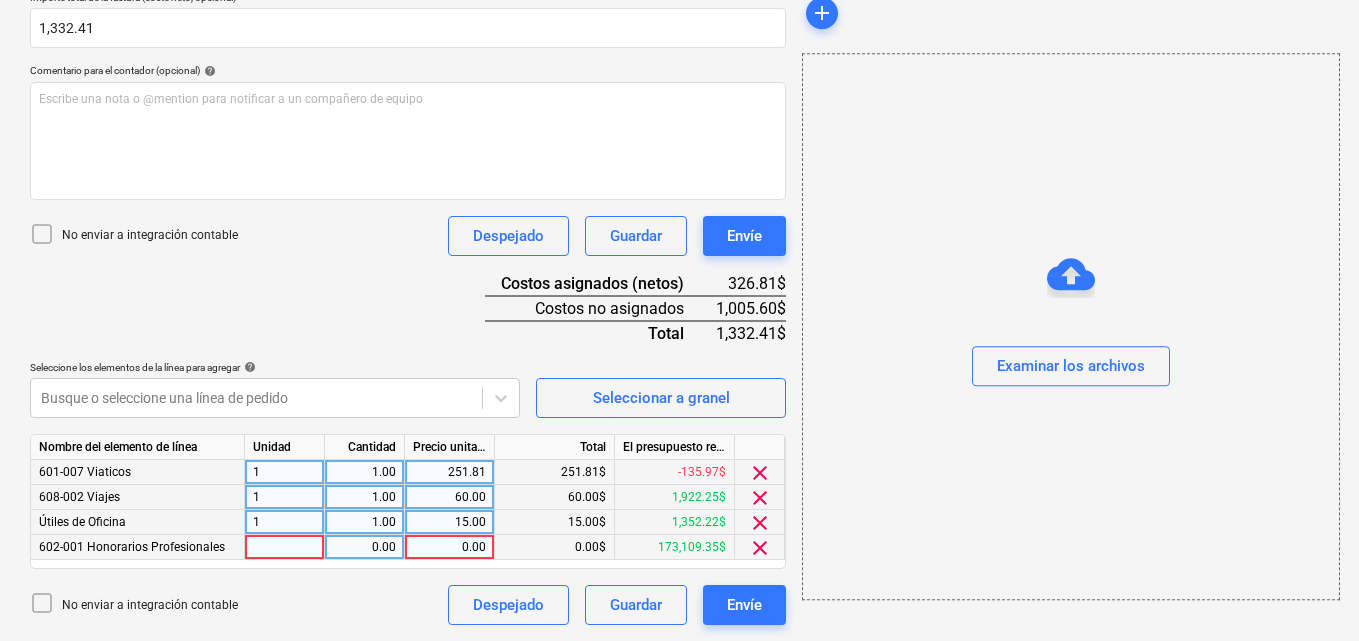 click at bounding box center (285, 547) 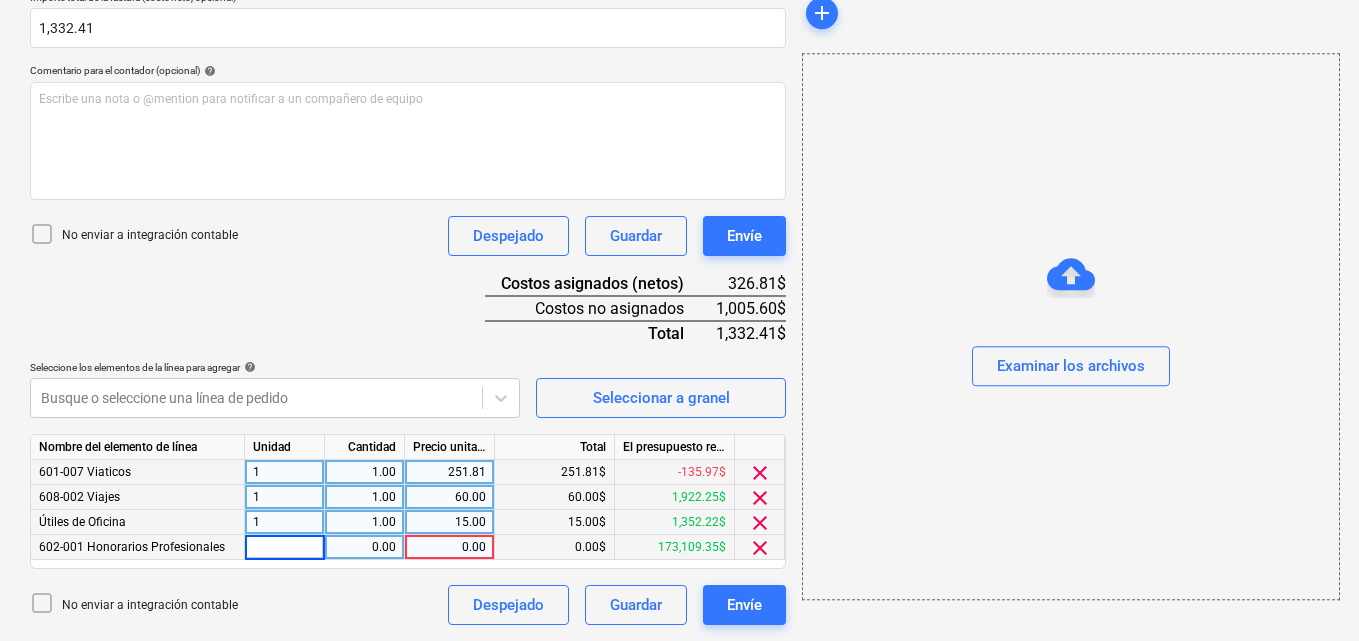 type on "1" 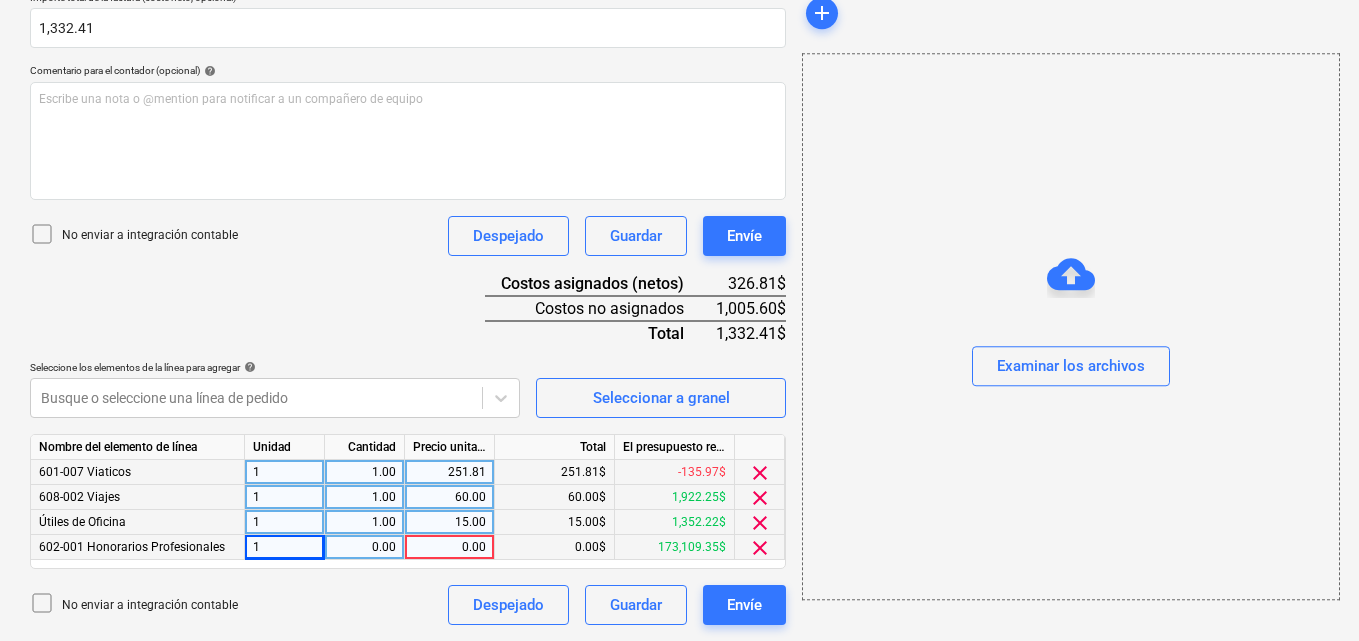 click on "0.00" at bounding box center [364, 547] 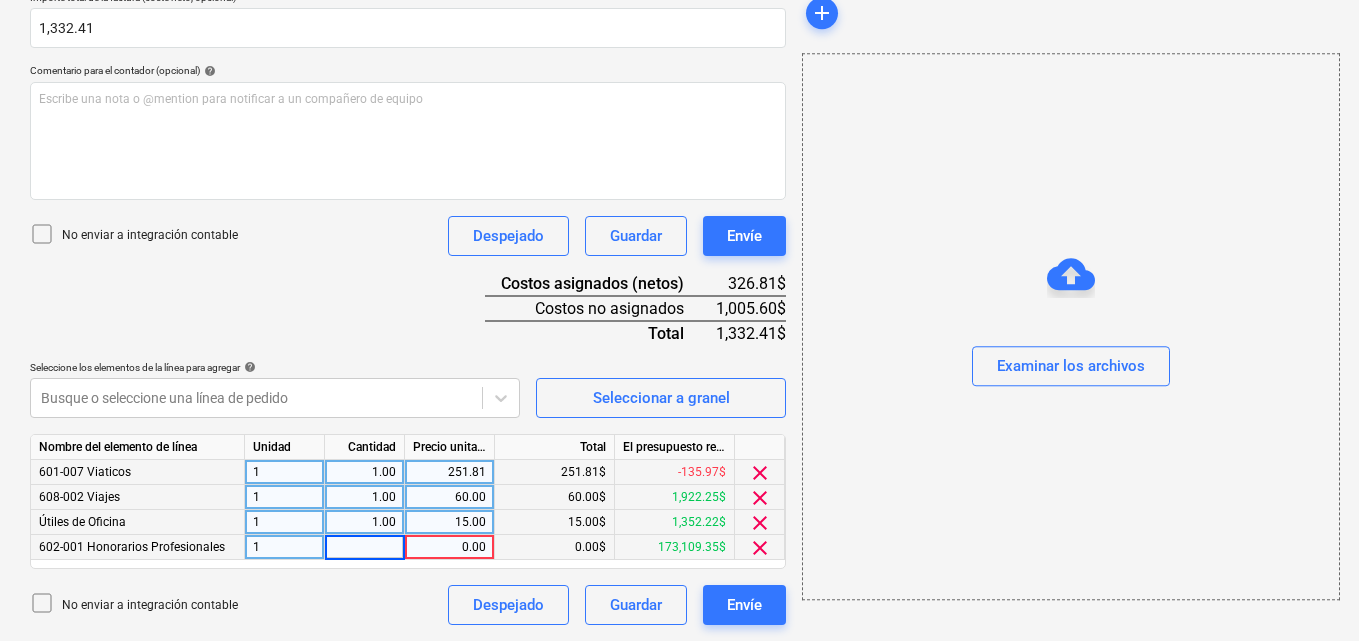 type on "1" 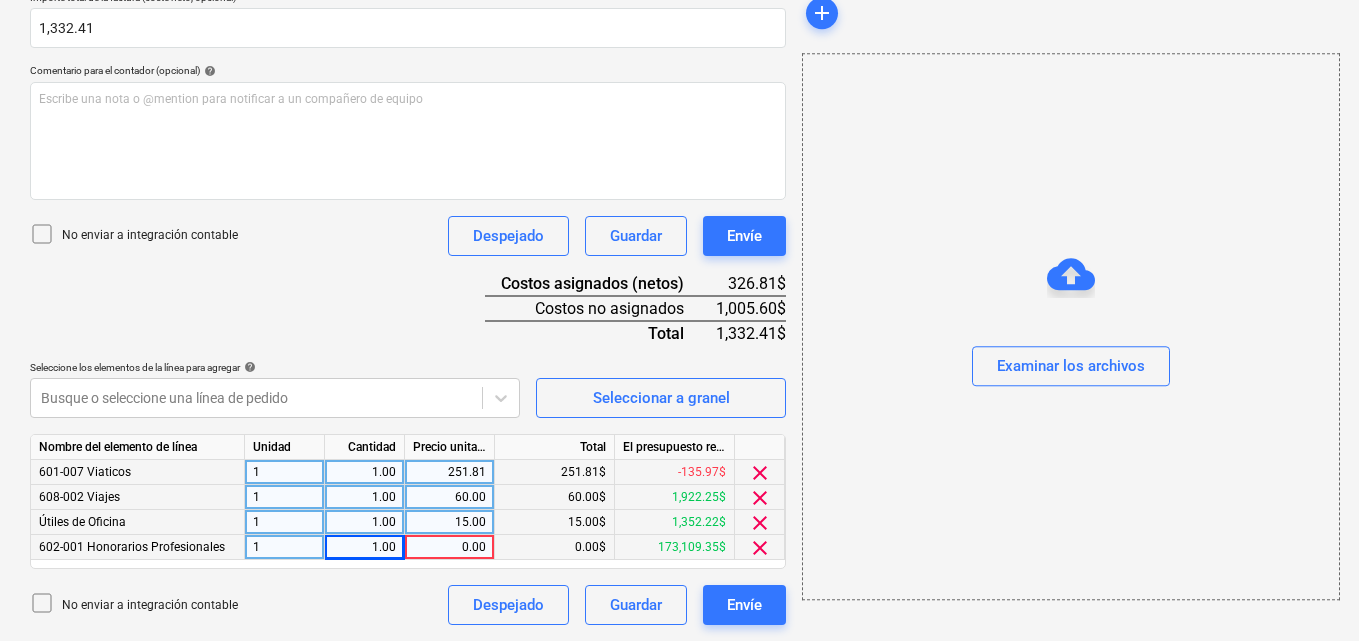click on "0.00" at bounding box center [449, 547] 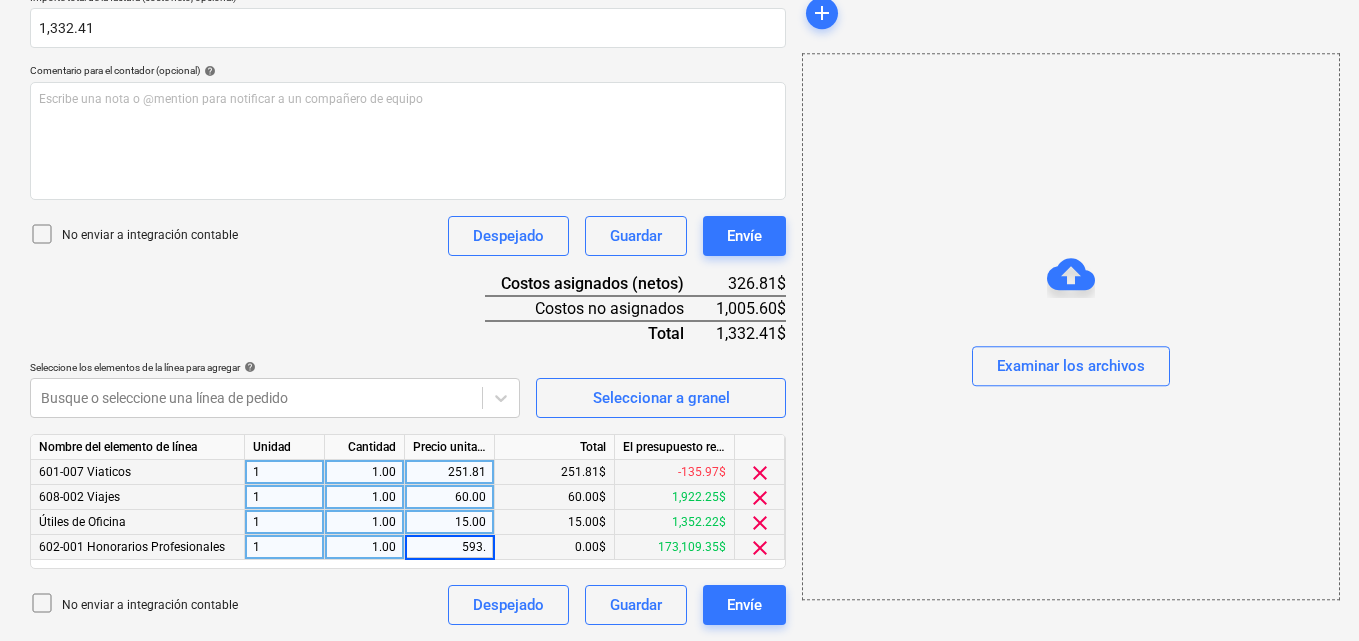 type on "593.20" 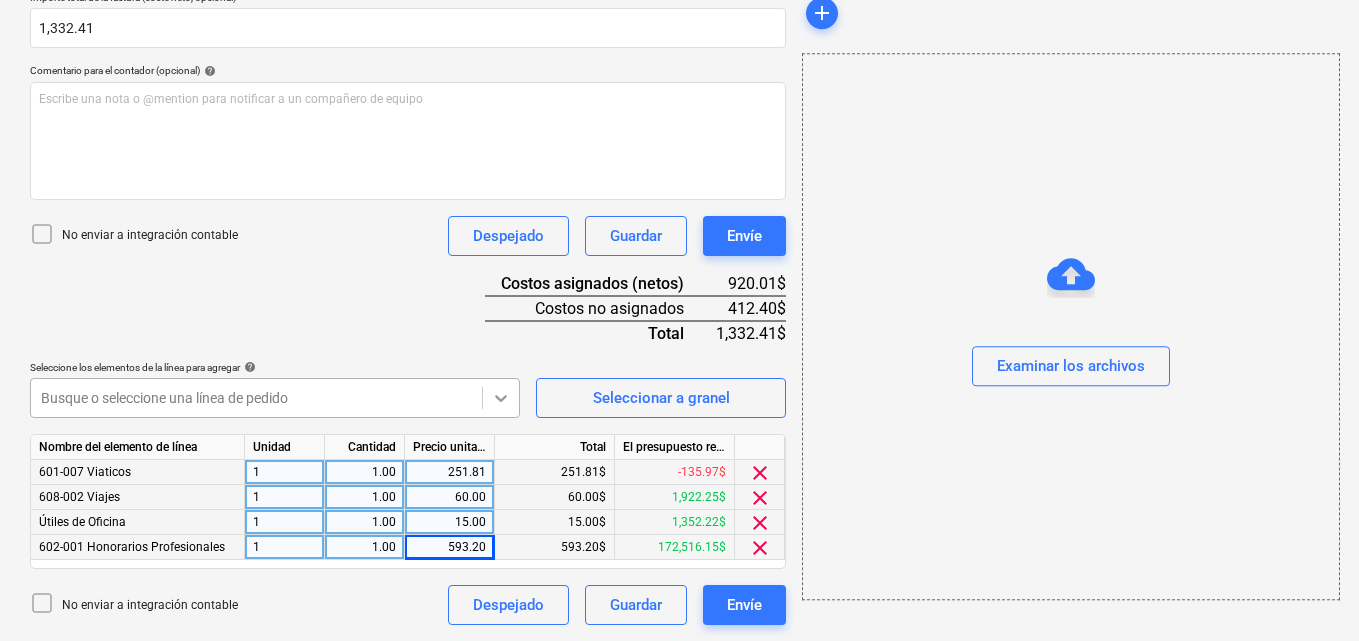 click 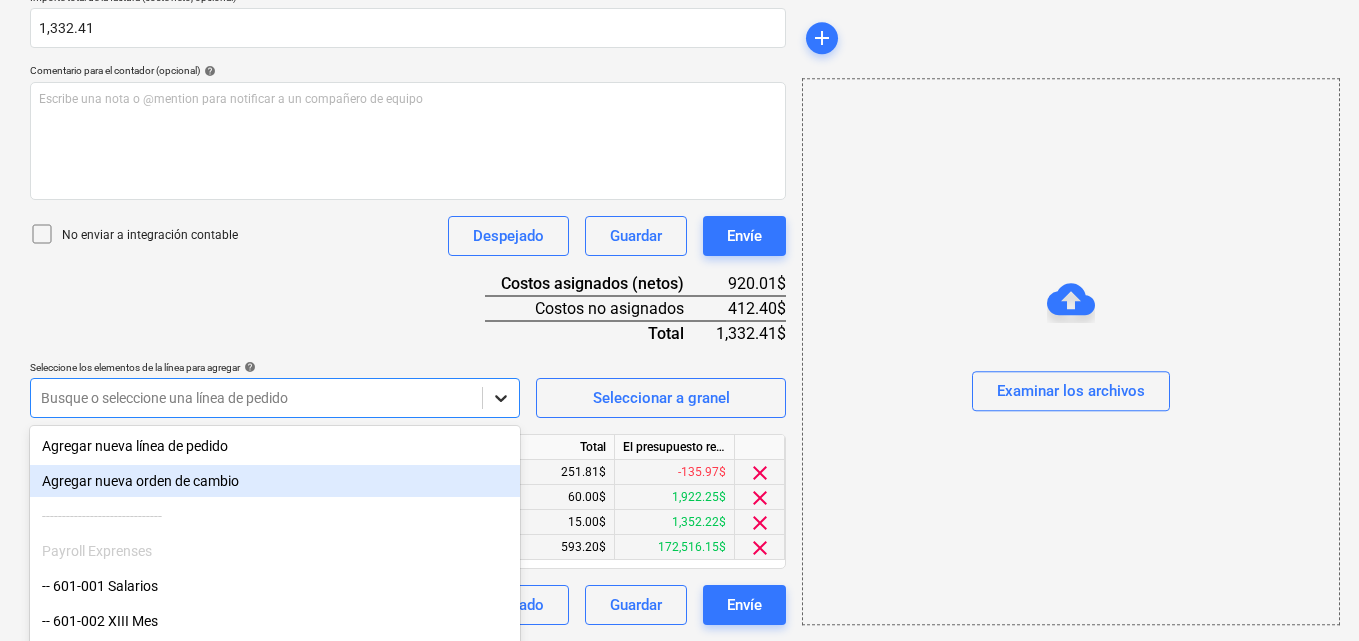 click on "Ventas Proyectos Contactos Compañía Bandeja de entrada 2 Aprobaciones format_size keyboard_arrow_down help search Busca en notifications 67 keyboard_arrow_down M. MORALES keyboard_arrow_down CATILAND ESTATES Presupuesto 2 Contrato principal RFQs Subcontratos Reporte de progreso Ordenes de compra Costos 9 Ingreso Archivos 6 Más keyboard_arrow_down 1 Crear un nuevo documento Selecciona la compañía MAURA MORALES   Añade una nueva compañía Seleccione el tipo de documento help Otros gastos (recibo, mano de obra, etc.) Nombre del documento help Desglose de julio número de factura  (opcional) help 08 Fecha de la factura help 05 Aug 2025 05.08.2025 Press the down arrow key to interact with the calendar and
select a date. Press the question mark key to get the keyboard shortcuts for changing dates. Fecha de vencimiento help 05 Aug 2025 05.08.2025 Press the down arrow key to interact with the calendar and
select a date. Press the question mark key to get the keyboard shortcuts for changing dates. ﻿" at bounding box center (679, -146) 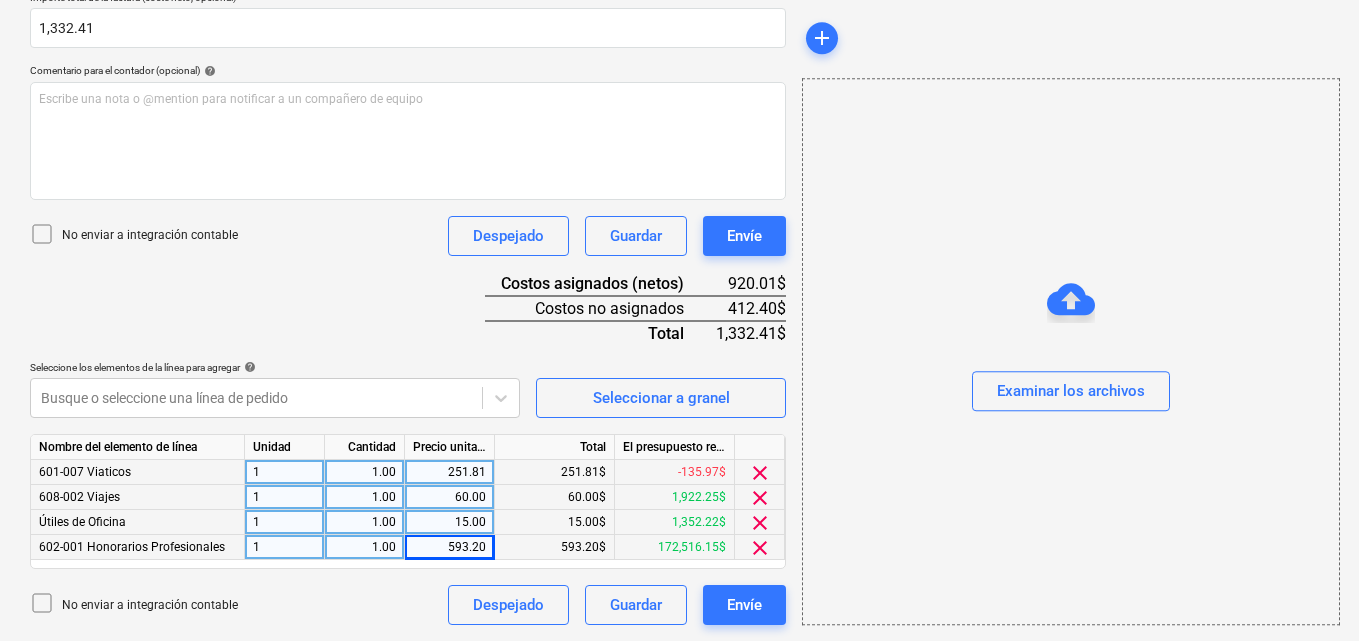 scroll, scrollTop: 466, scrollLeft: 0, axis: vertical 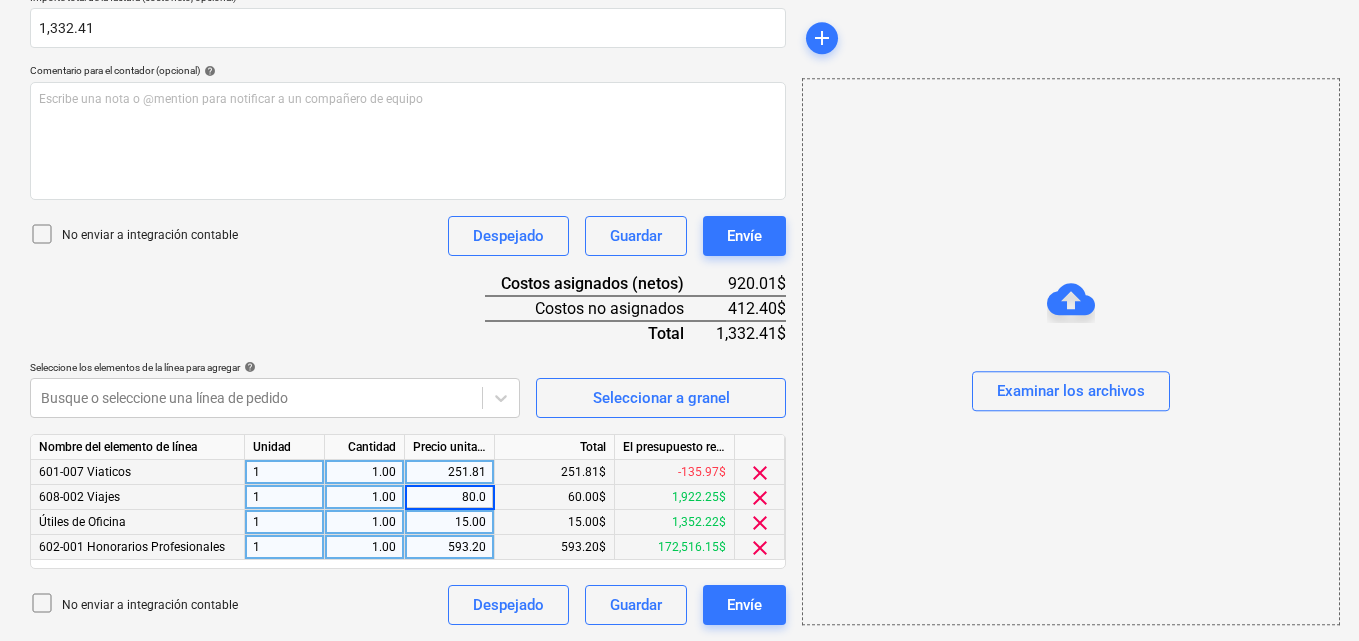 type on "80.00" 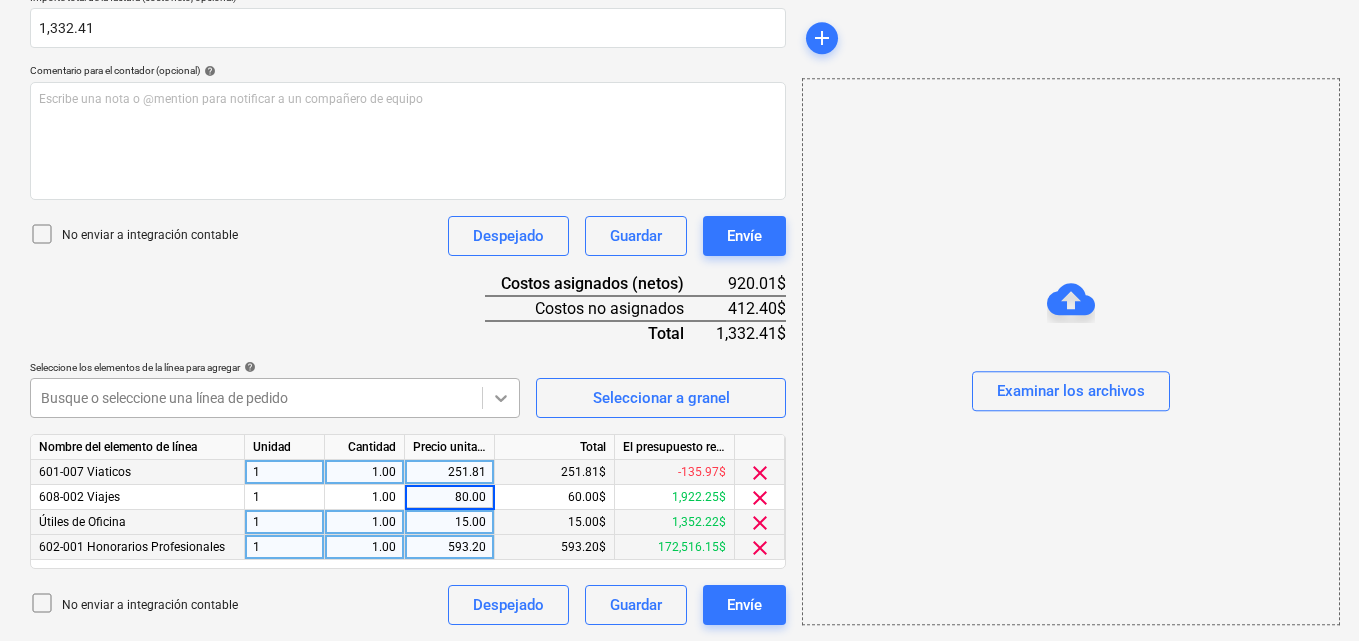 click 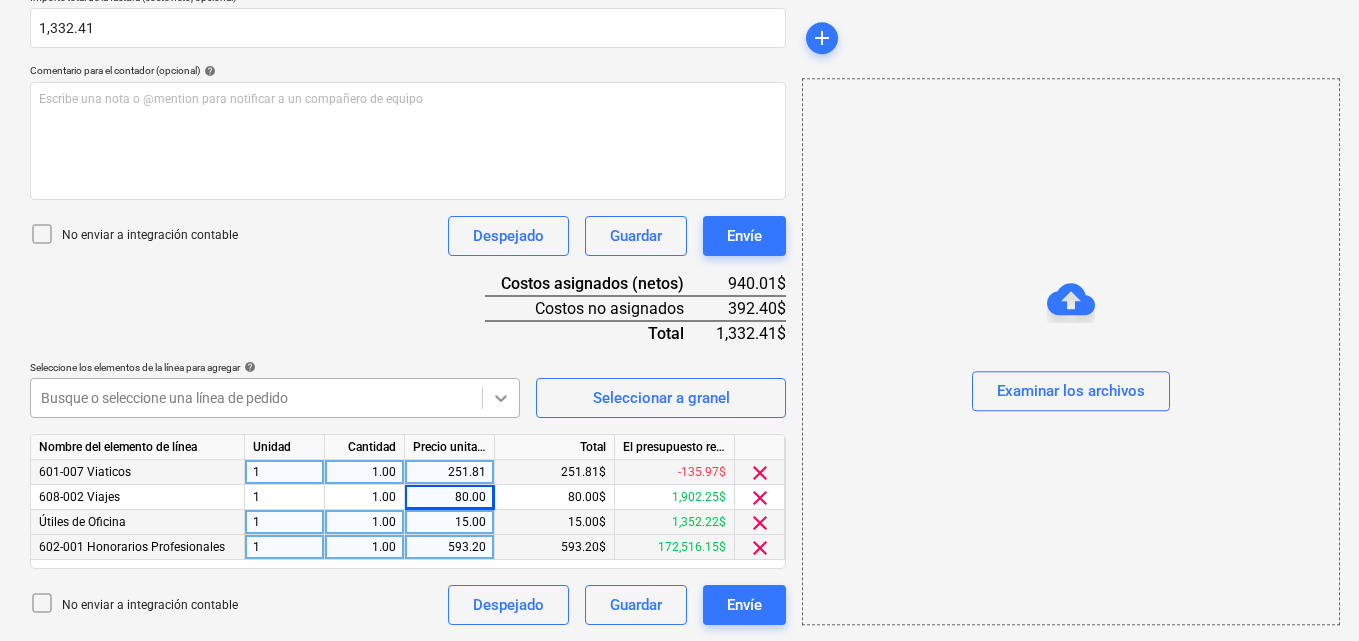 scroll, scrollTop: 555, scrollLeft: 0, axis: vertical 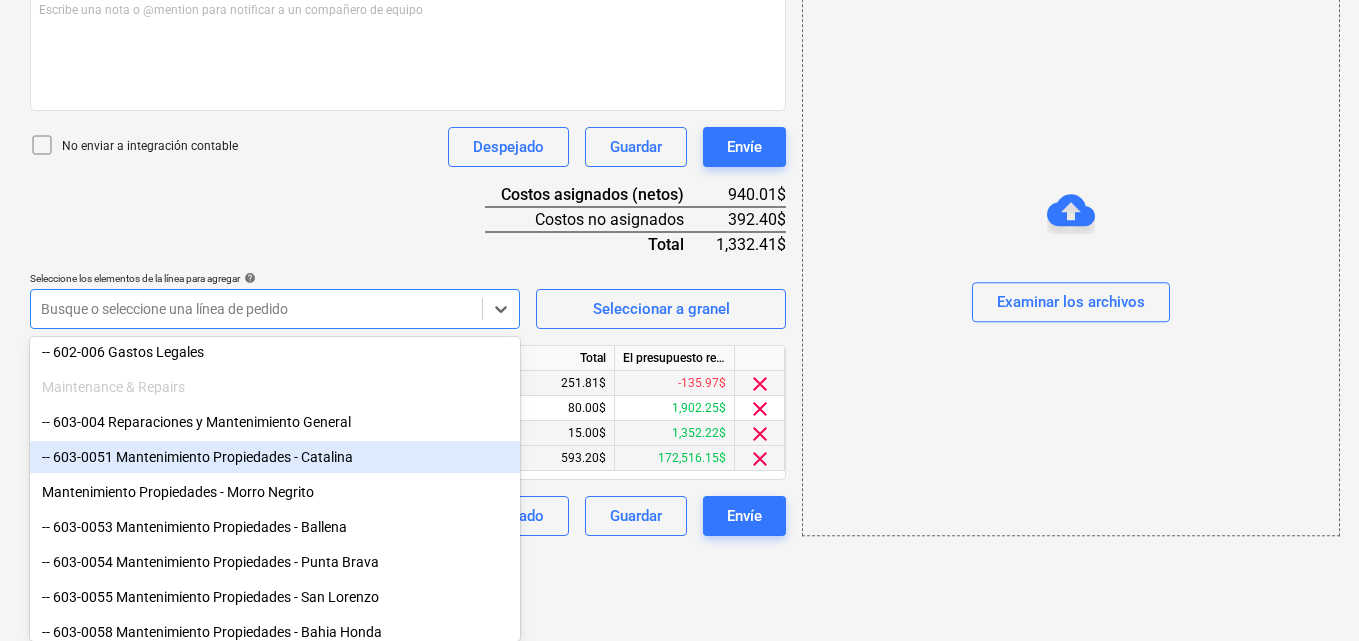 click on "--  603-0051 Mantenimiento Propiedades - Catalina" at bounding box center (275, 457) 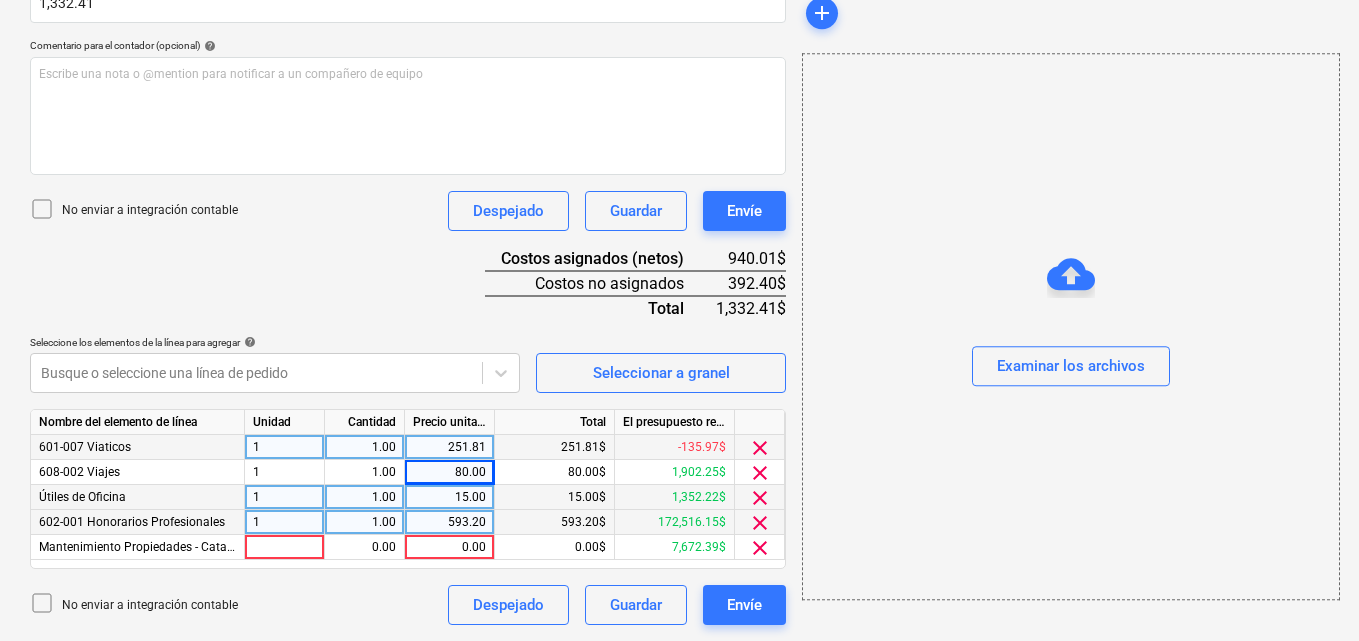 scroll, scrollTop: 491, scrollLeft: 0, axis: vertical 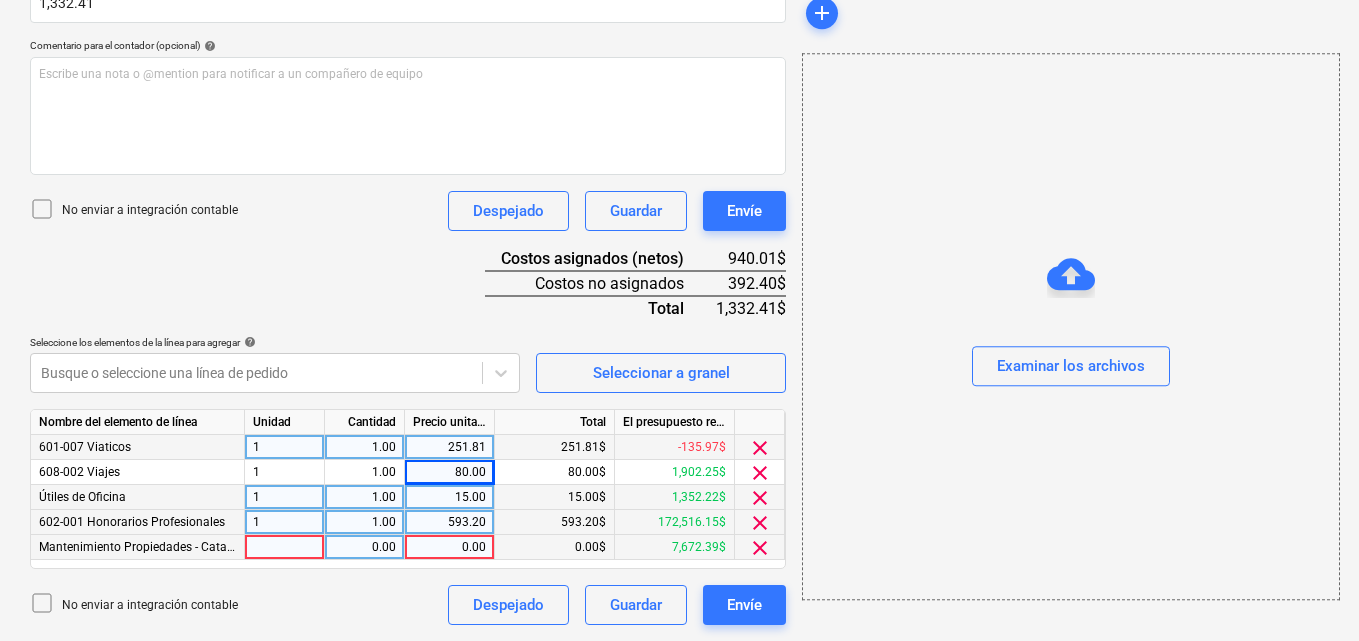 click at bounding box center (285, 547) 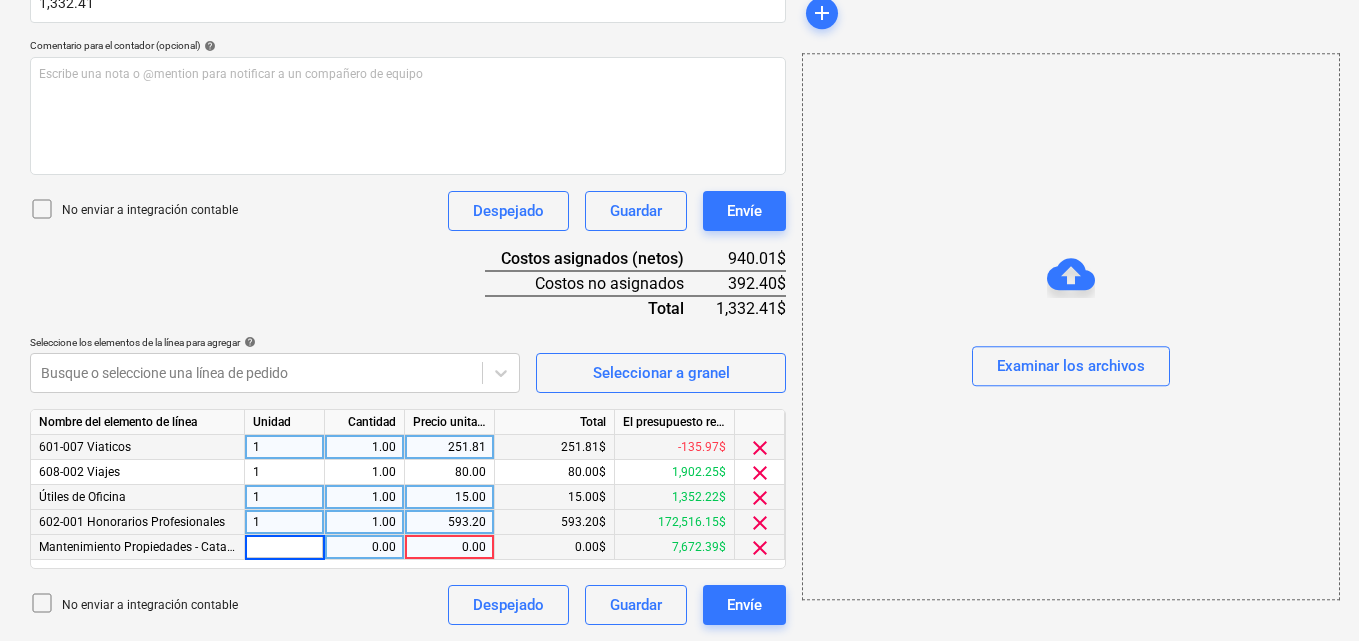 type on "1" 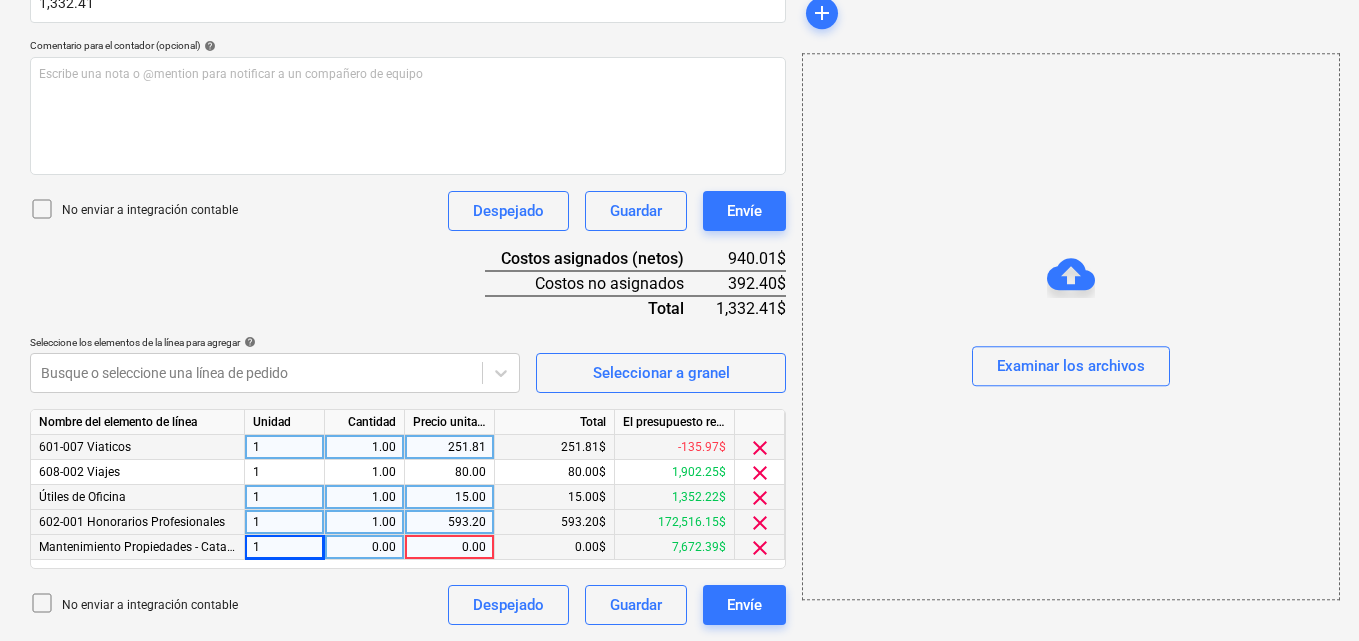 click on "0.00" at bounding box center [364, 547] 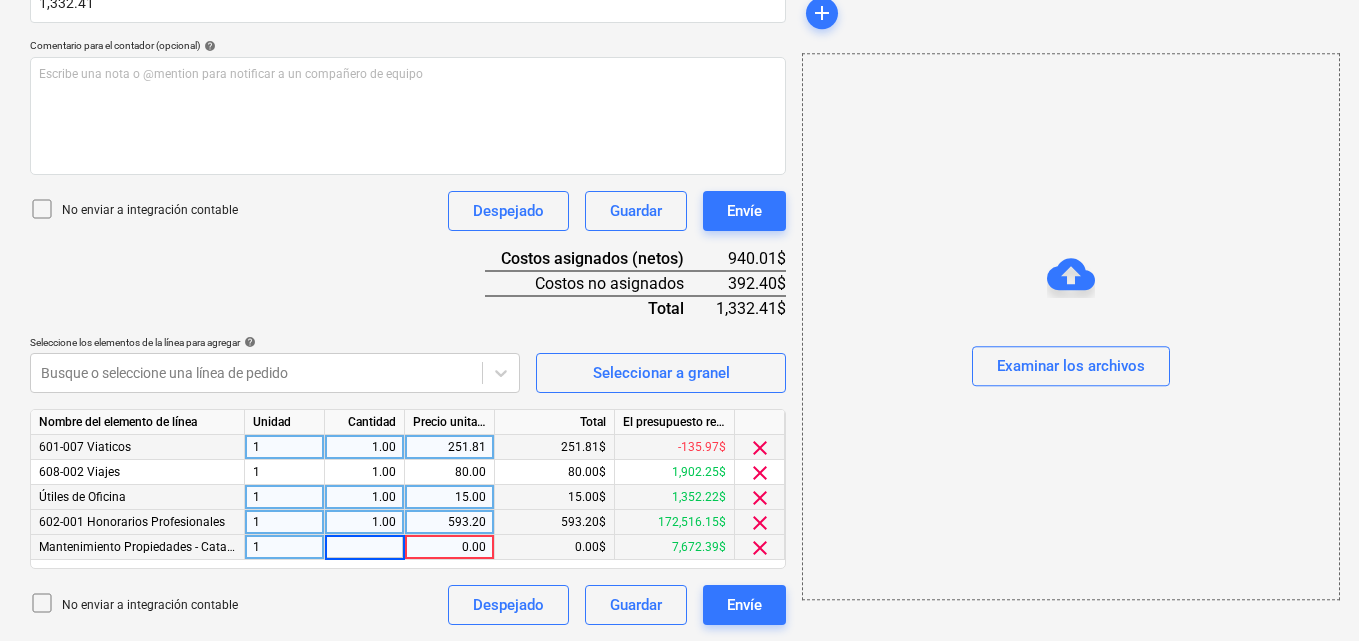 type on "1" 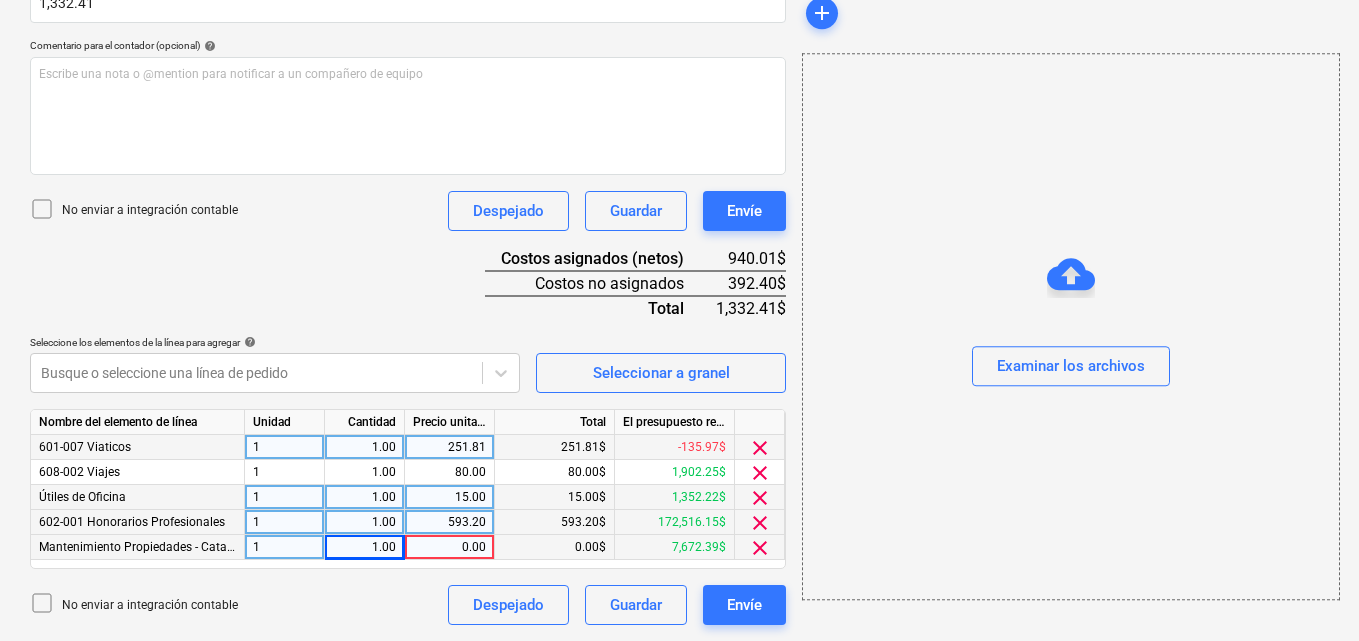 click on "0.00" at bounding box center [449, 547] 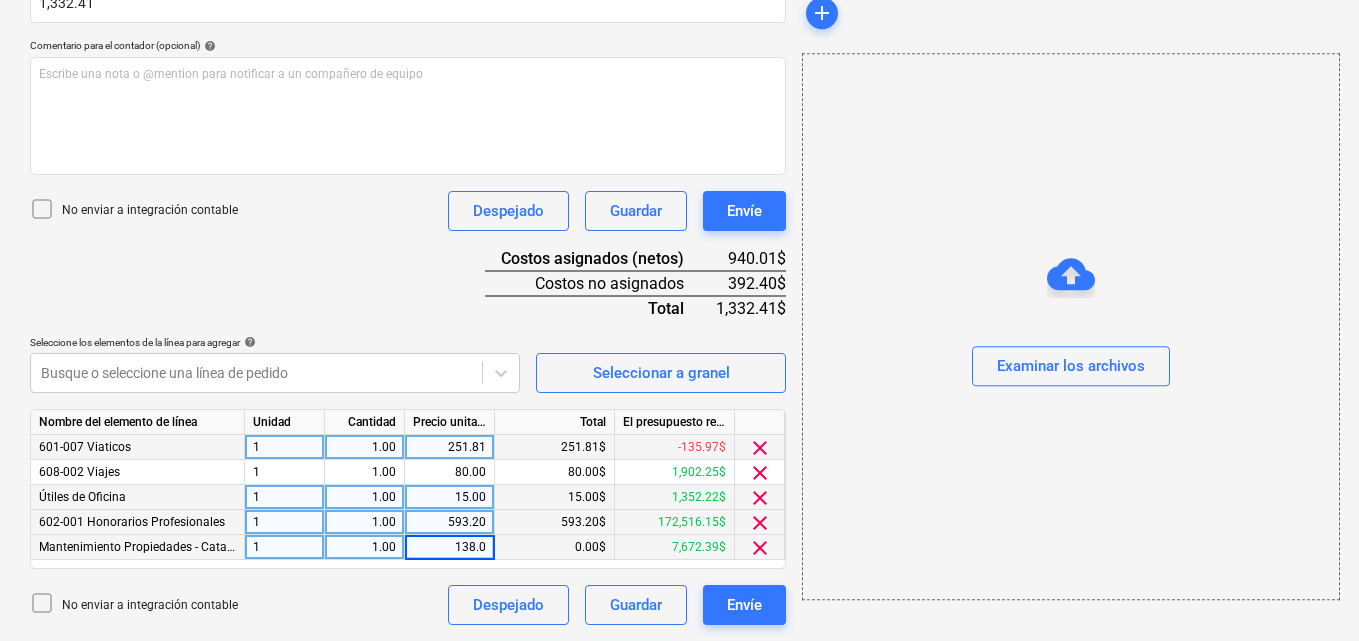 type on "138.00" 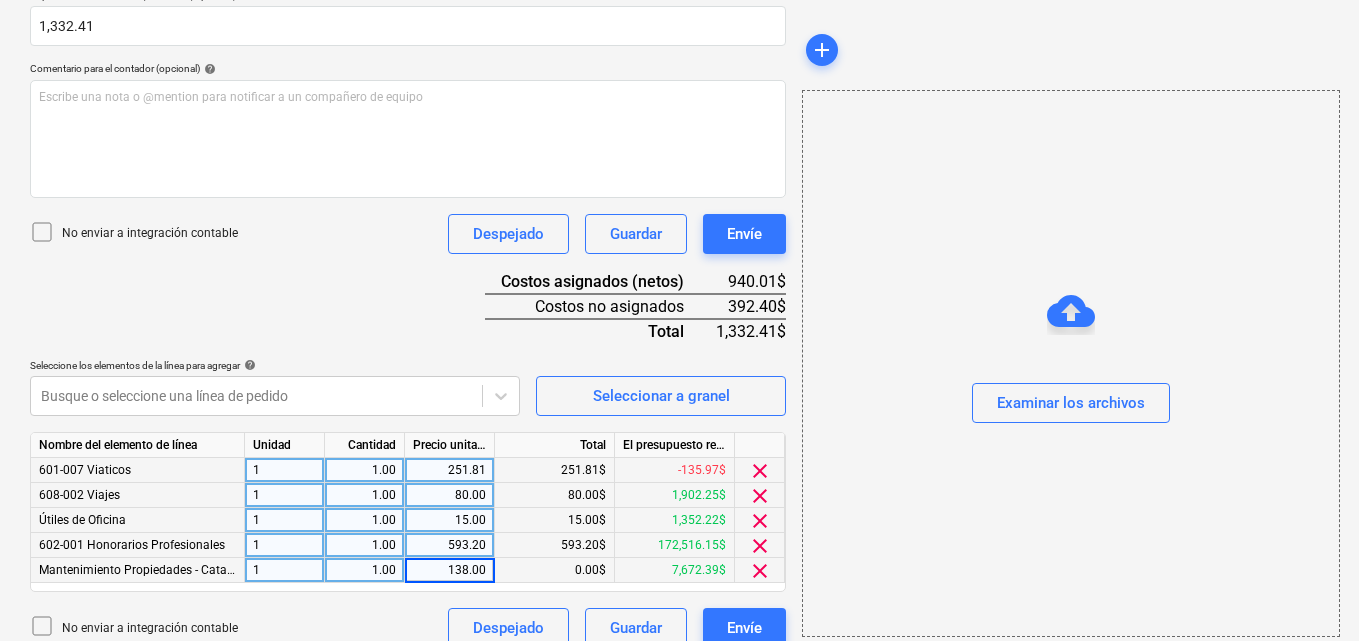 scroll, scrollTop: 491, scrollLeft: 0, axis: vertical 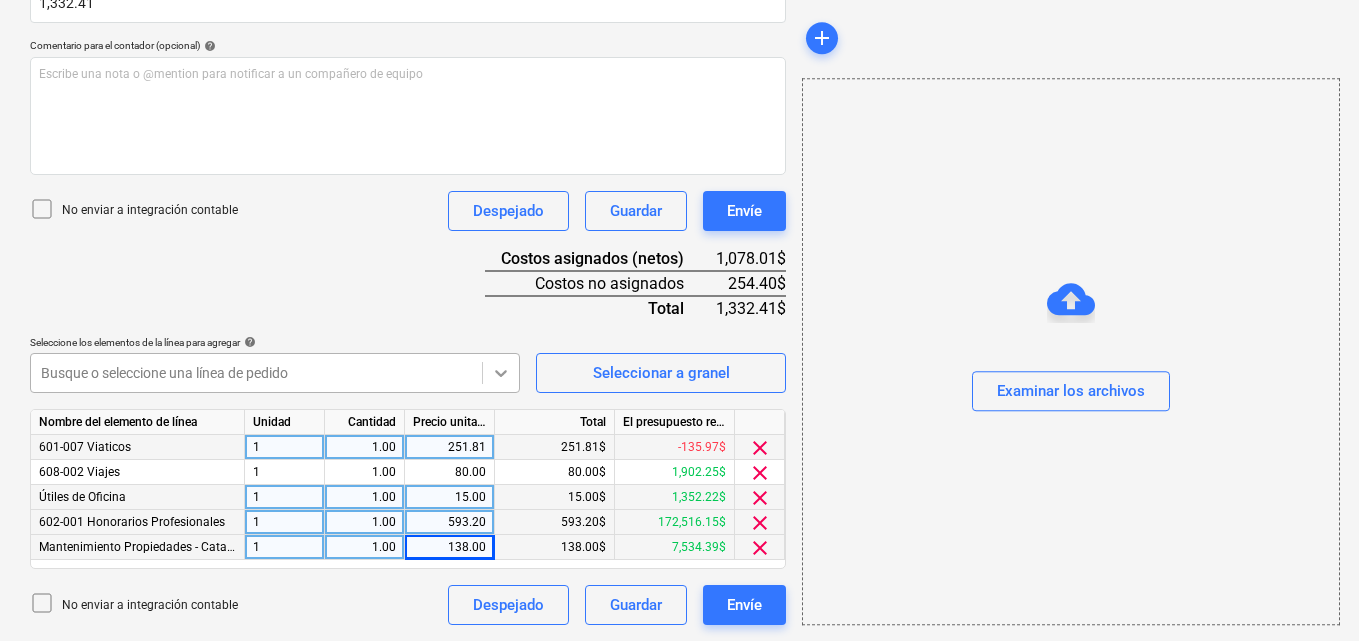 click 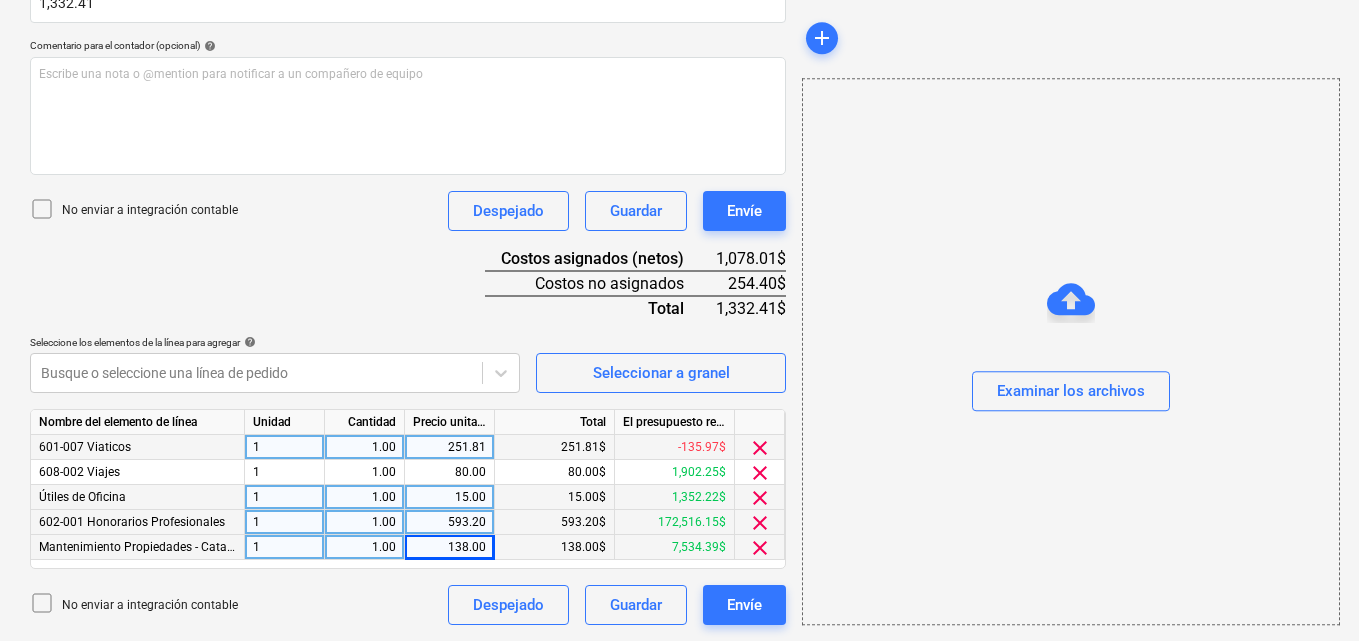 click on "138.00" at bounding box center [450, 547] 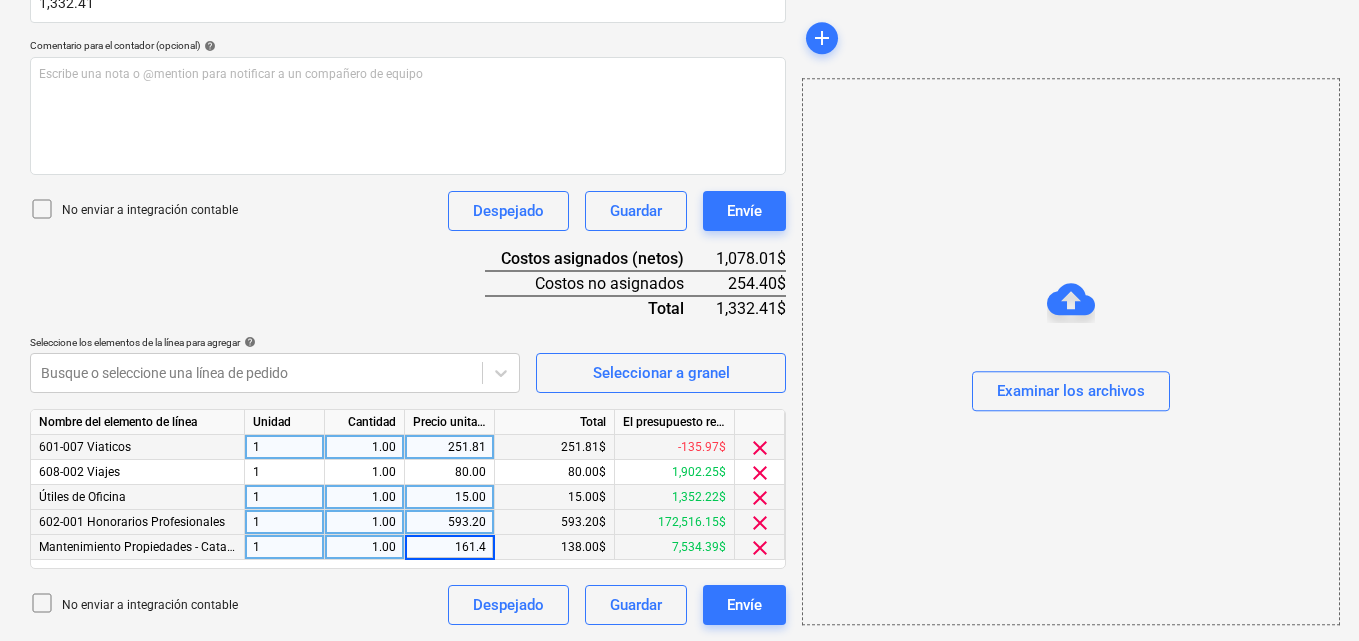 type on "161.40" 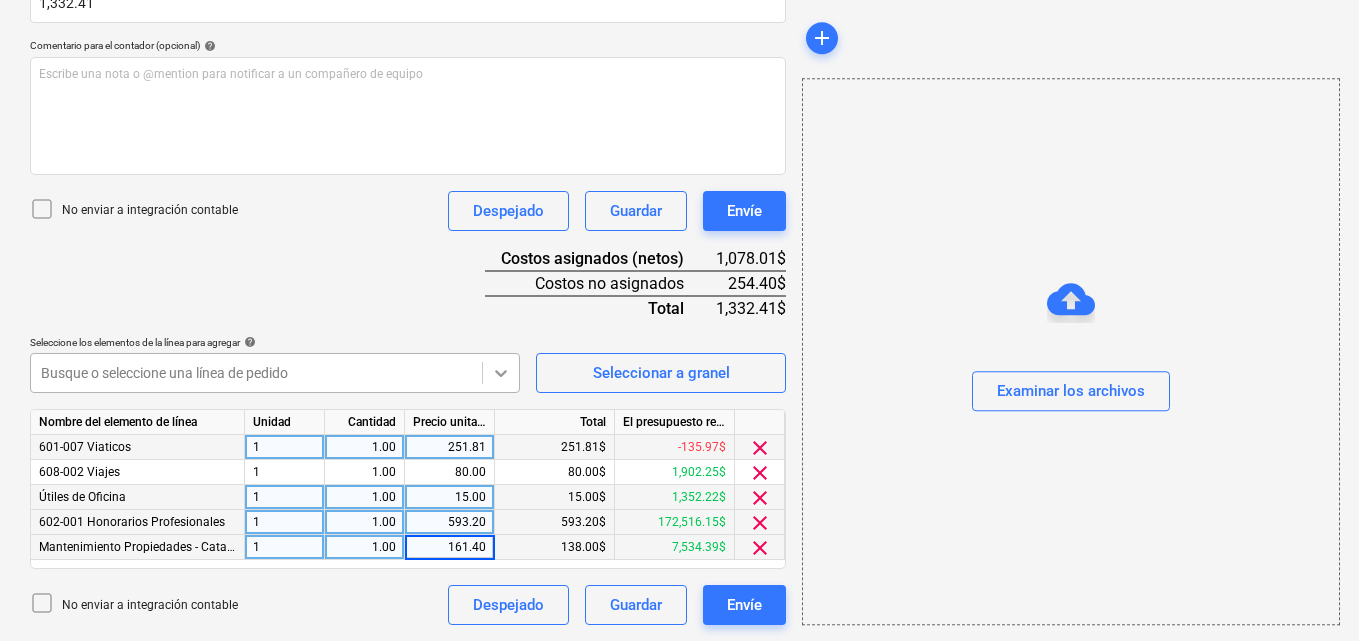 click 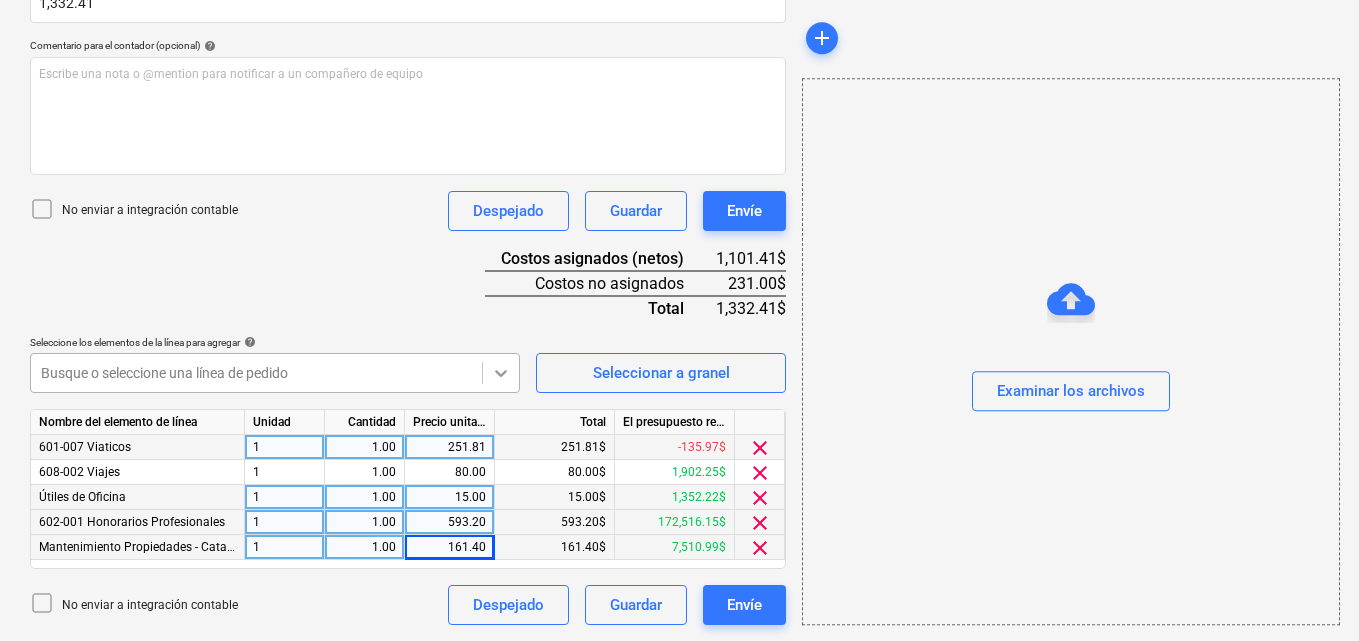 scroll, scrollTop: 555, scrollLeft: 0, axis: vertical 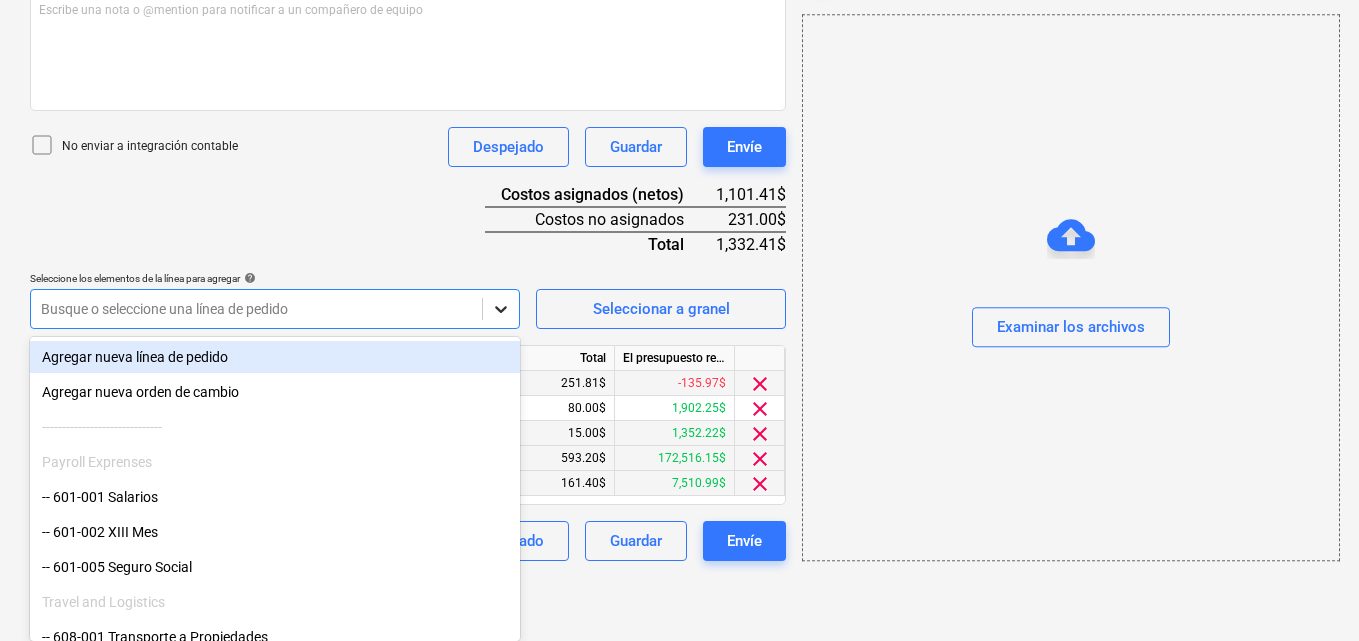 click on "Ventas Proyectos Contactos Compañía Bandeja de entrada 2 Aprobaciones format_size keyboard_arrow_down help search Busca en notifications 67 keyboard_arrow_down M. MORALES keyboard_arrow_down CATILAND ESTATES Presupuesto 2 Contrato principal RFQs Subcontratos Reporte de progreso Ordenes de compra Costos 9 Ingreso Archivos 6 Más keyboard_arrow_down 1 Crear un nuevo documento Selecciona la compañía MAURA MORALES   Añade una nueva compañía Seleccione el tipo de documento help Otros gastos (recibo, mano de obra, etc.) Nombre del documento help Desglose de julio número de factura  (opcional) help 08 Fecha de la factura help 05 Aug 2025 05.08.2025 Press the down arrow key to interact with the calendar and
select a date. Press the question mark key to get the keyboard shortcuts for changing dates. Fecha de vencimiento help 05 Aug 2025 05.08.2025 Press the down arrow key to interact with the calendar and
select a date. Press the question mark key to get the keyboard shortcuts for changing dates. ﻿" at bounding box center [679, -235] 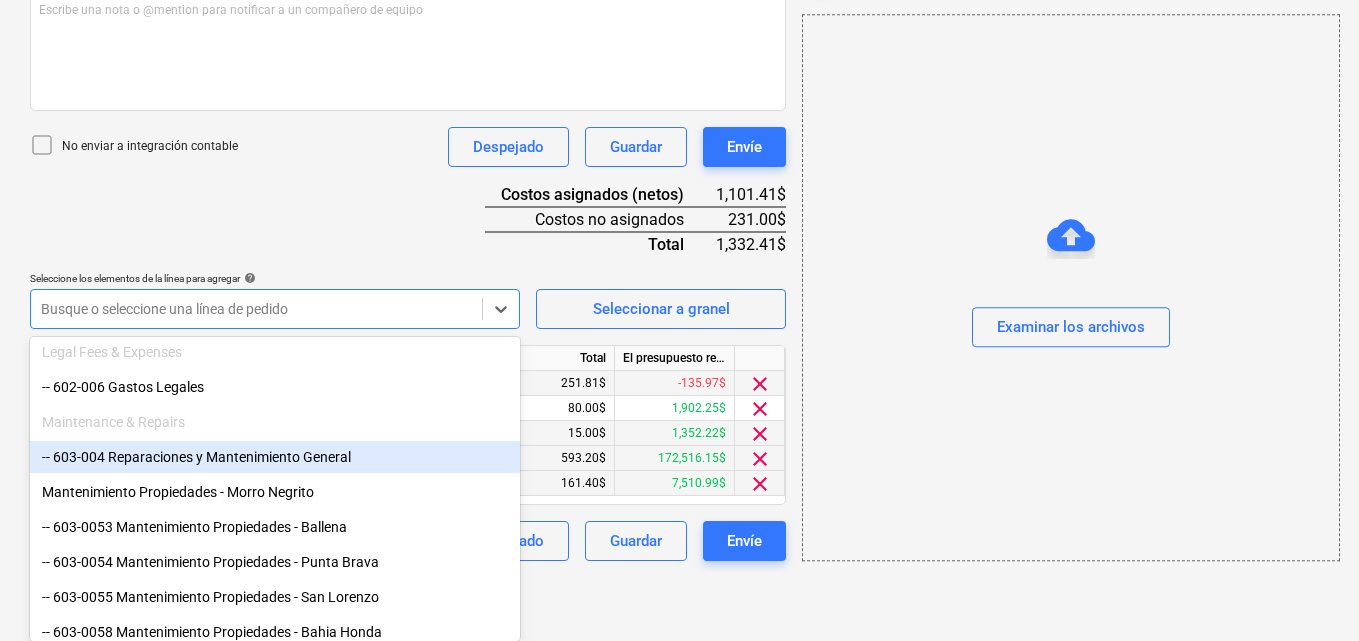 scroll, scrollTop: 600, scrollLeft: 0, axis: vertical 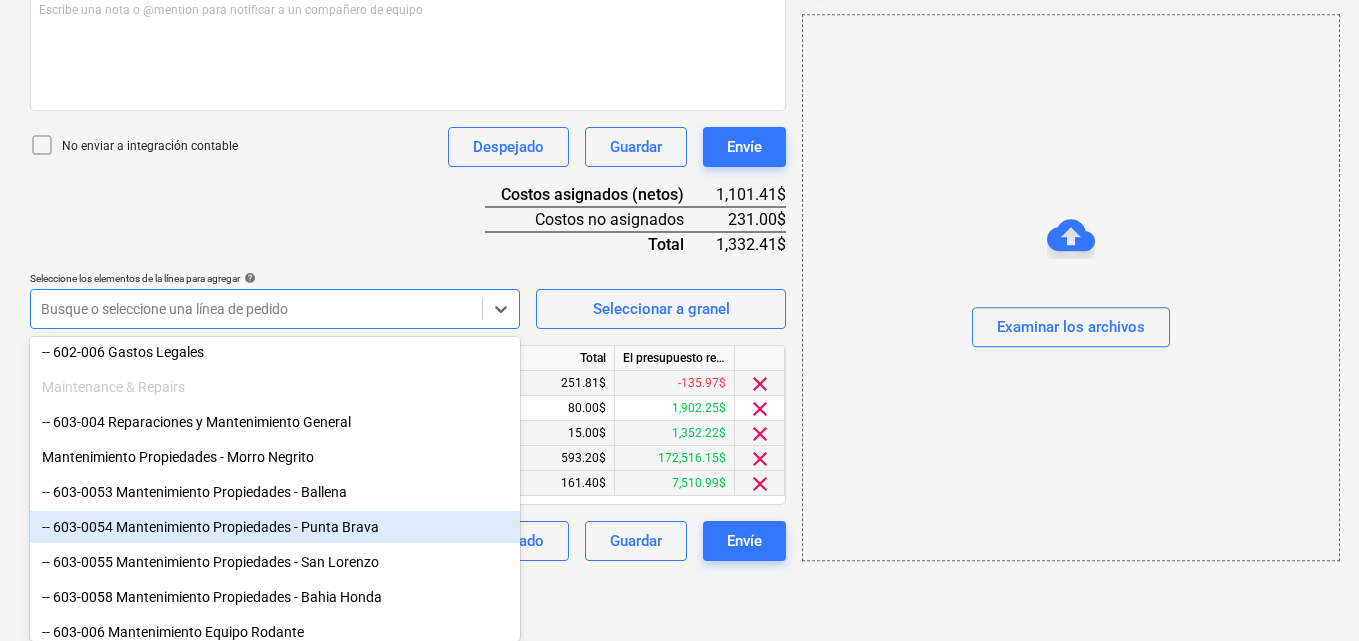 click on "--  603-0054 Mantenimiento Propiedades - Punta Brava" at bounding box center (275, 527) 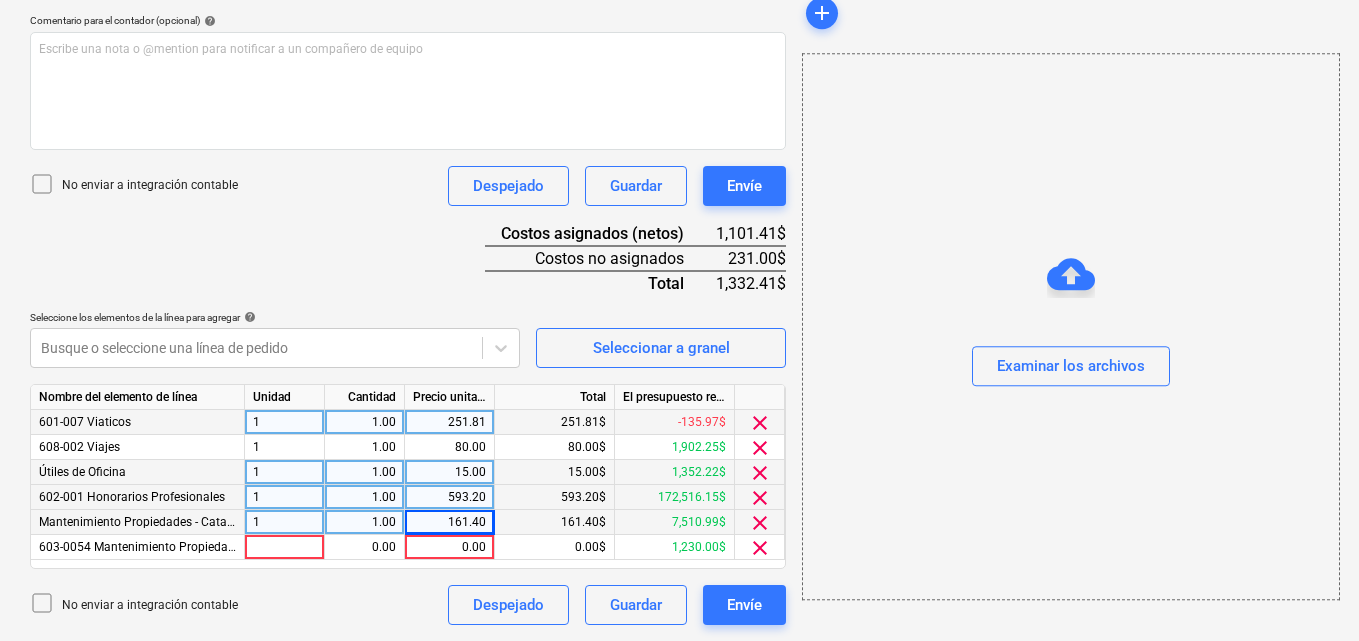 scroll, scrollTop: 516, scrollLeft: 0, axis: vertical 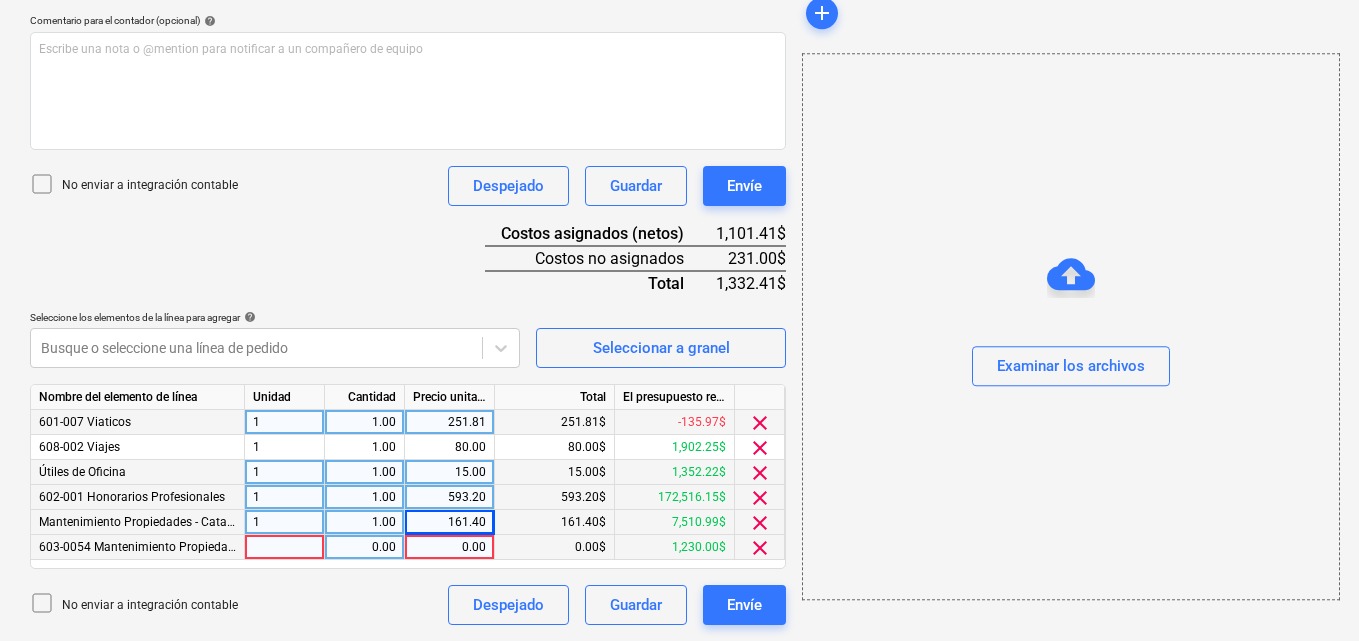 click at bounding box center [285, 547] 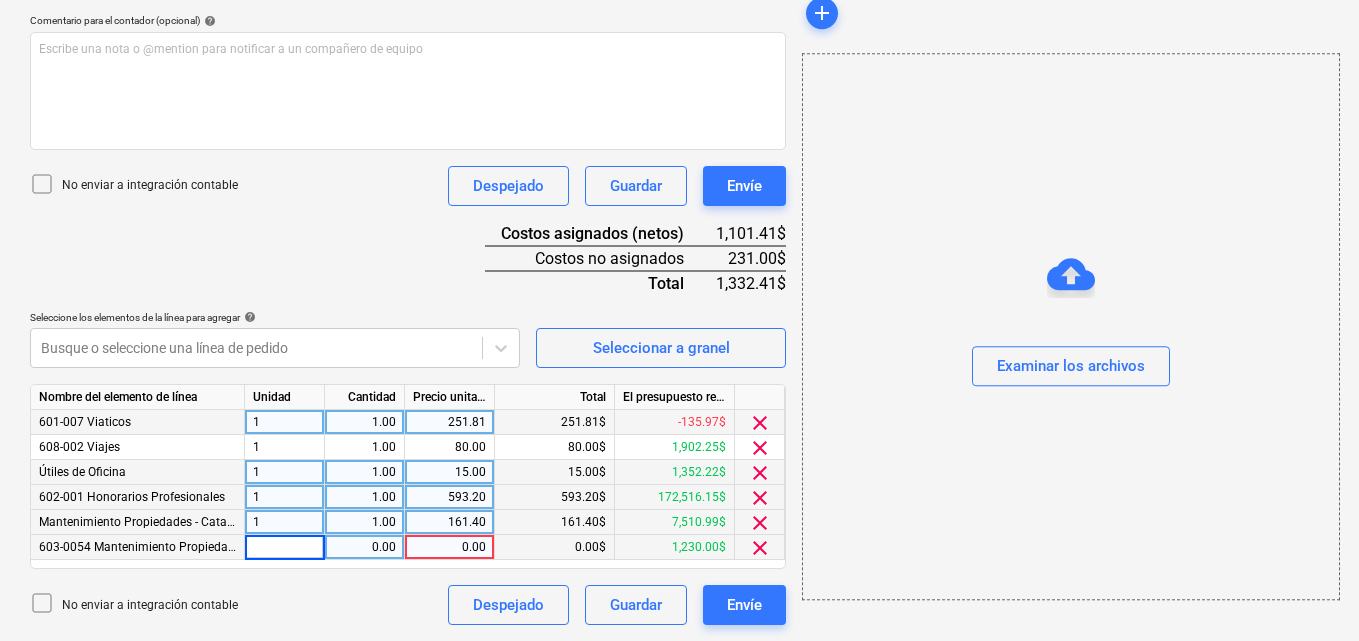 type on "1" 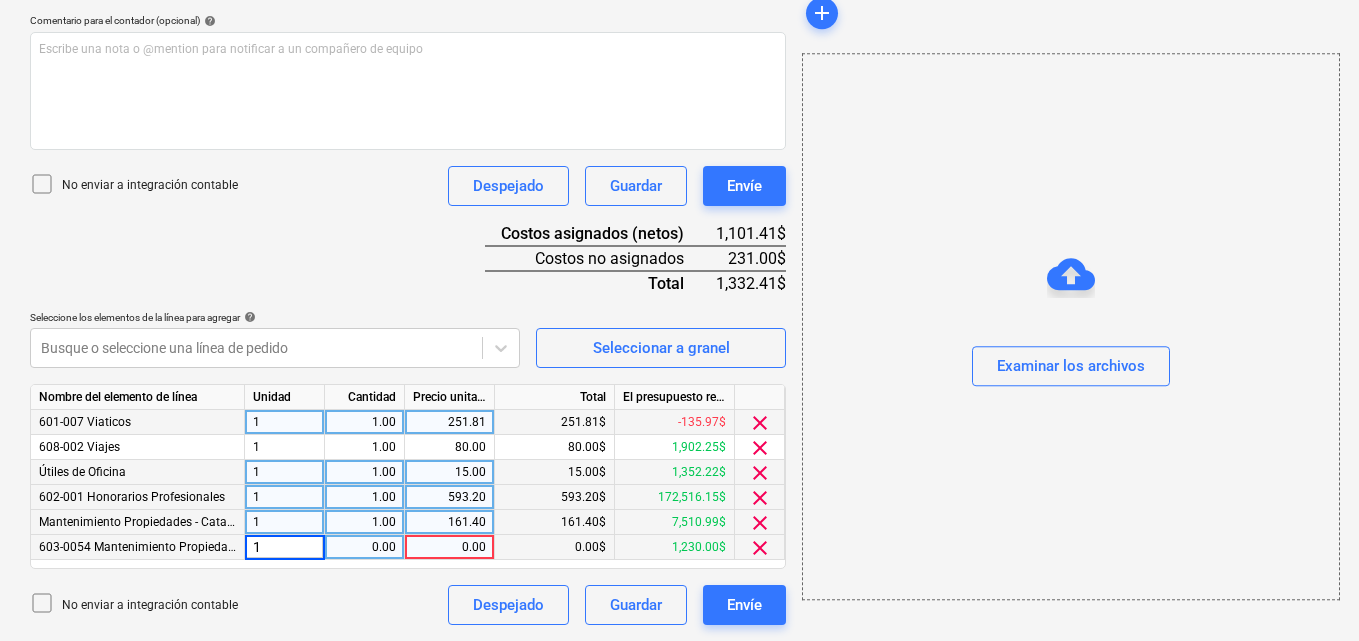 click on "0.00" at bounding box center (364, 547) 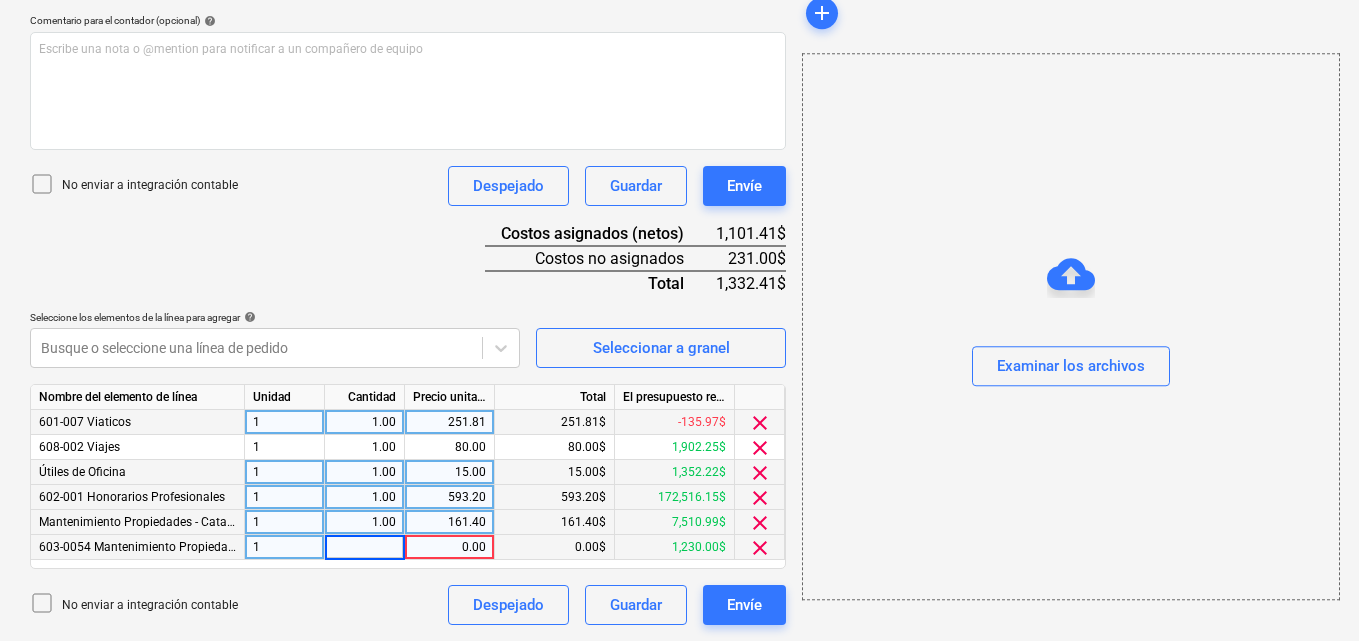 type on "1" 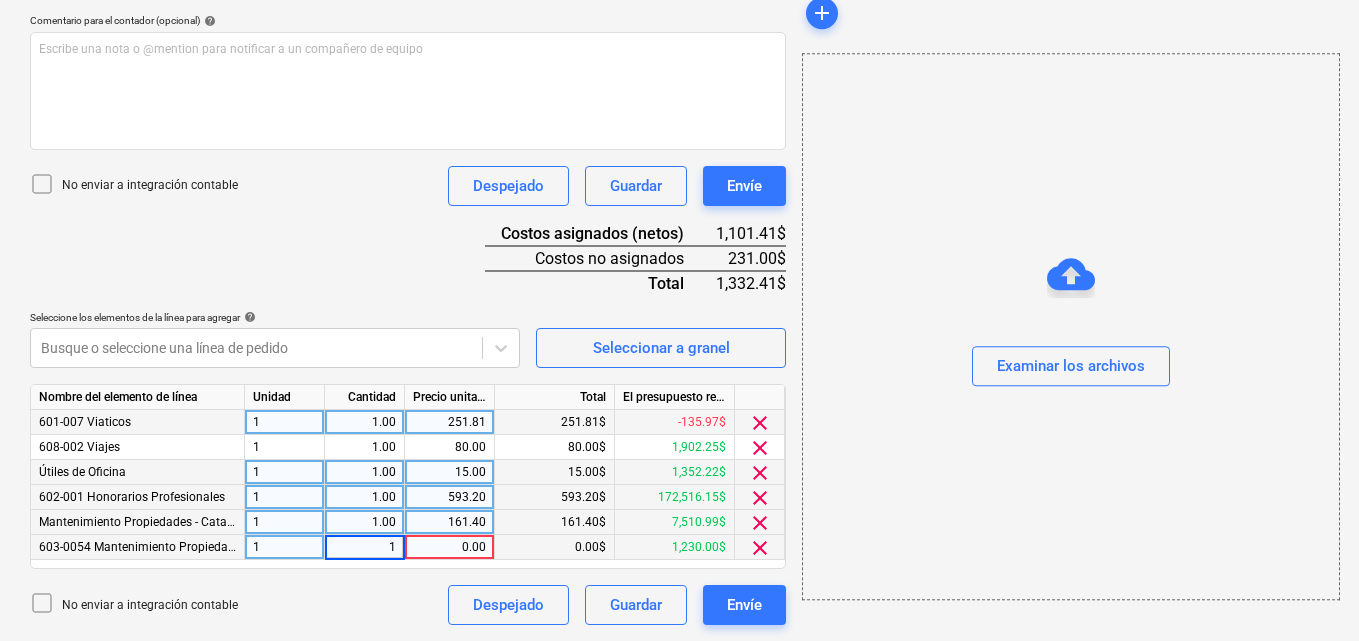 click on "0.00" at bounding box center (449, 547) 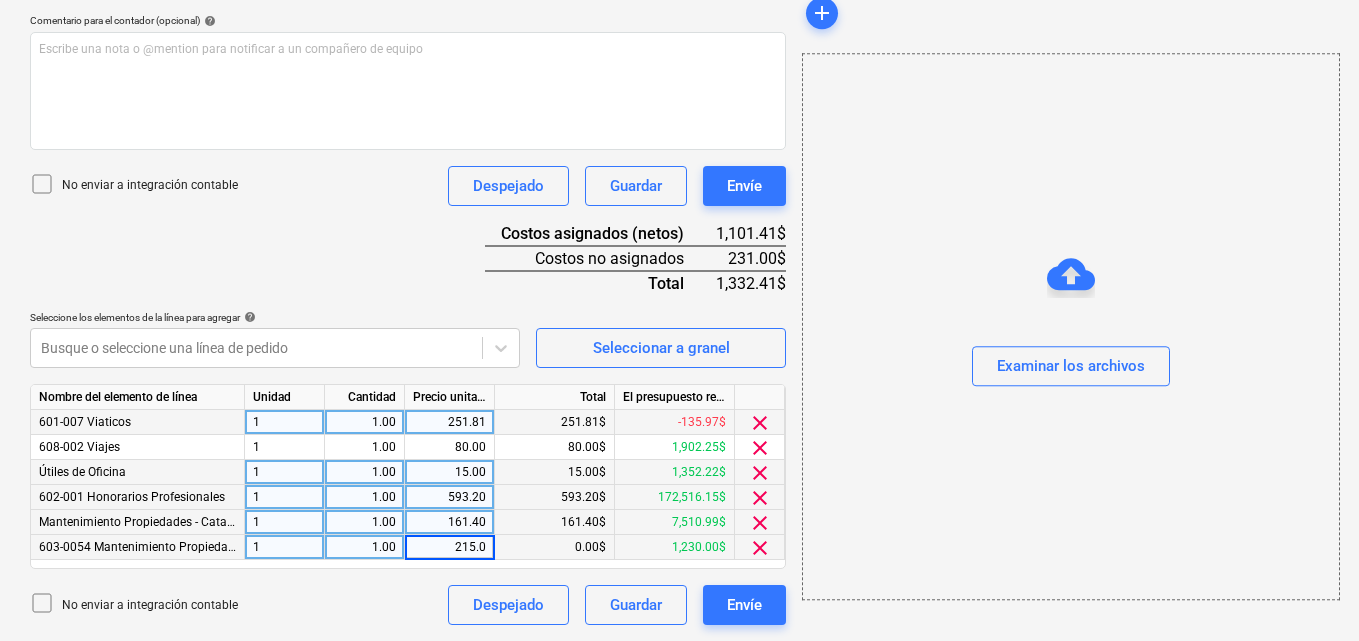 type on "215.00" 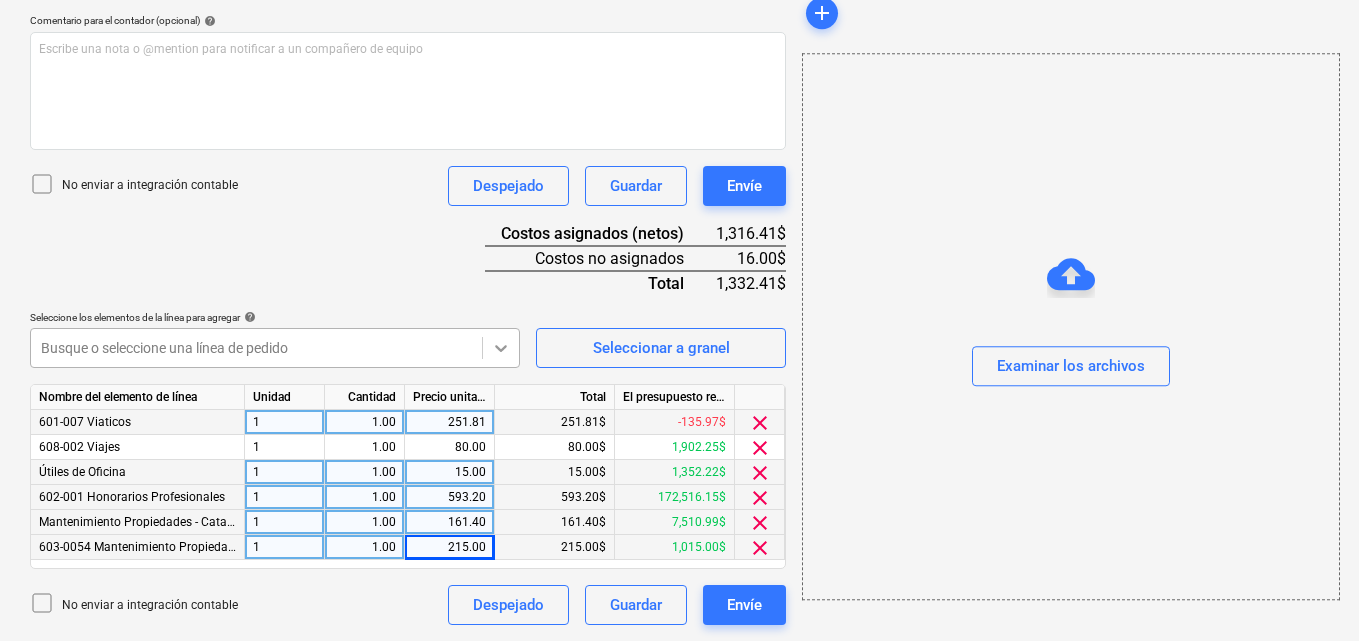click 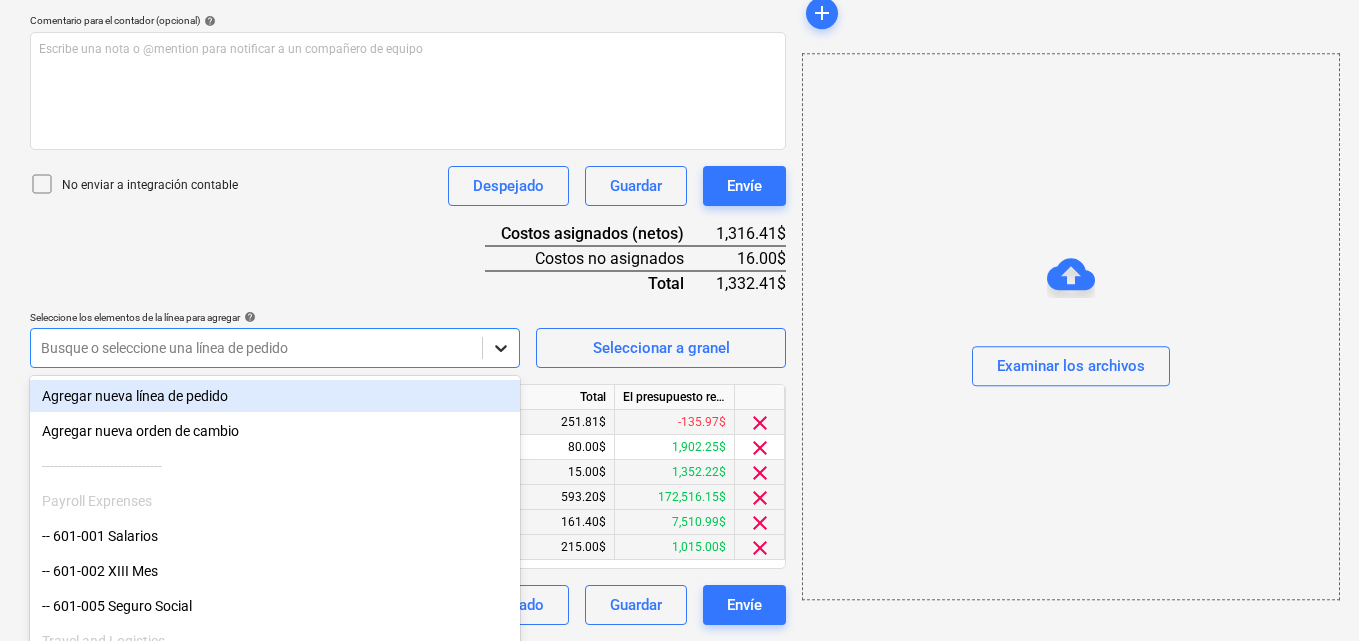 scroll, scrollTop: 555, scrollLeft: 0, axis: vertical 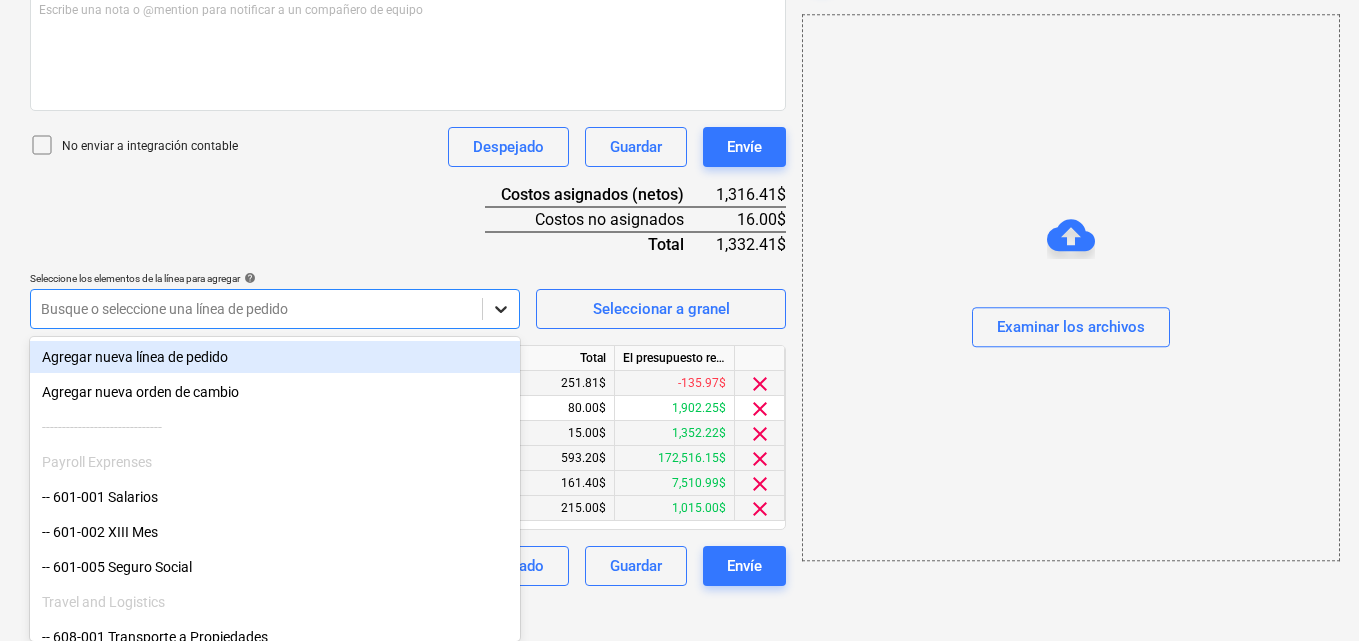 click on "Ventas Proyectos Contactos Compañía Bandeja de entrada 2 Aprobaciones format_size keyboard_arrow_down help search Busca en notifications 67 keyboard_arrow_down M. MORALES keyboard_arrow_down CATILAND ESTATES Presupuesto 2 Contrato principal RFQs Subcontratos Reporte de progreso Ordenes de compra Costos 9 Ingreso Archivos 6 Más keyboard_arrow_down 1 Crear un nuevo documento Selecciona la compañía MAURA MORALES   Añade una nueva compañía Seleccione el tipo de documento help Otros gastos (recibo, mano de obra, etc.) Nombre del documento help Desglose de julio número de factura  (opcional) help 08 Fecha de la factura help 05 Aug 2025 05.08.2025 Press the down arrow key to interact with the calendar and
select a date. Press the question mark key to get the keyboard shortcuts for changing dates. Fecha de vencimiento help 05 Aug 2025 05.08.2025 Press the down arrow key to interact with the calendar and
select a date. Press the question mark key to get the keyboard shortcuts for changing dates. ﻿" at bounding box center [679, -235] 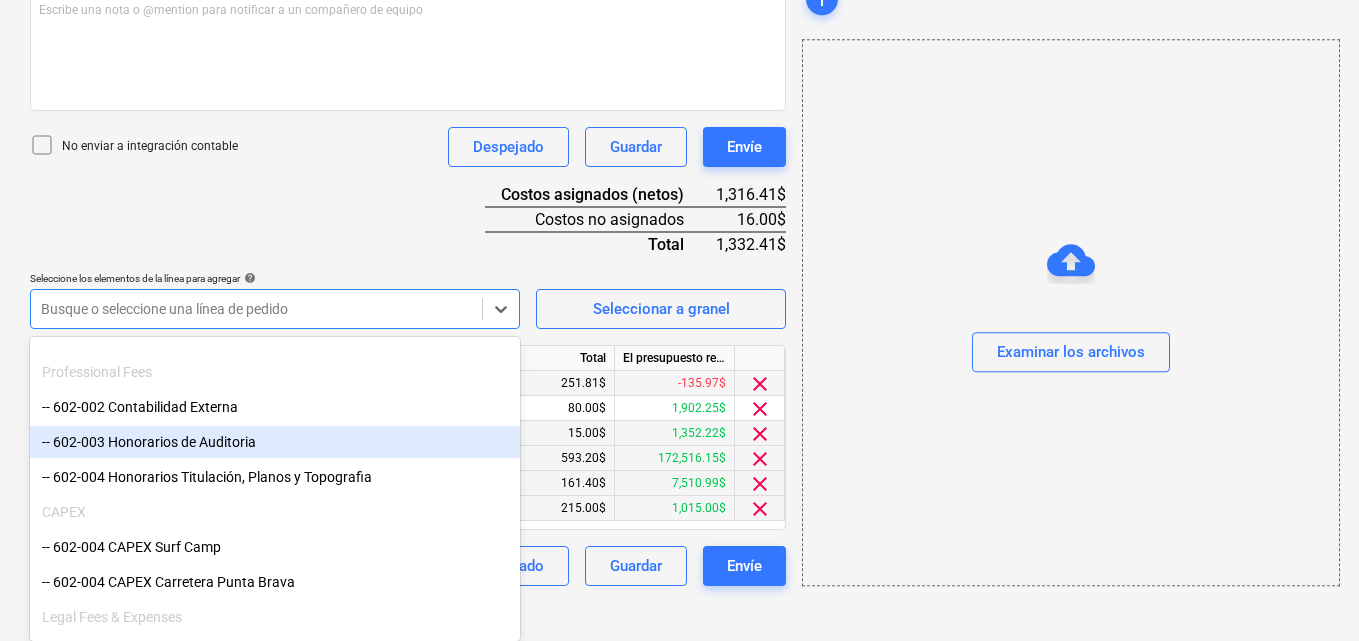 scroll, scrollTop: 400, scrollLeft: 0, axis: vertical 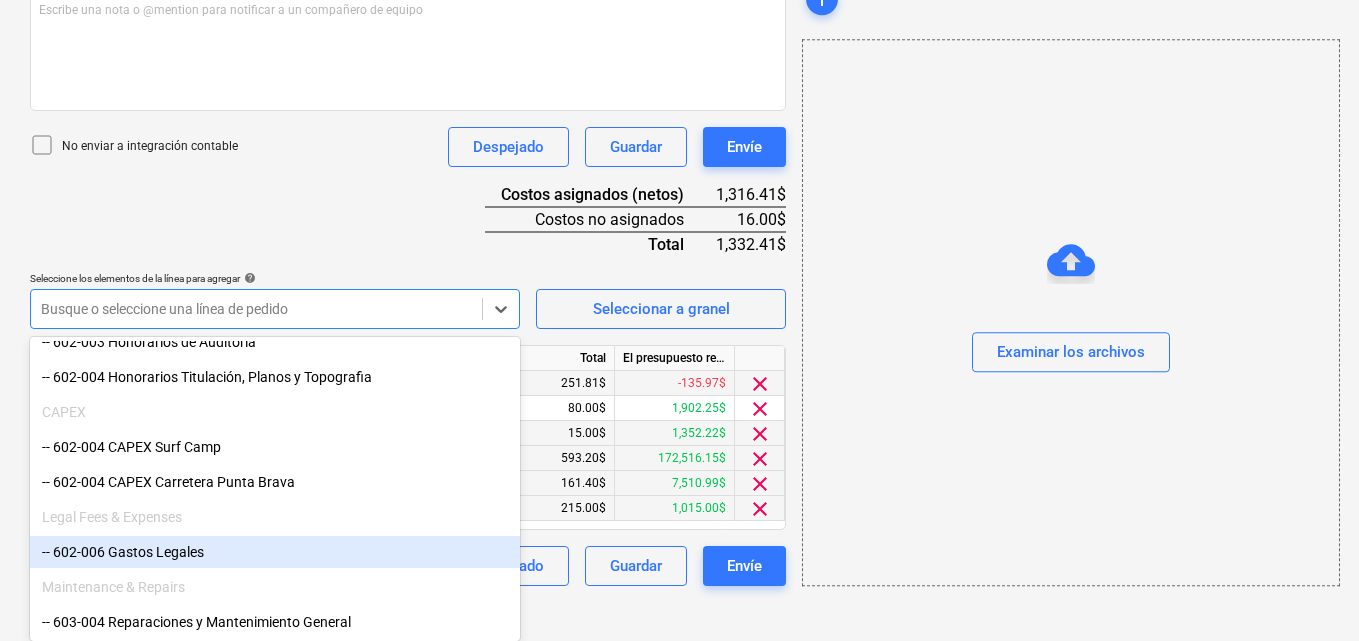 click on "--  602-006 Gastos Legales" at bounding box center [275, 552] 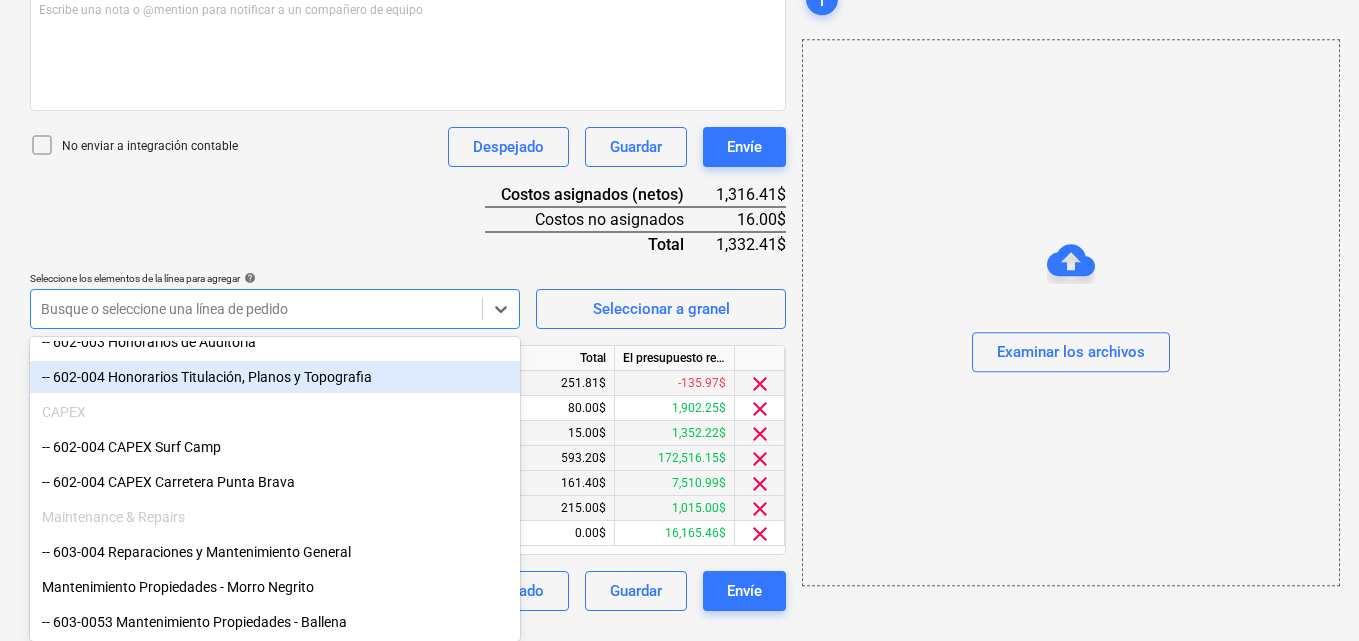 click on "add Examinar los archivos" at bounding box center (1070, 82) 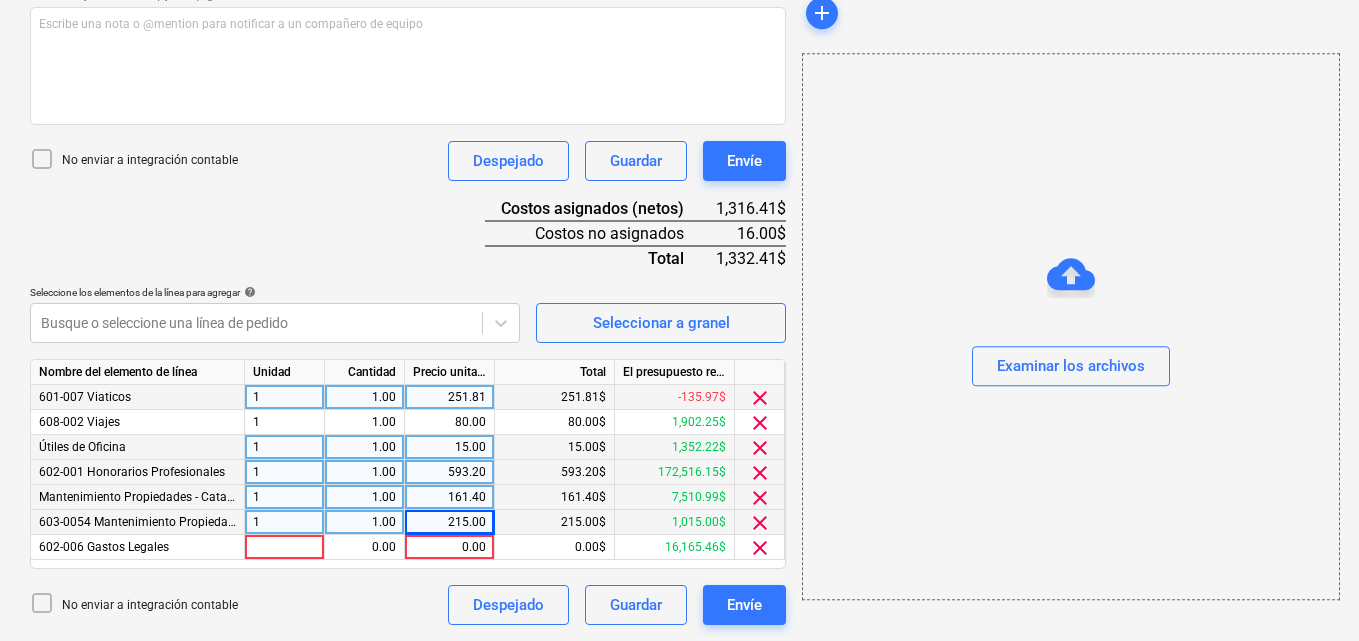 scroll, scrollTop: 541, scrollLeft: 0, axis: vertical 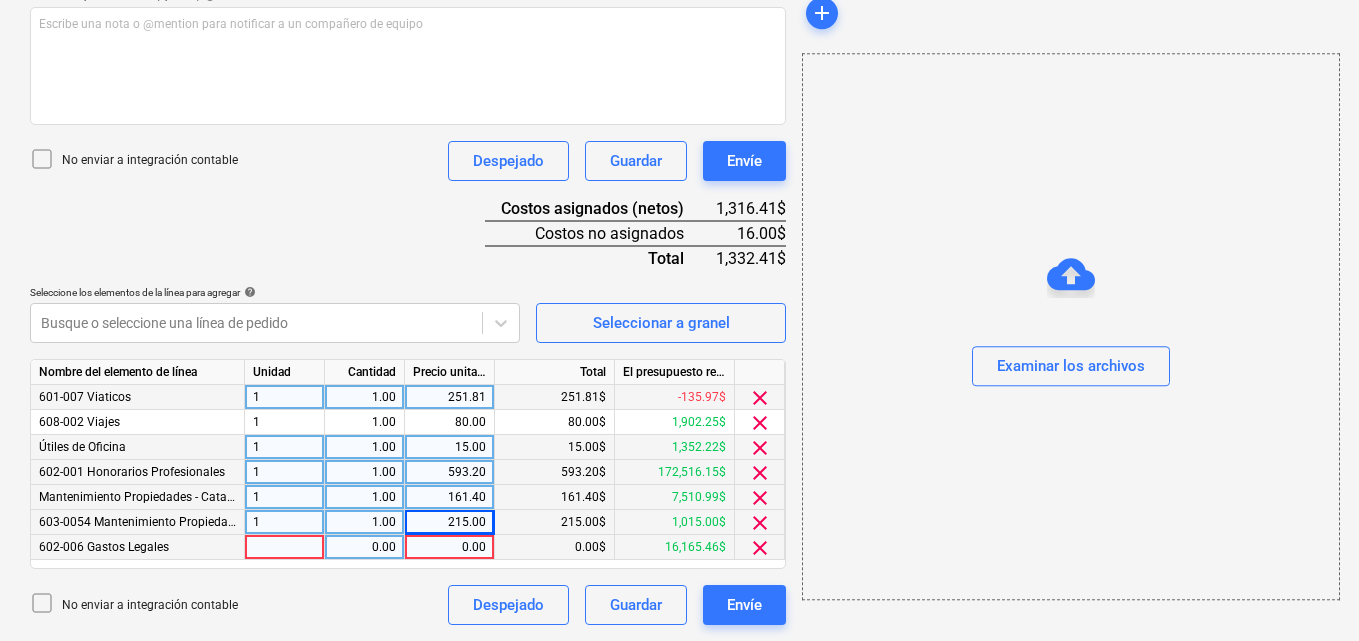 click at bounding box center (285, 547) 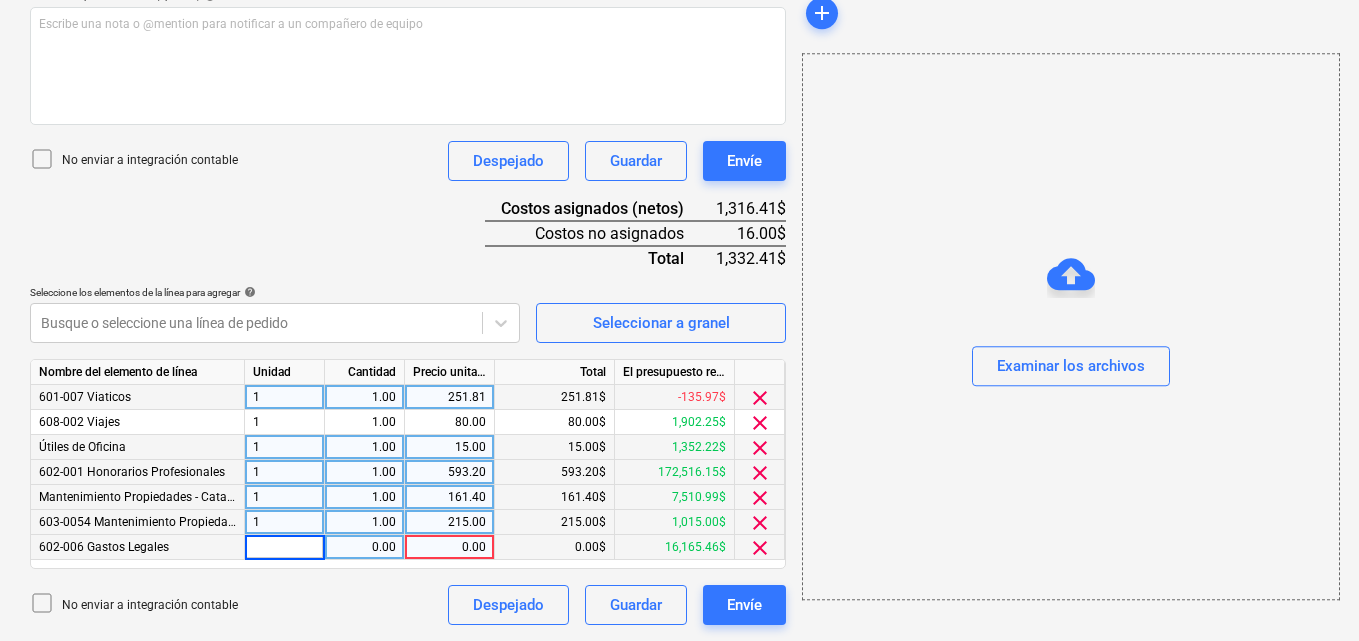 type on "1" 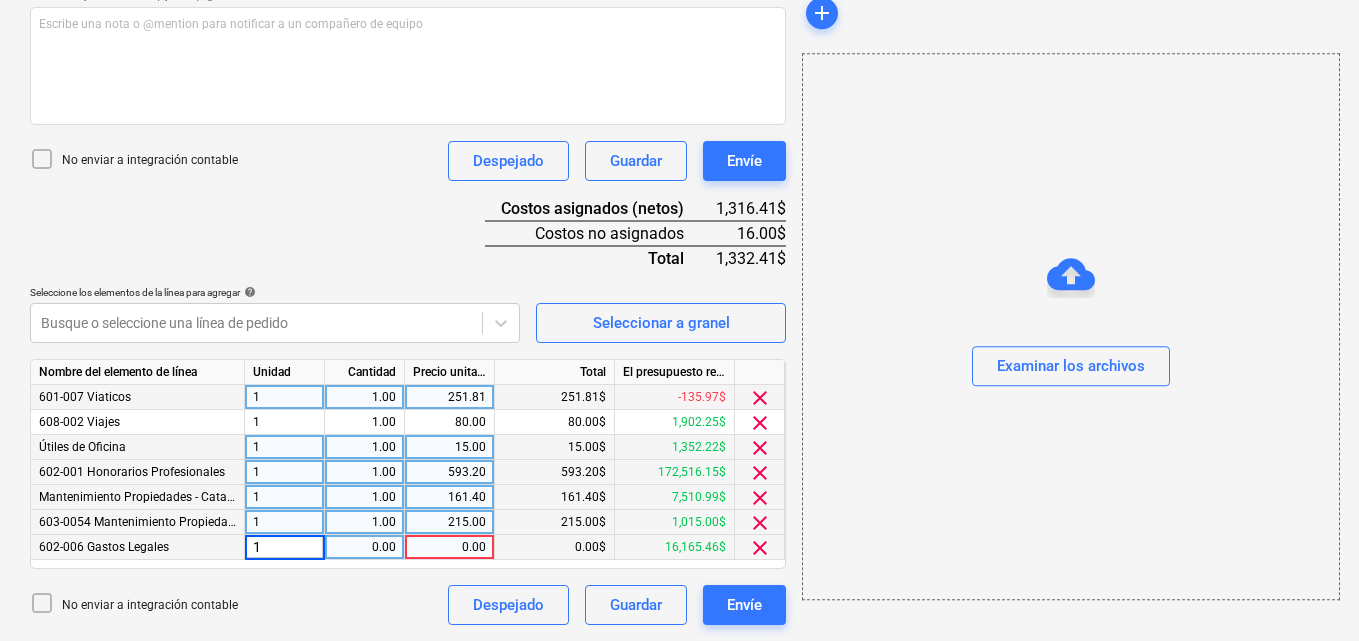 click on "0.00" at bounding box center [364, 547] 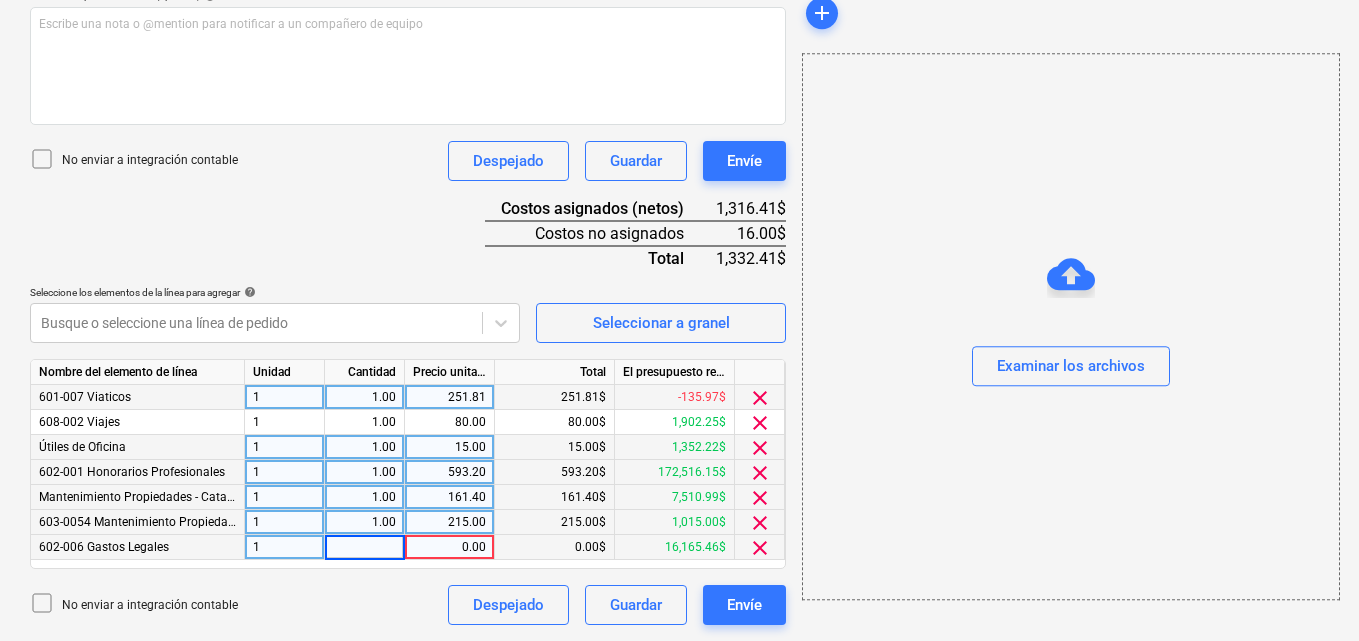 type on "1" 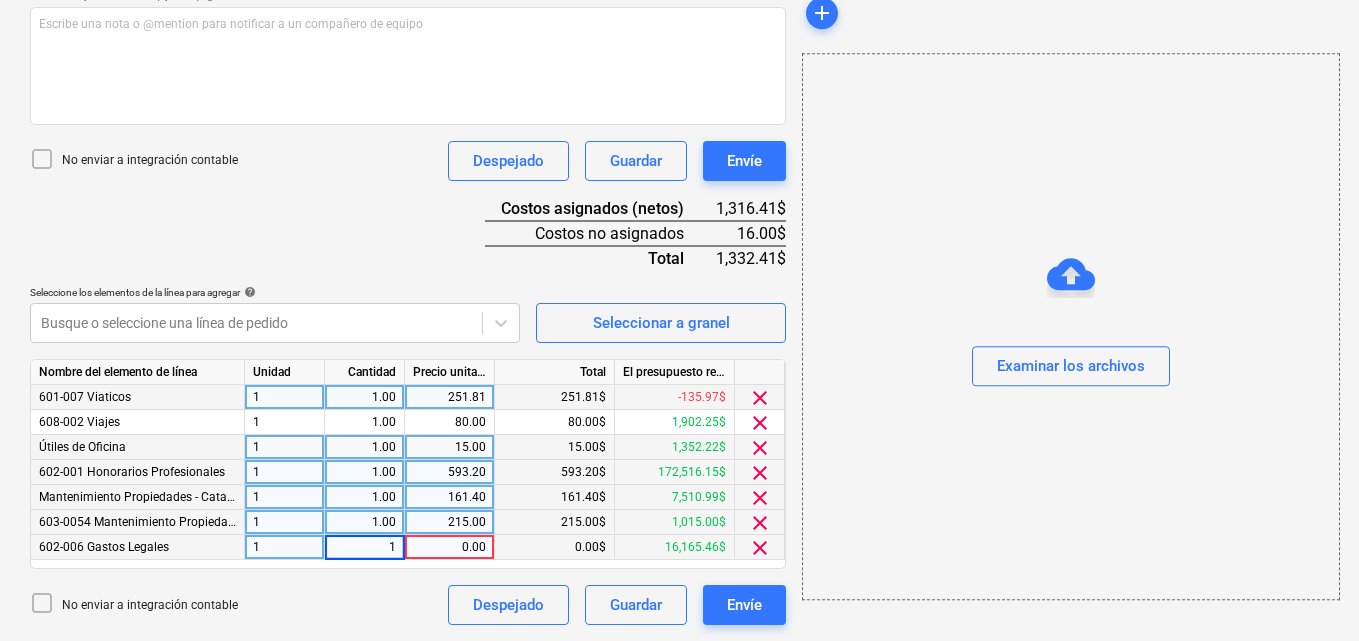 click on "0.00" at bounding box center [449, 547] 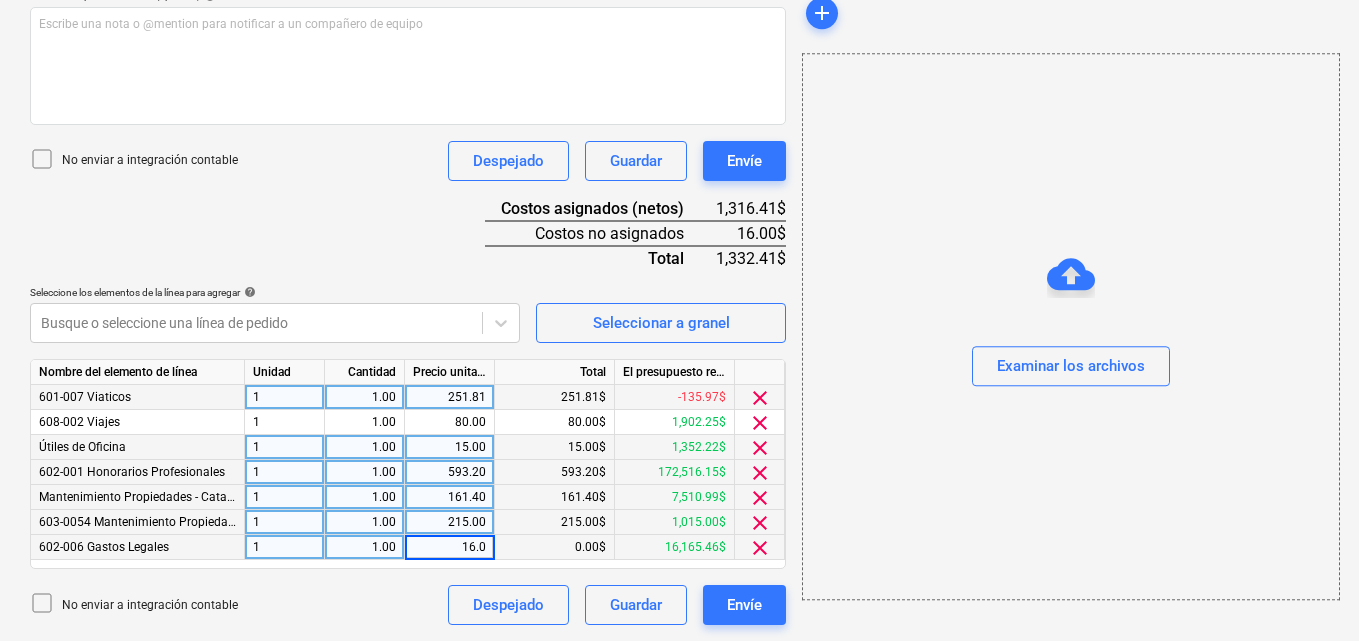 type on "16.00" 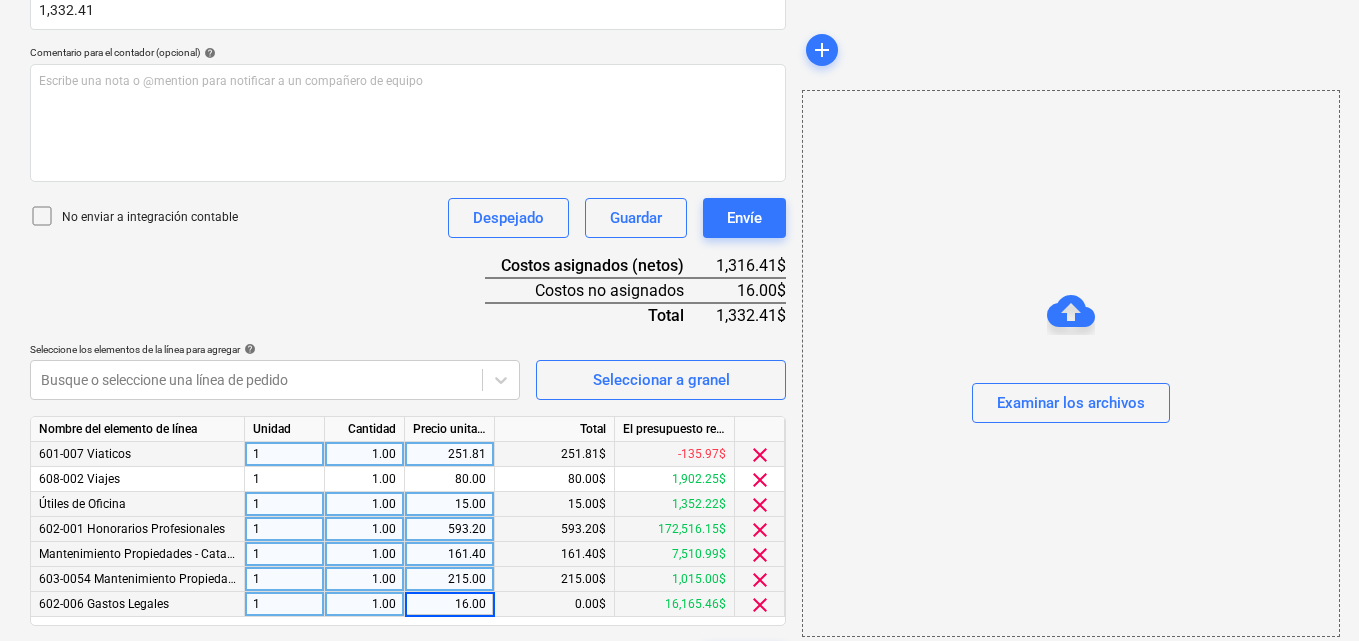 scroll, scrollTop: 541, scrollLeft: 0, axis: vertical 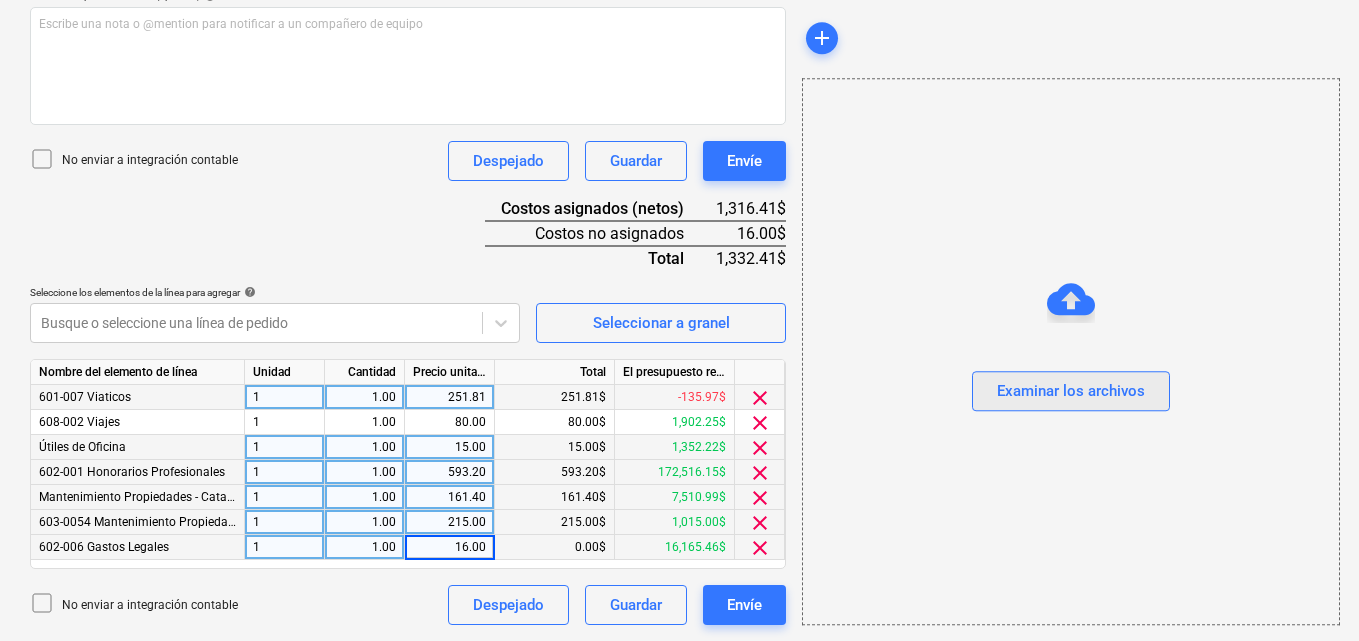click on "Examinar los archivos" at bounding box center (1071, 392) 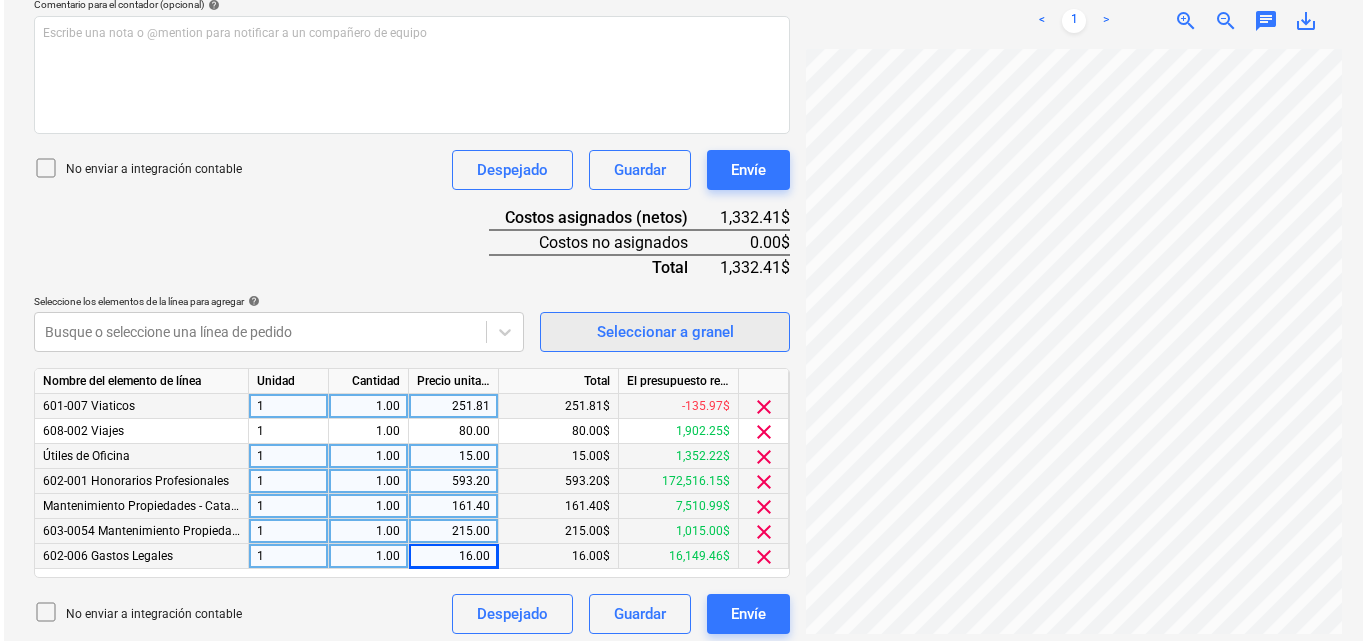 scroll, scrollTop: 541, scrollLeft: 0, axis: vertical 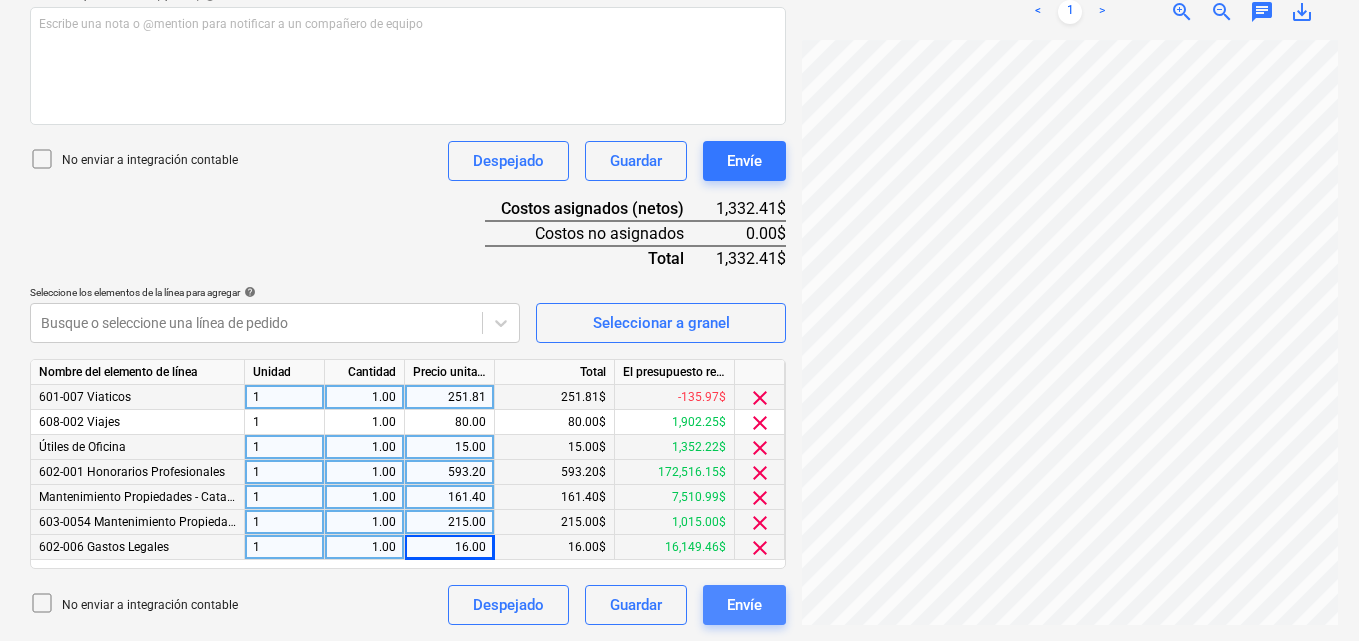 click on "Envíe" at bounding box center [744, 605] 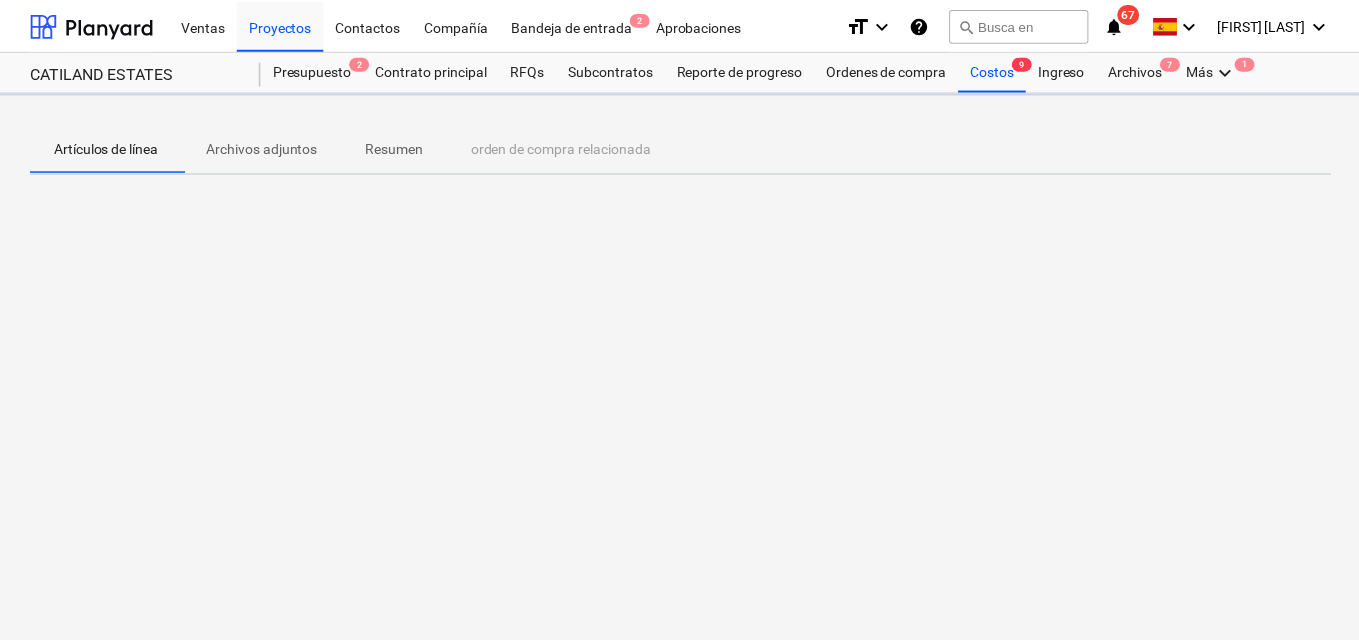 scroll, scrollTop: 0, scrollLeft: 0, axis: both 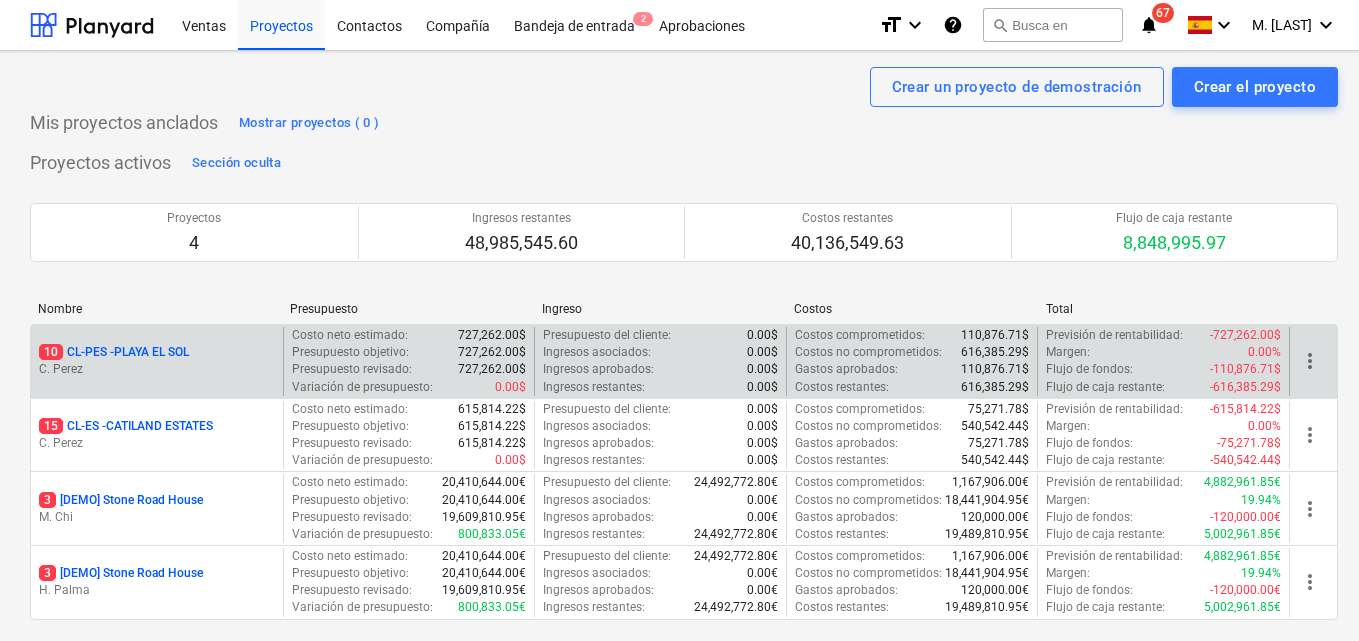 click on "C. Perez" at bounding box center [157, 369] 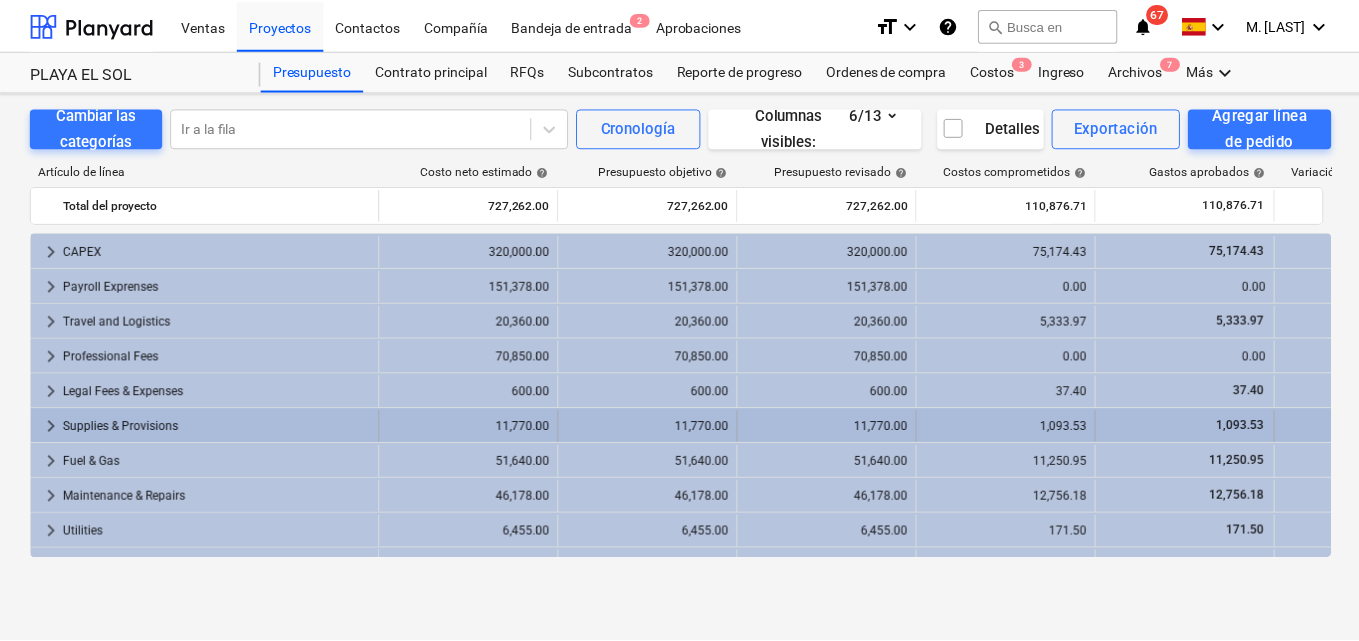 scroll, scrollTop: 164, scrollLeft: 0, axis: vertical 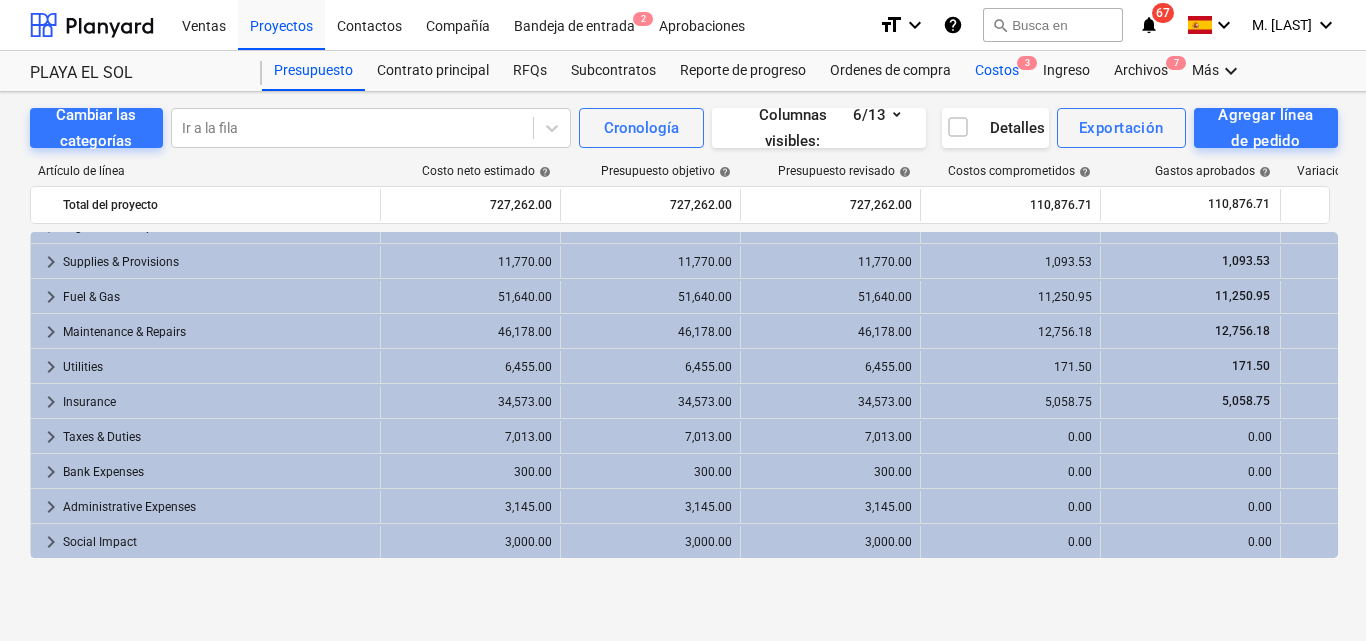 click on "Costos 3" at bounding box center (997, 71) 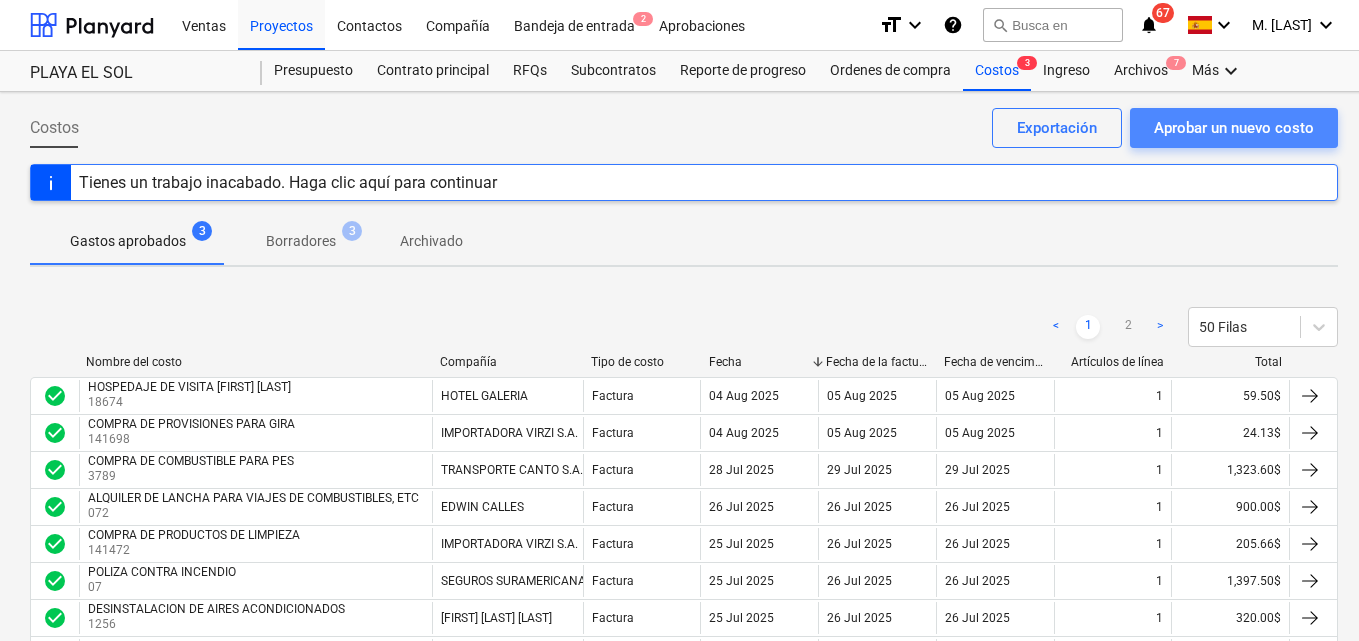 click on "Aprobar un nuevo costo" at bounding box center (1234, 128) 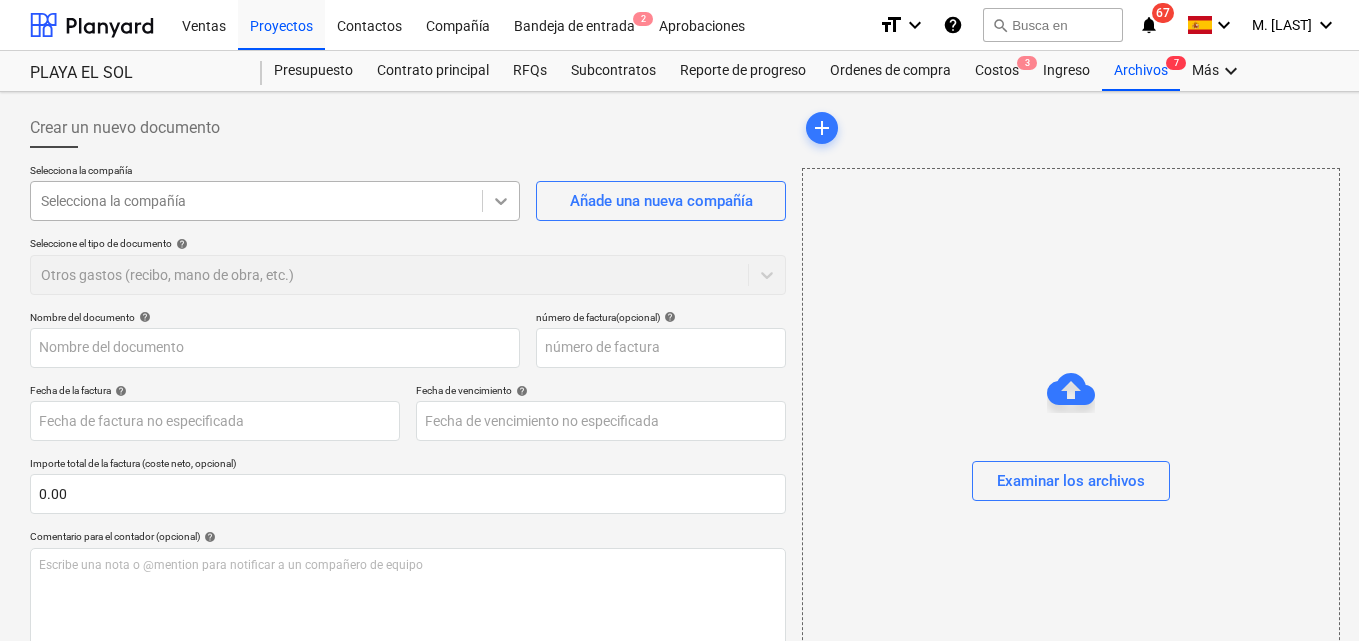 click 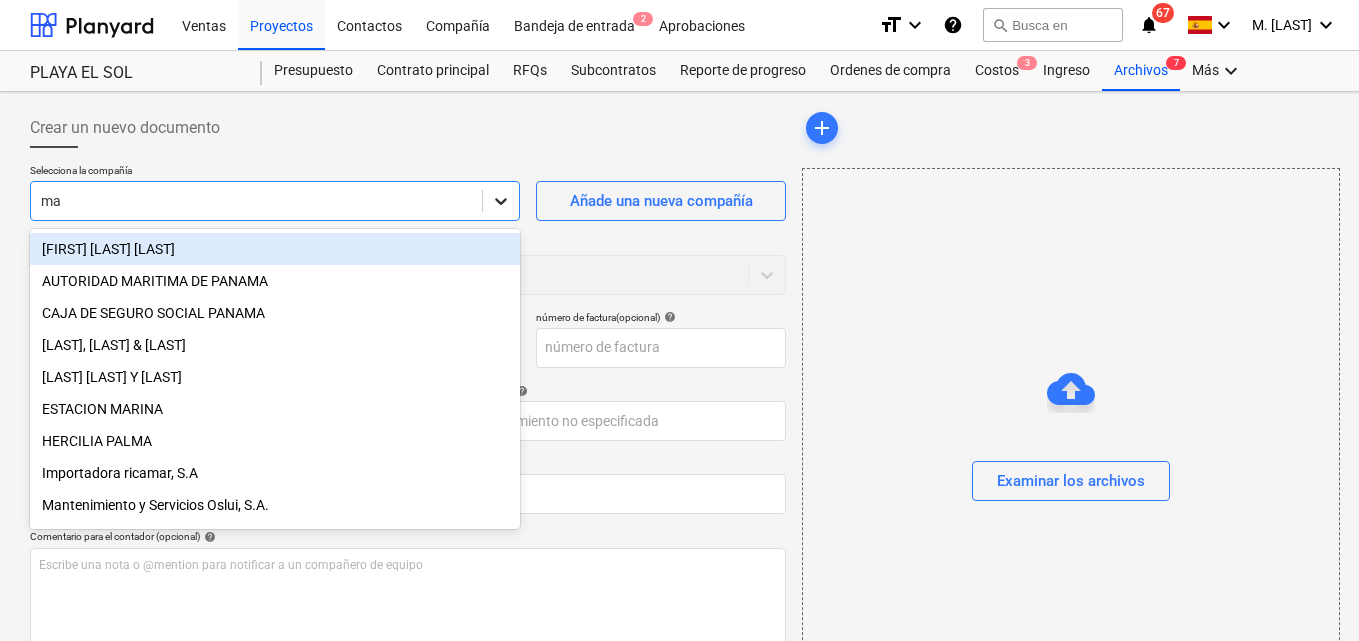 type on "mau" 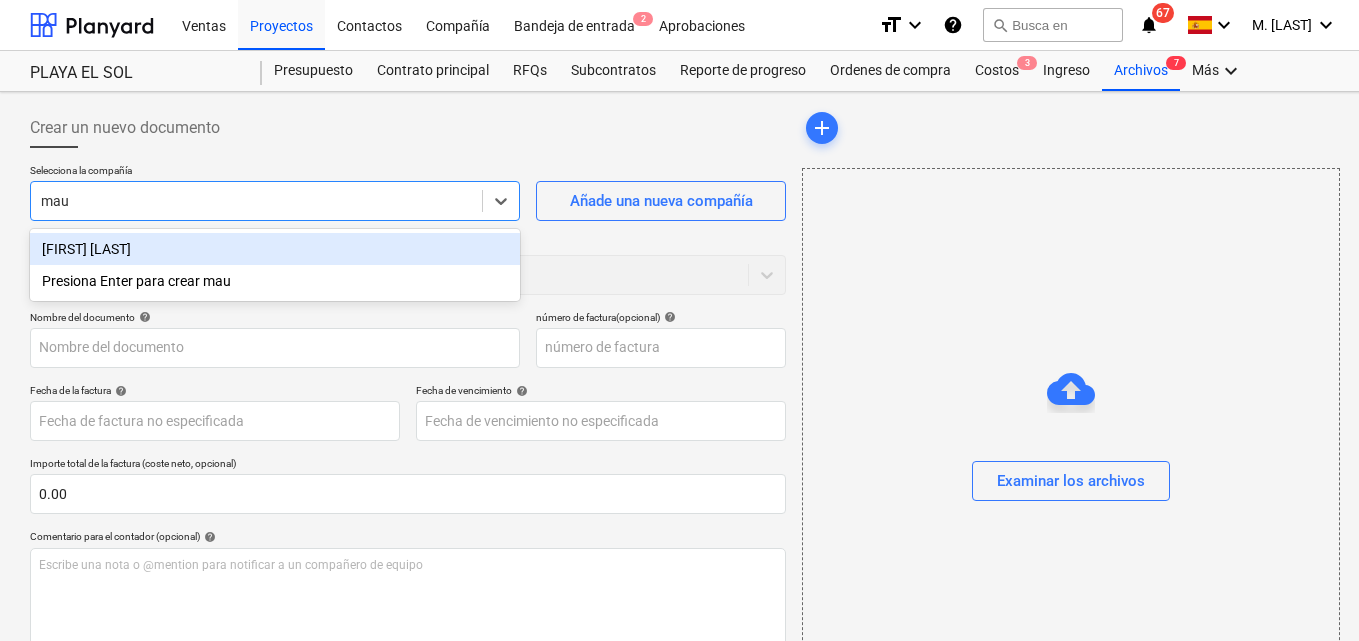 click on "[FIRST] [LAST]" at bounding box center [275, 249] 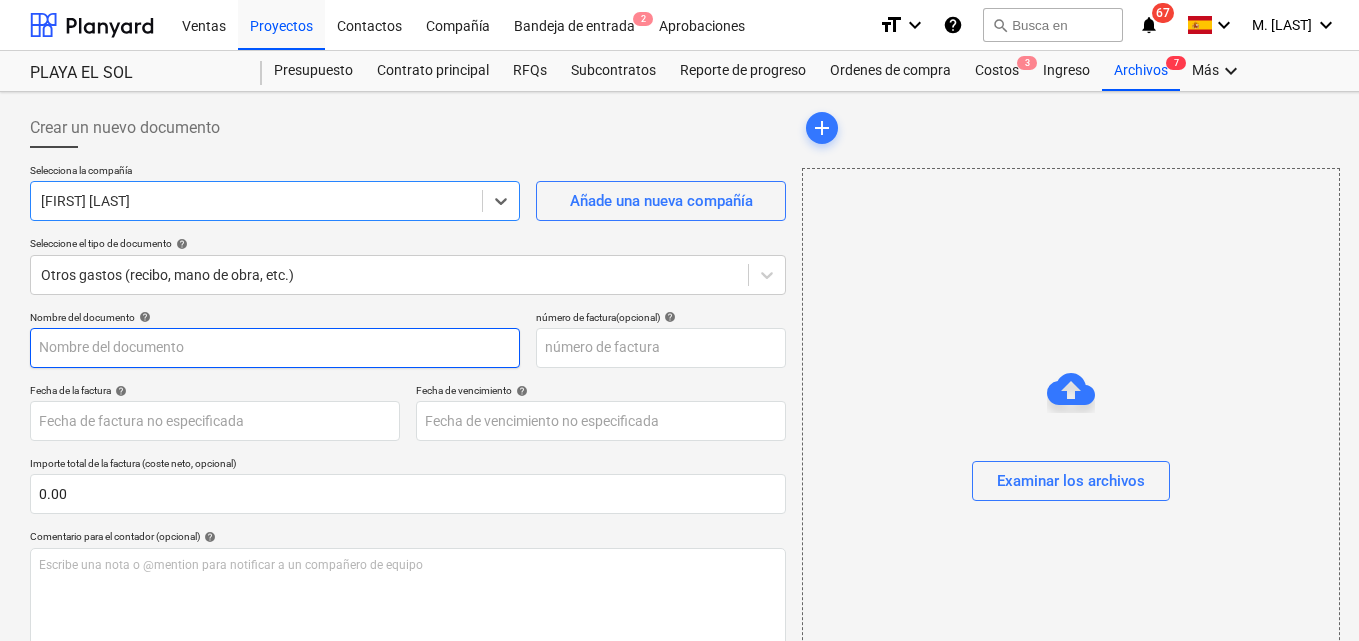 click at bounding box center [275, 348] 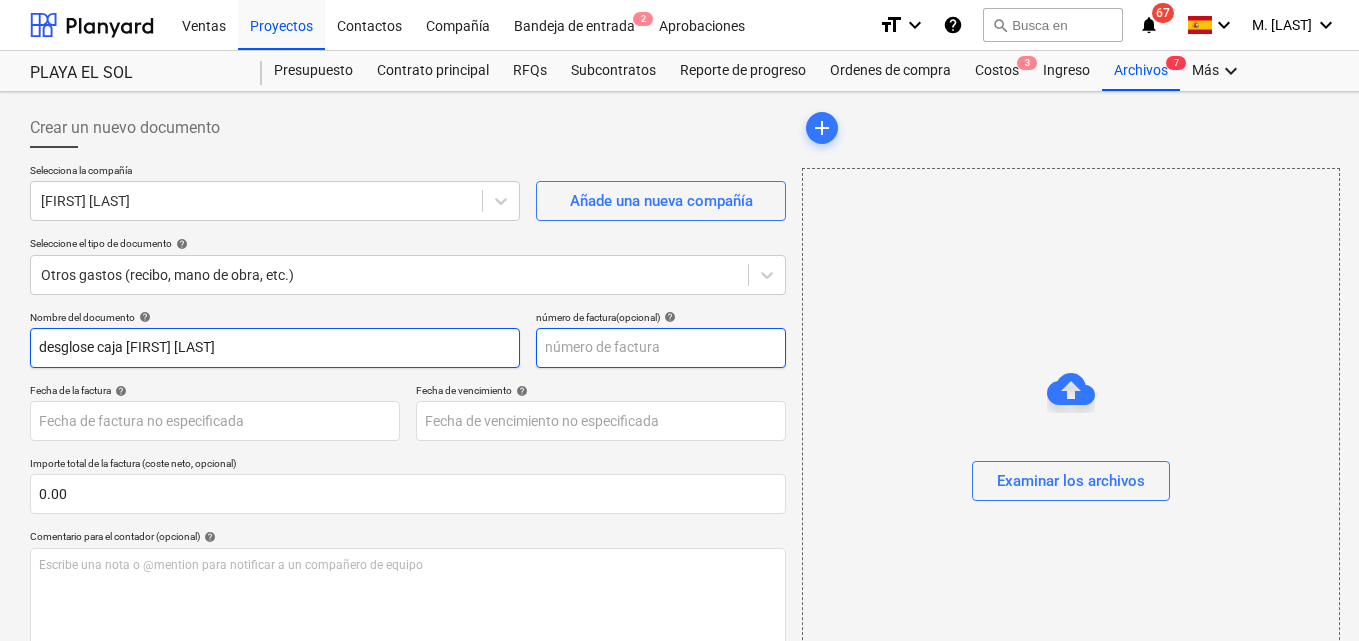 type on "desglose caja [FIRST] [LAST]" 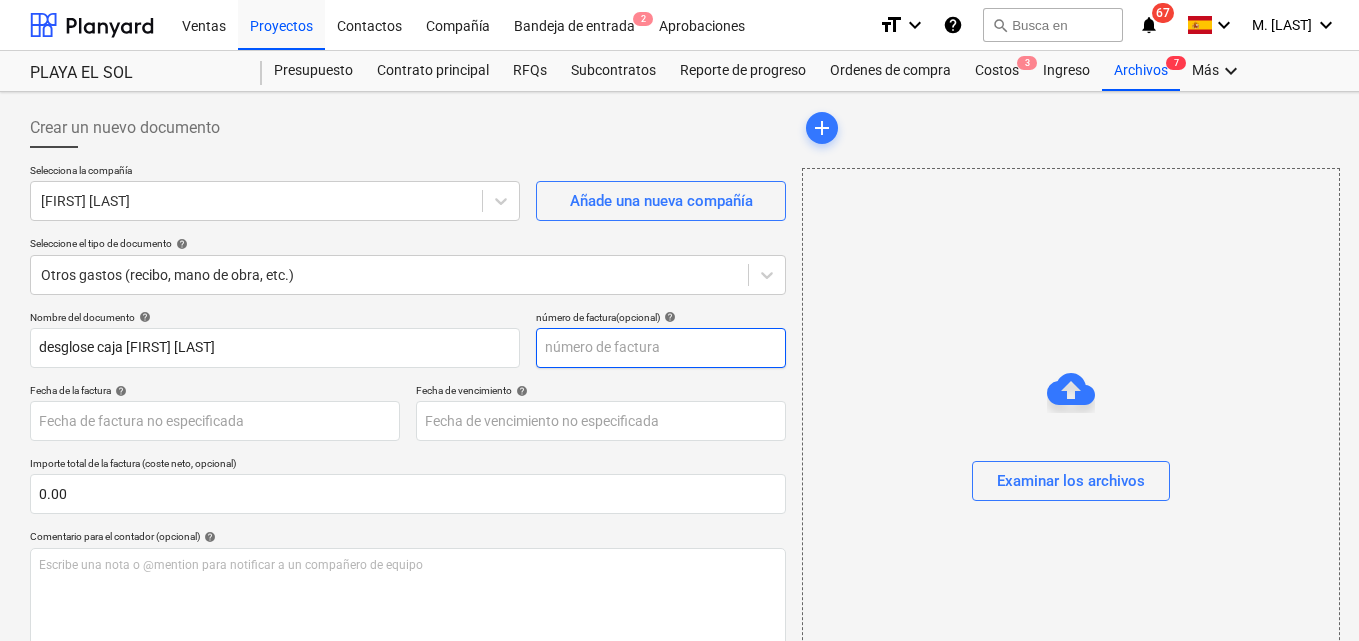click at bounding box center [661, 348] 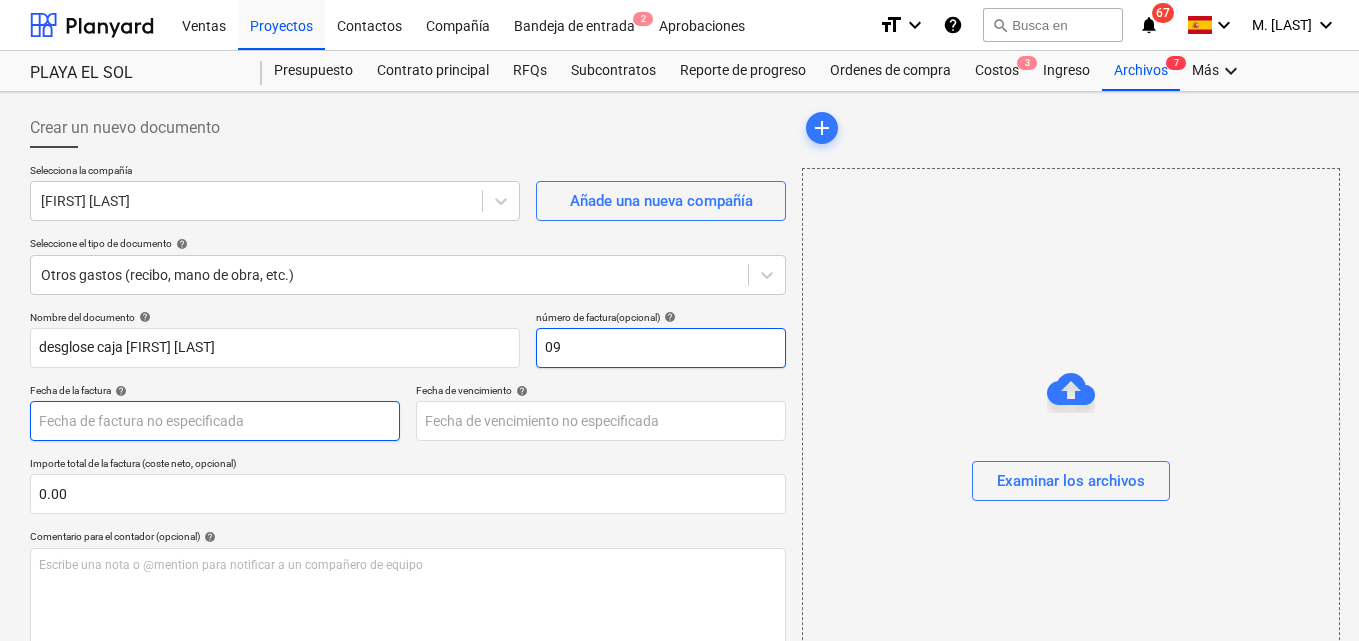 type on "09" 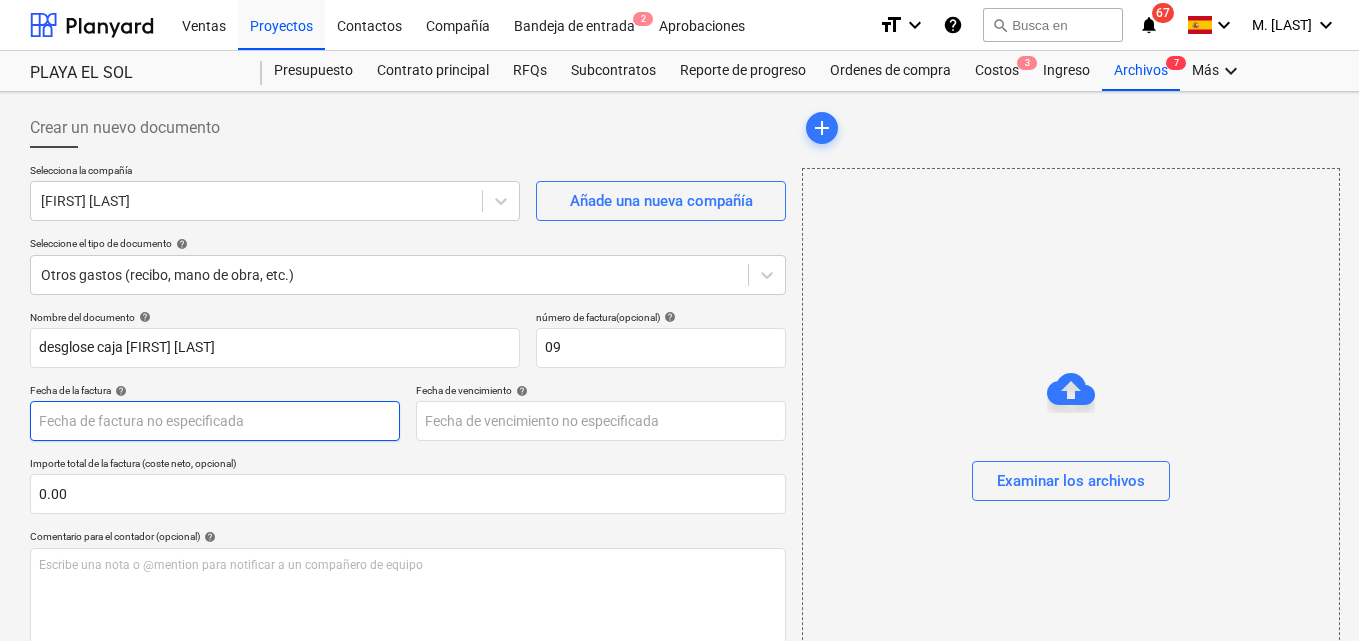 click on "Ventas Proyectos Contactos Compañía Bandeja de entrada 2 Aprobaciones format_size keyboard_arrow_down help search Busca en notifications 67 keyboard_arrow_down M. [LAST] keyboard_arrow_down PLAYA EL SOL  Presupuesto Contrato principal RFQs Subcontratos Reporte de progreso Ordenes de compra Costos 3 Ingreso Archivos 7 Más keyboard_arrow_down Crear un nuevo documento Selecciona la compañía [FIRST] [LAST]   Añade una nueva compañía Seleccione el tipo de documento help Otros gastos (recibo, mano de obra, etc.) Nombre del documento help desglose caja mareliz número de factura  (opcional) help 09 Fecha de la factura help Press the down arrow key to interact with the calendar and
select a date. Press the question mark key to get the keyboard shortcuts for changing dates. Fecha de vencimiento help Press the down arrow key to interact with the calendar and
select a date. Press the question mark key to get the keyboard shortcuts for changing dates. Importe total de la factura (coste neto, opcional)" at bounding box center [679, 320] 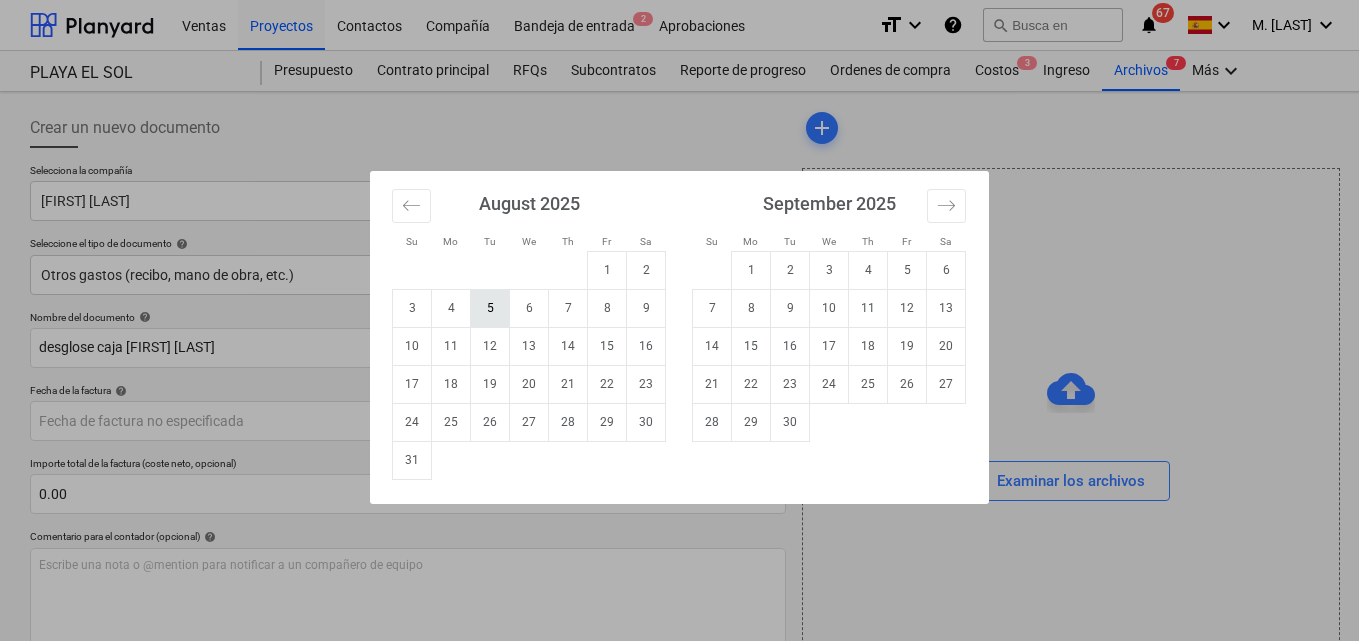 click on "5" at bounding box center (490, 308) 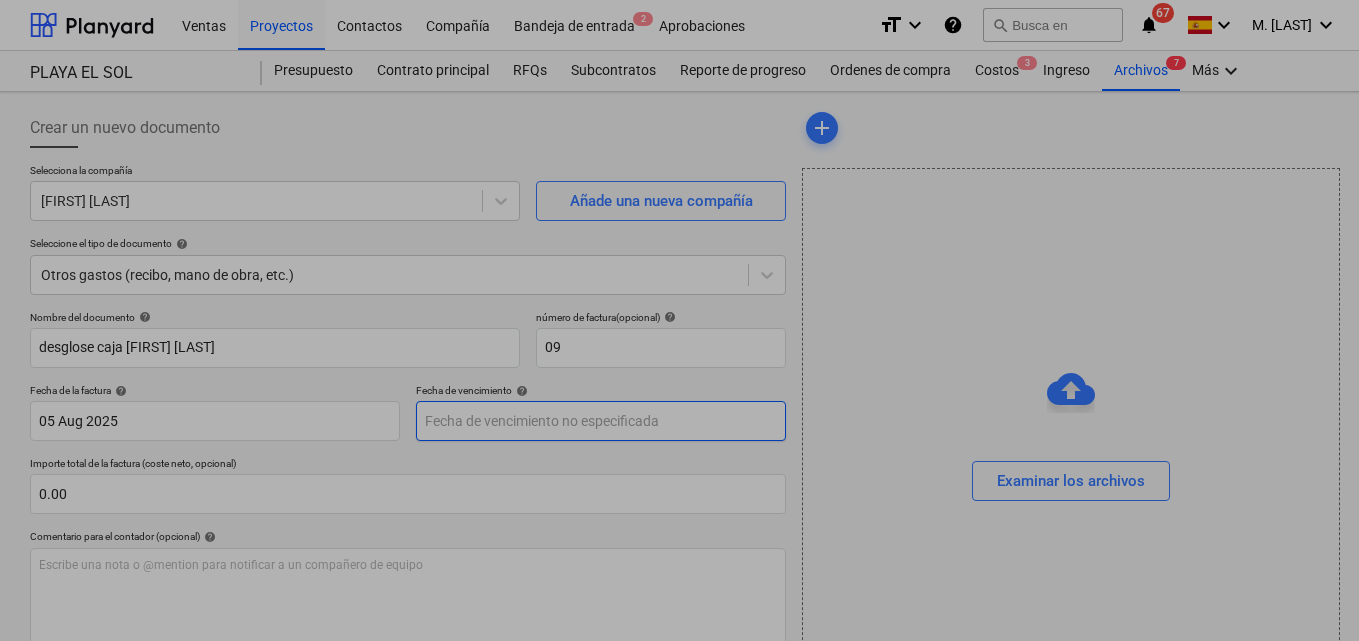 click on "Ventas Proyectos Contactos Compañía Bandeja de entrada 2 Aprobaciones format_size keyboard_arrow_down help search Busca en notifications 67 keyboard_arrow_down M. [LAST] keyboard_arrow_down PLAYA EL SOL  Presupuesto Contrato principal RFQs Subcontratos Reporte de progreso Ordenes de compra Costos 3 Ingreso Archivos 7 Más keyboard_arrow_down Crear un nuevo documento Selecciona la compañía [FIRST] [LAST]   Añade una nueva compañía Seleccione el tipo de documento help Otros gastos (recibo, mano de obra, etc.) Nombre del documento help desglose caja mareliz número de factura  (opcional) help 09 Fecha de la factura help 05 Aug 2025 05.08.2025 Press the down arrow key to interact with the calendar and
select a date. Press the question mark key to get the keyboard shortcuts for changing dates. Fecha de vencimiento help Press the down arrow key to interact with the calendar and
select a date. Press the question mark key to get the keyboard shortcuts for changing dates. 0.00 help ﻿ Despejado 0.00$" at bounding box center [679, 320] 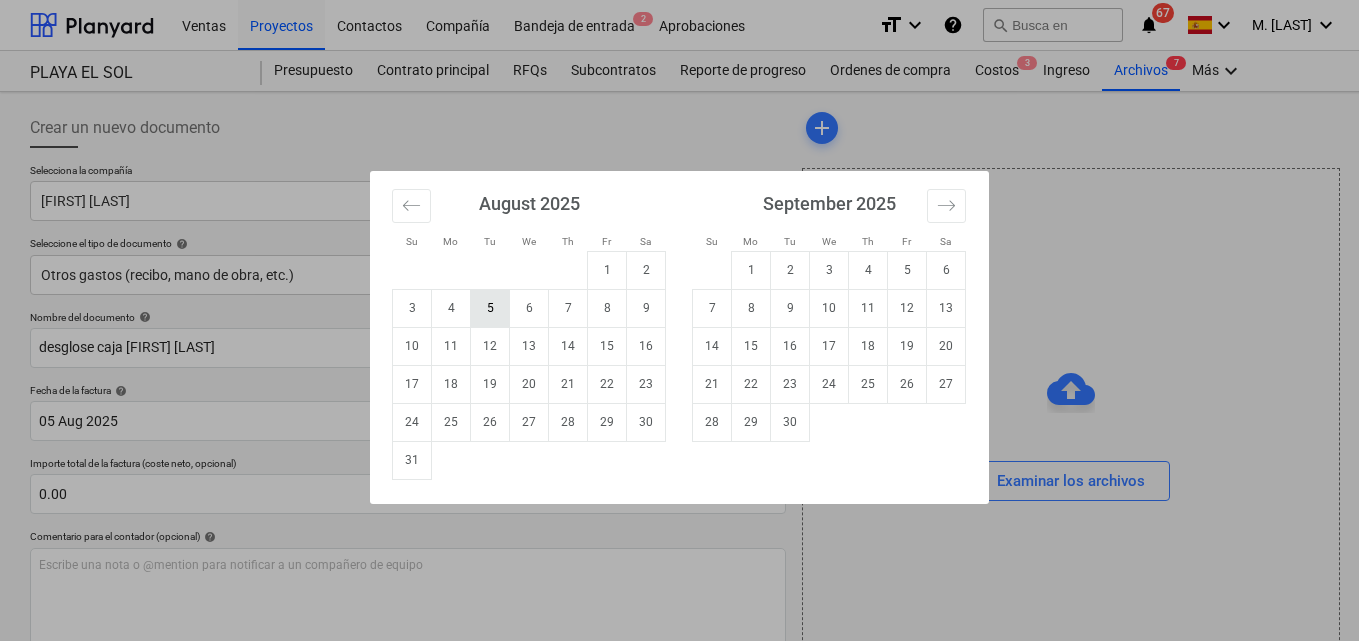 click on "5" at bounding box center (490, 308) 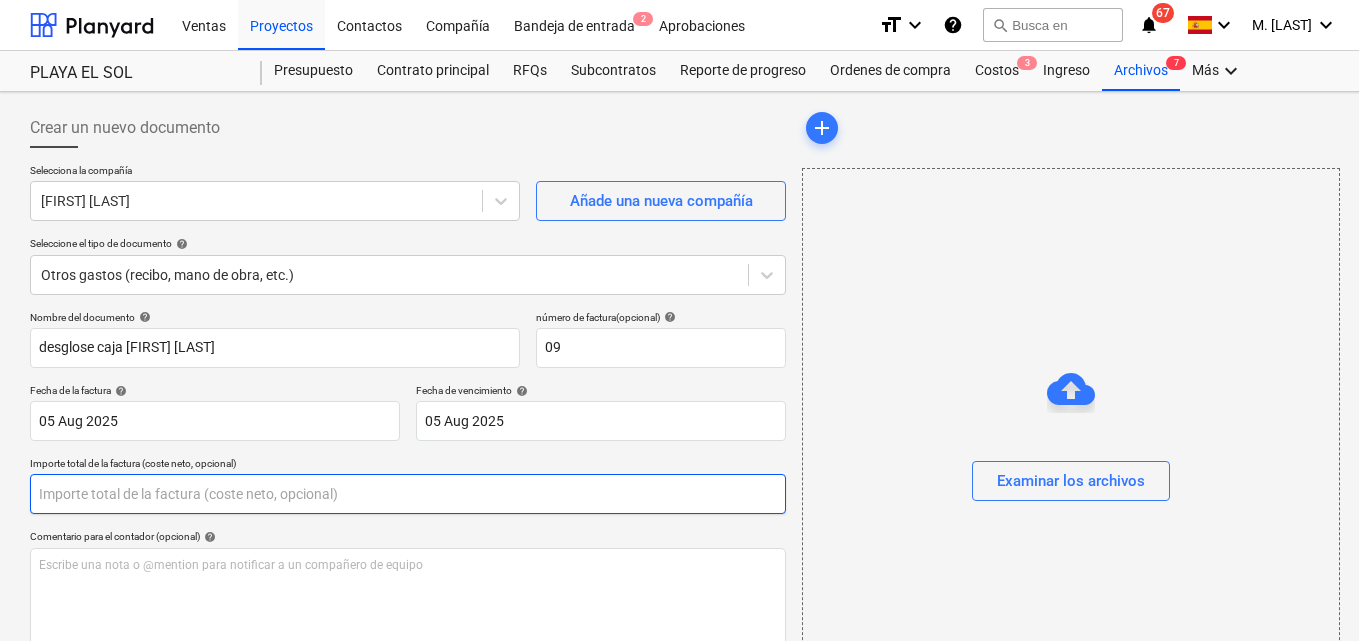 click at bounding box center (408, 494) 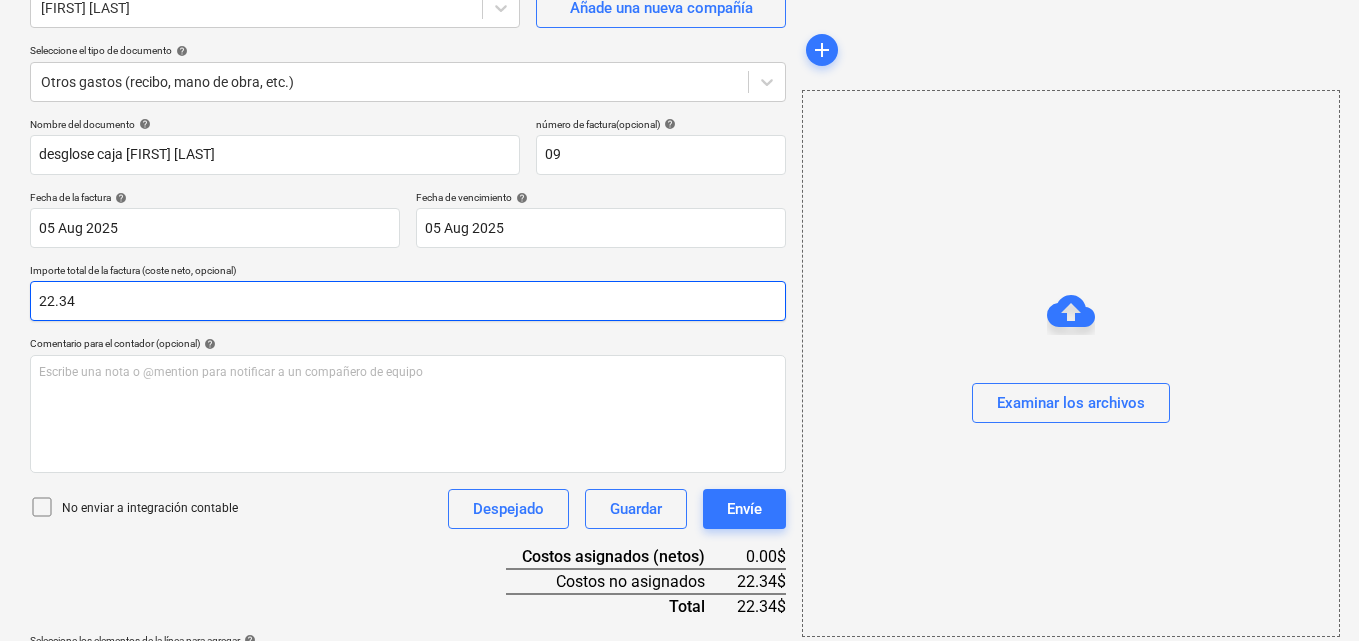 scroll, scrollTop: 259, scrollLeft: 0, axis: vertical 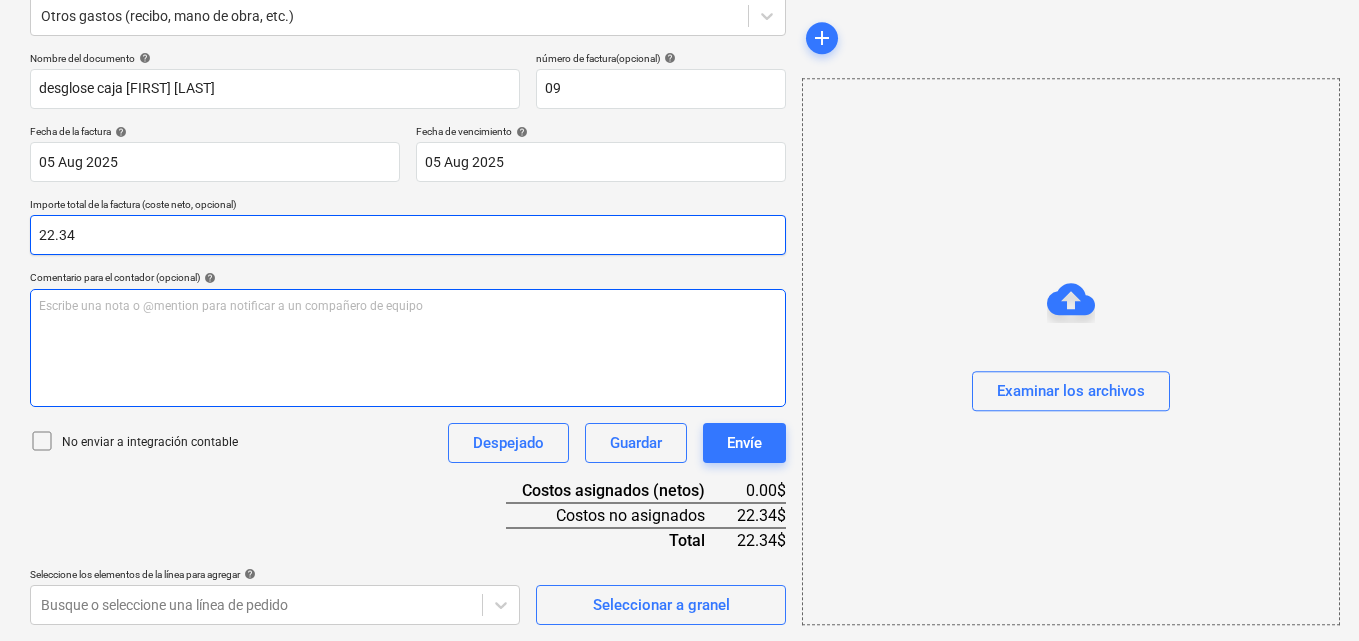type on "22.34" 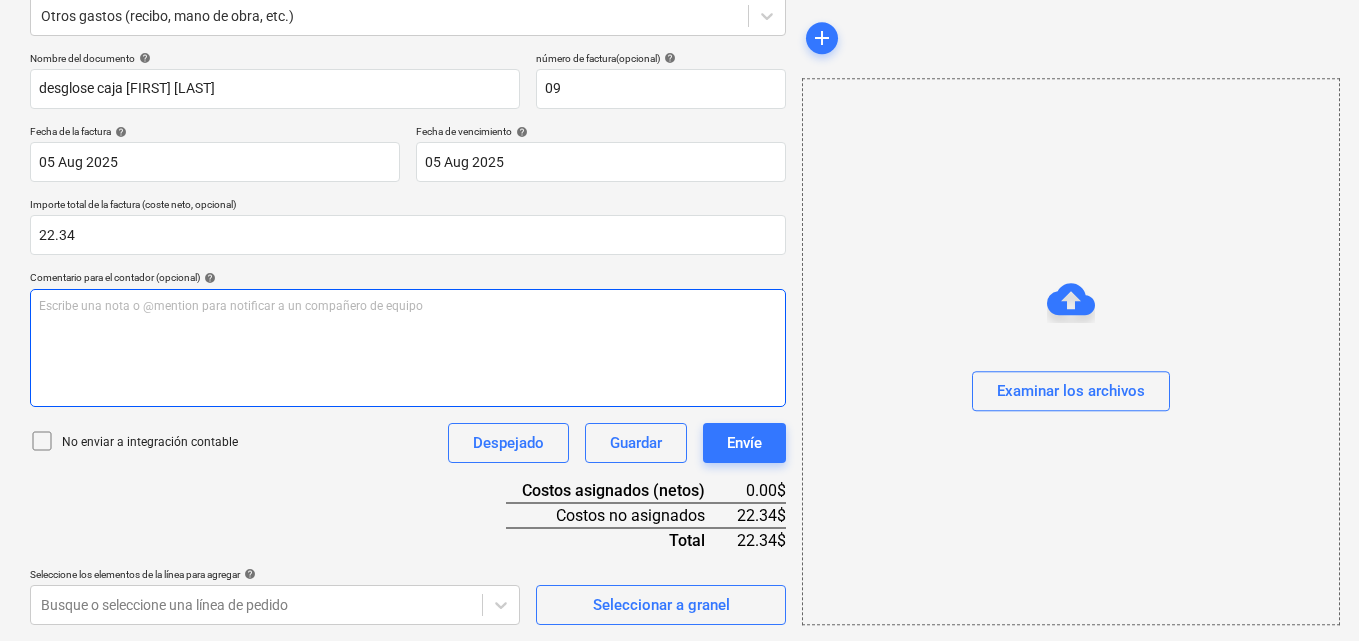 click on "Escribe una nota o @mention para notificar a un compañero de equipo ﻿" at bounding box center (408, 306) 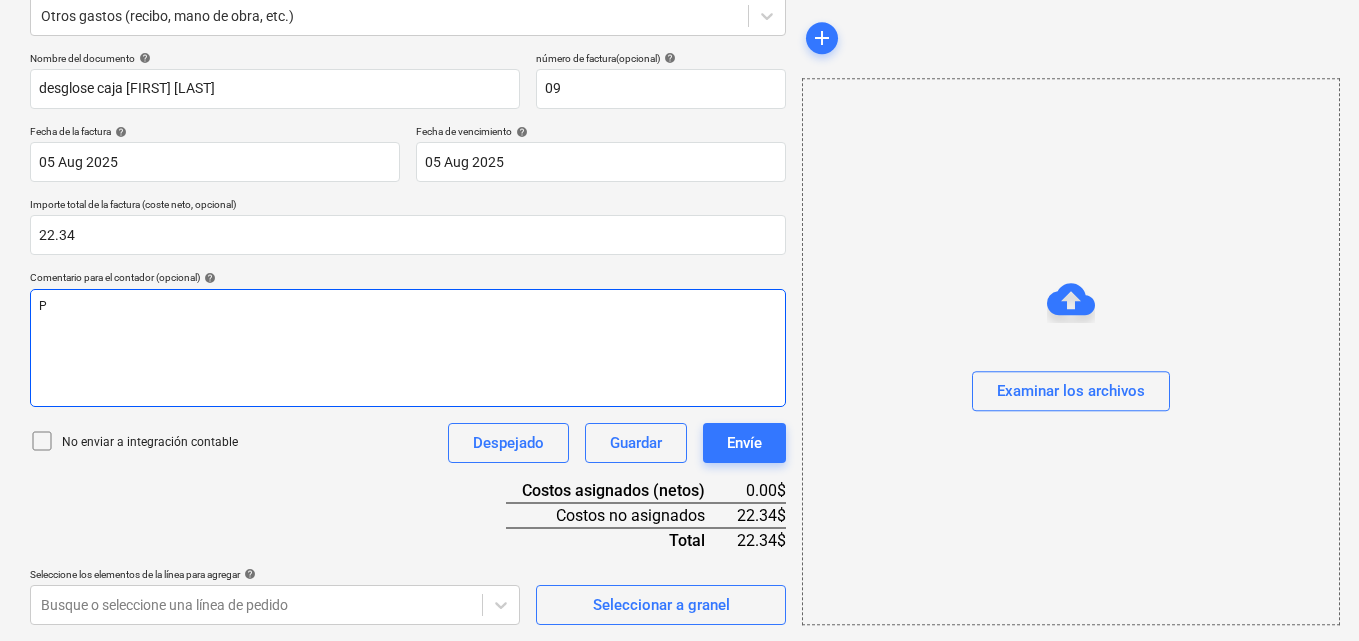type 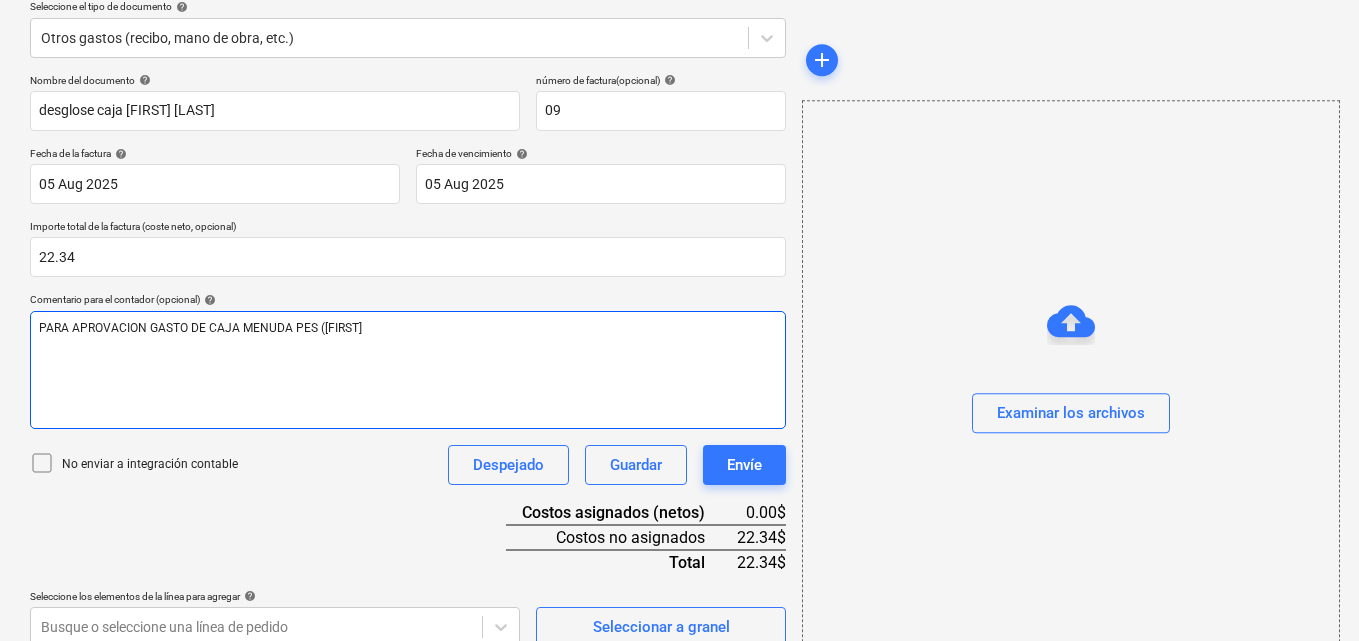 scroll, scrollTop: 259, scrollLeft: 0, axis: vertical 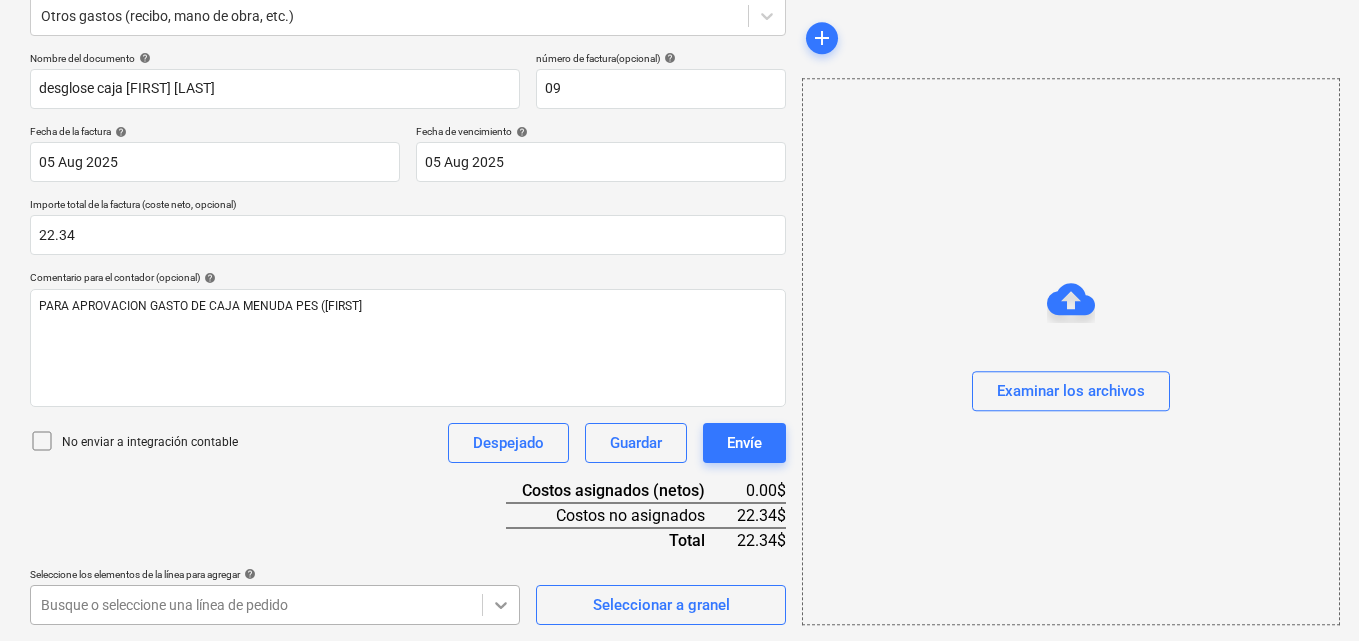 click on "Ventas Proyectos Contactos Compañía Bandeja de entrada 2 Aprobaciones format_size keyboard_arrow_down help search Busca en notifications 67 keyboard_arrow_down M. [LAST] keyboard_arrow_down PLAYA EL SOL  Presupuesto Contrato principal RFQs Subcontratos Reporte de progreso Ordenes de compra Costos 3 Ingreso Archivos 7 Más keyboard_arrow_down Crear un nuevo documento Selecciona la compañía [FIRST] [LAST]   Añade una nueva compañía Seleccione el tipo de documento help Otros gastos (recibo, mano de obra, etc.) Nombre del documento help desglose caja mareliz número de factura  (opcional) help 09 Fecha de la factura help 05 Aug 2025 05.08.2025 Press the down arrow key to interact with the calendar and
select a date. Press the question mark key to get the keyboard shortcuts for changing dates. Fecha de vencimiento help 05 Aug 2025 05.08.2025 Press the down arrow key to interact with the calendar and
select a date. Press the question mark key to get the keyboard shortcuts for changing dates. 22.34" at bounding box center (679, 61) 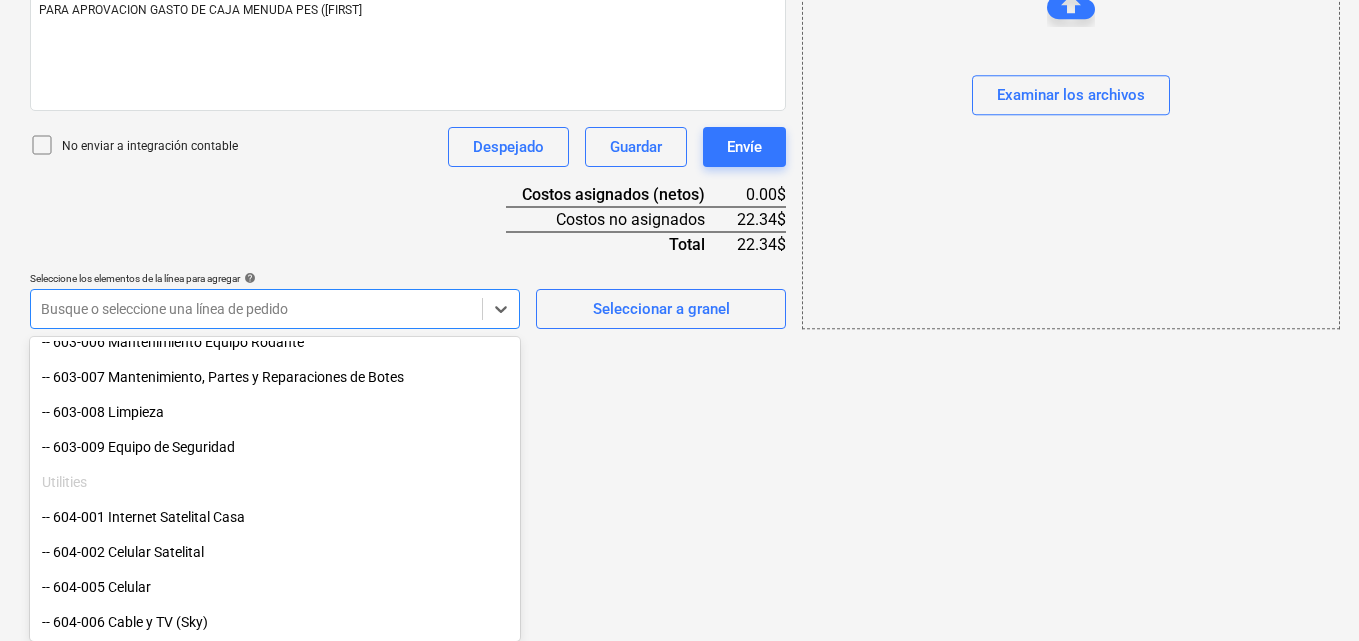 scroll, scrollTop: 1030, scrollLeft: 0, axis: vertical 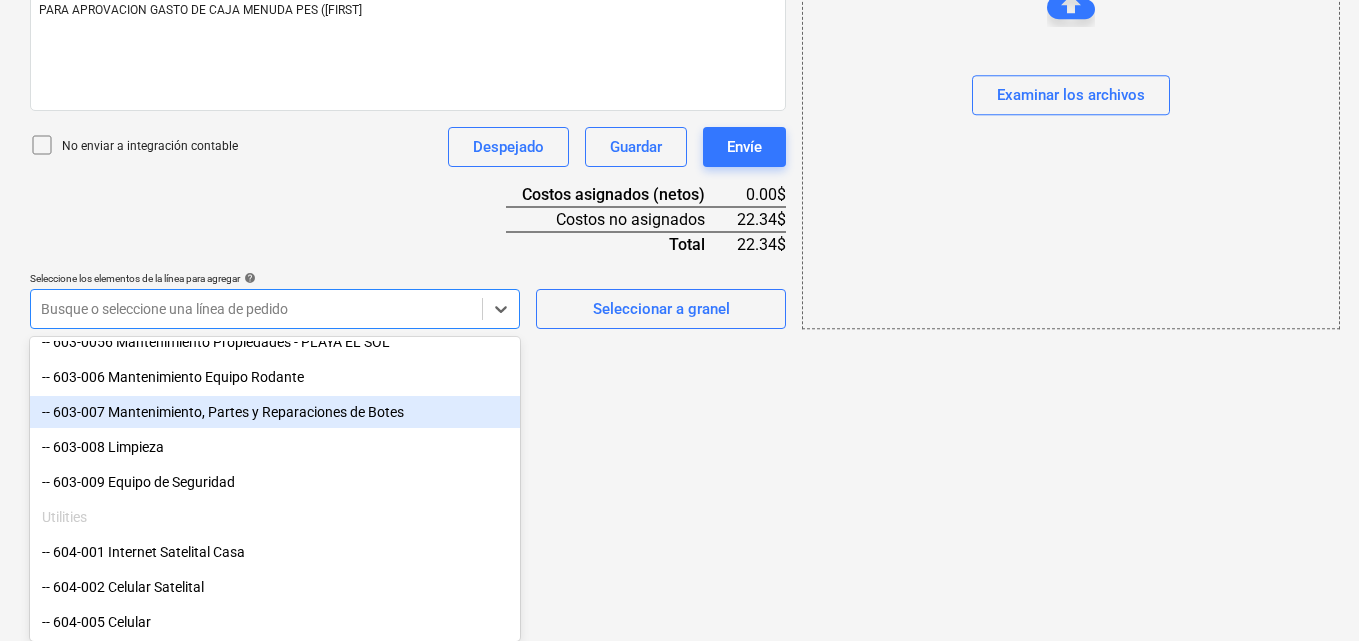 click on "--  603-007 Mantenimiento, Partes y Reparaciones de Botes" at bounding box center [275, 412] 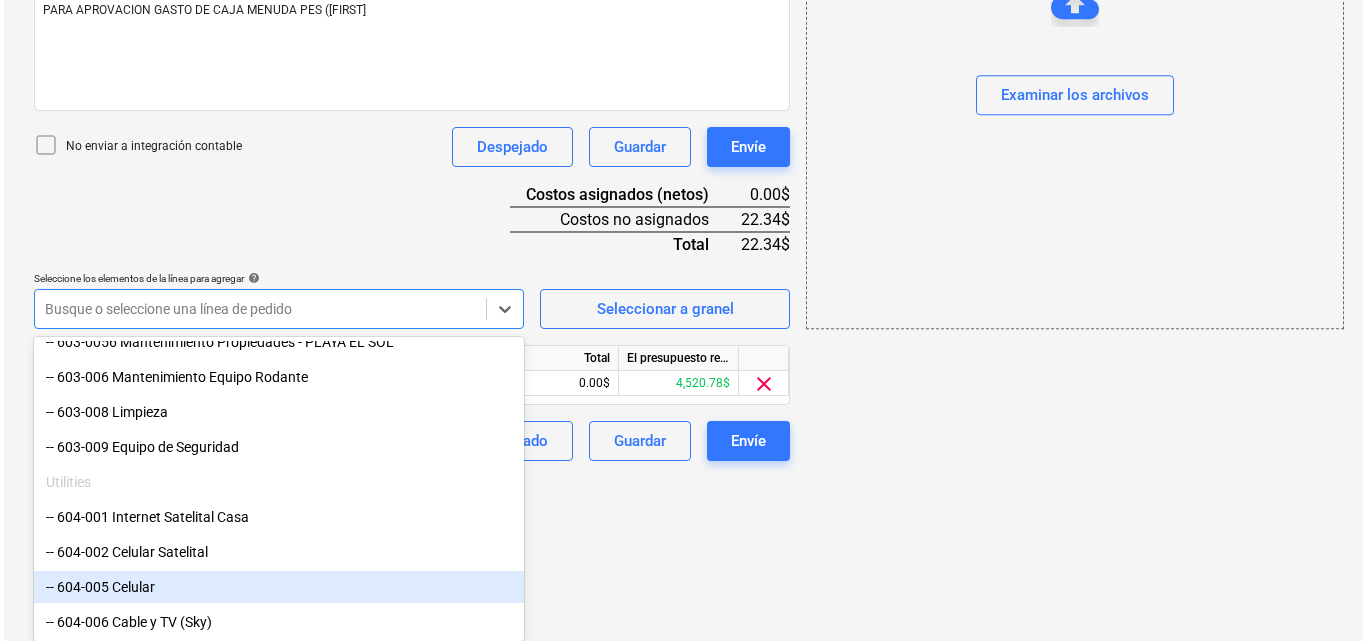 scroll, scrollTop: 391, scrollLeft: 0, axis: vertical 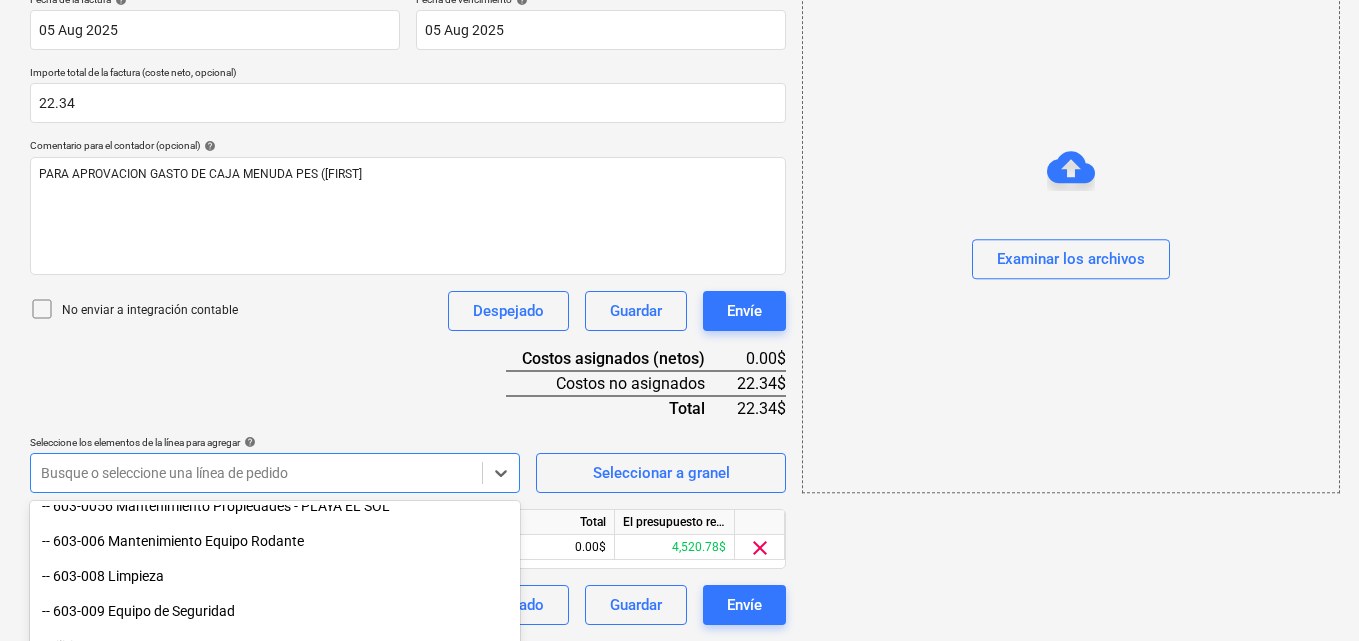 click on "Ventas Proyectos Contactos Compañía Bandeja de entrada 2 Aprobaciones format_size keyboard_arrow_down help search Busca en notifications 67 keyboard_arrow_down M. [LAST] keyboard_arrow_down PLAYA EL SOL  Presupuesto Contrato principal RFQs Subcontratos Reporte de progreso Ordenes de compra Costos 3 Ingreso Archivos 7 Más keyboard_arrow_down Crear un nuevo documento Selecciona la compañía [FIRST] [LAST]   Añade una nueva compañía Seleccione el tipo de documento help Otros gastos (recibo, mano de obra, etc.) Nombre del documento help desglose caja mareliz número de factura  (opcional) help 09 Fecha de la factura help 05 Aug 2025 05.08.2025 Press the down arrow key to interact with the calendar and
select a date. Press the question mark key to get the keyboard shortcuts for changing dates. Fecha de vencimiento help 05 Aug 2025 05.08.2025 Press the down arrow key to interact with the calendar and
select a date. Press the question mark key to get the keyboard shortcuts for changing dates." at bounding box center [679, -71] 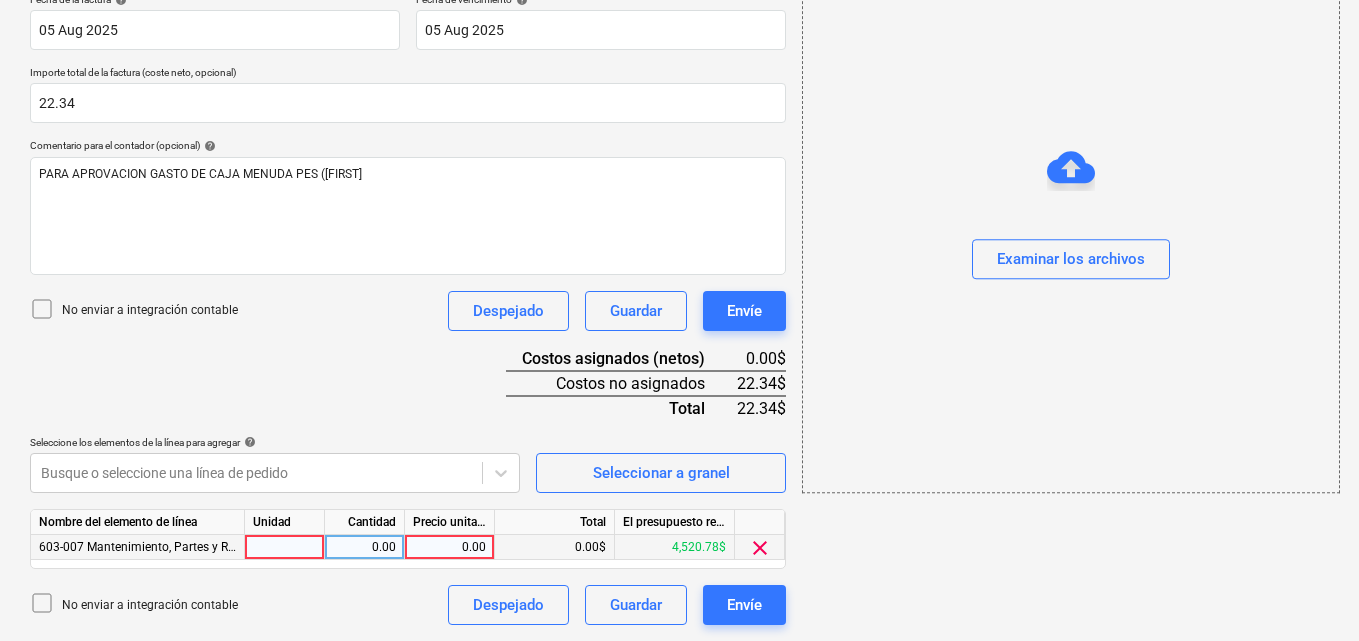 click at bounding box center (285, 547) 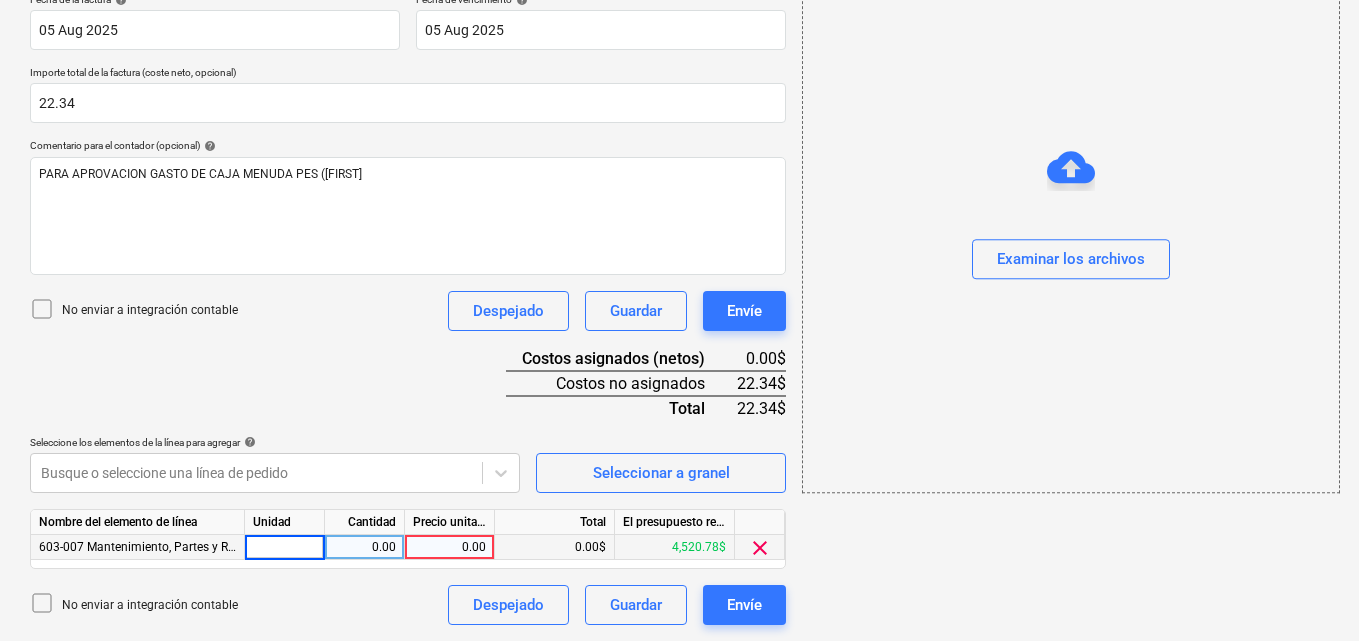 type on "1" 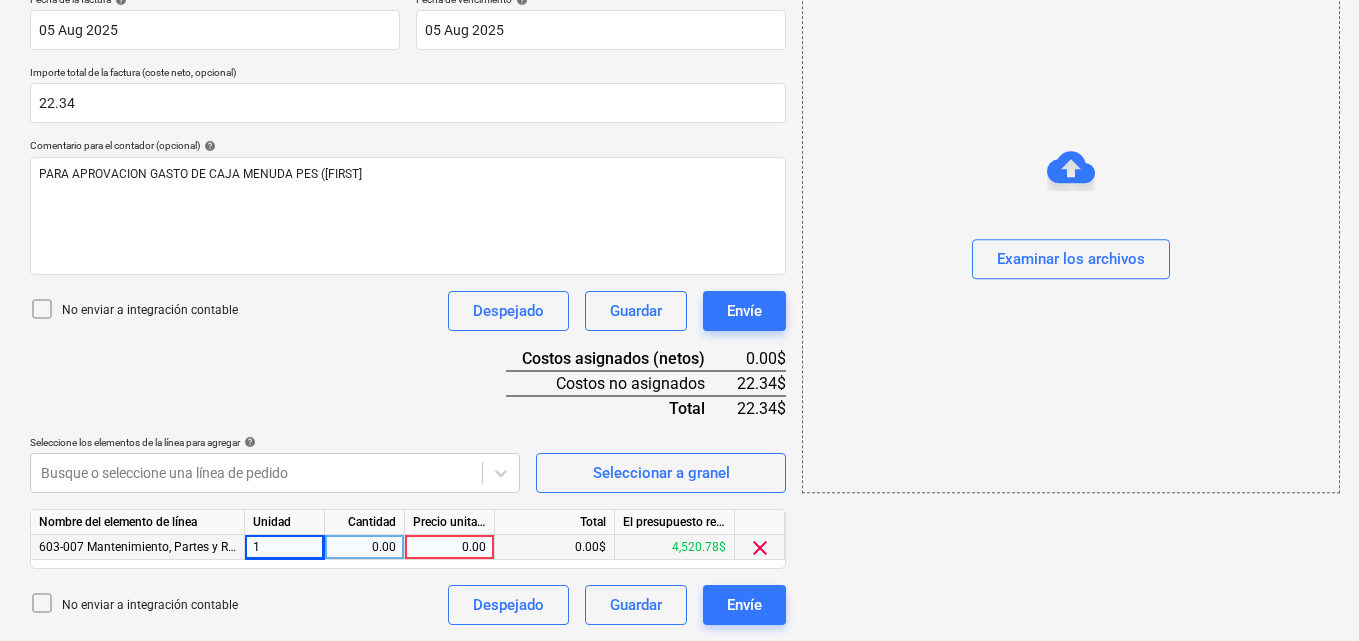 click on "0.00" at bounding box center [364, 547] 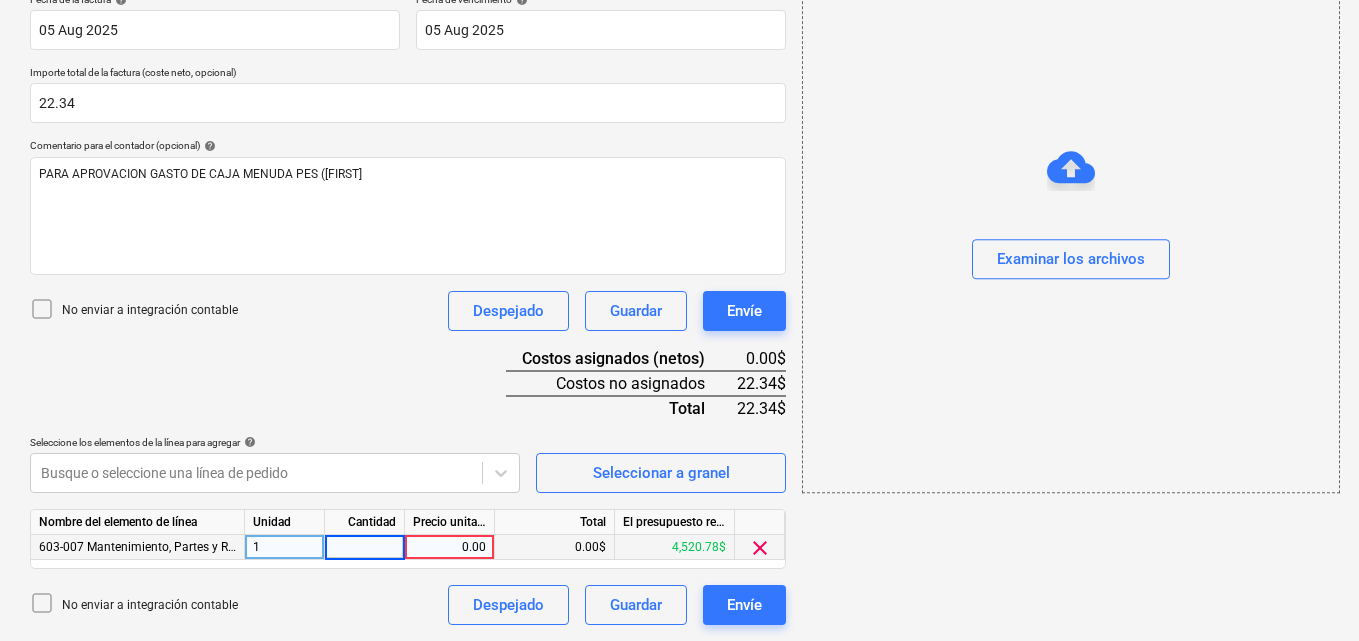 type on "1" 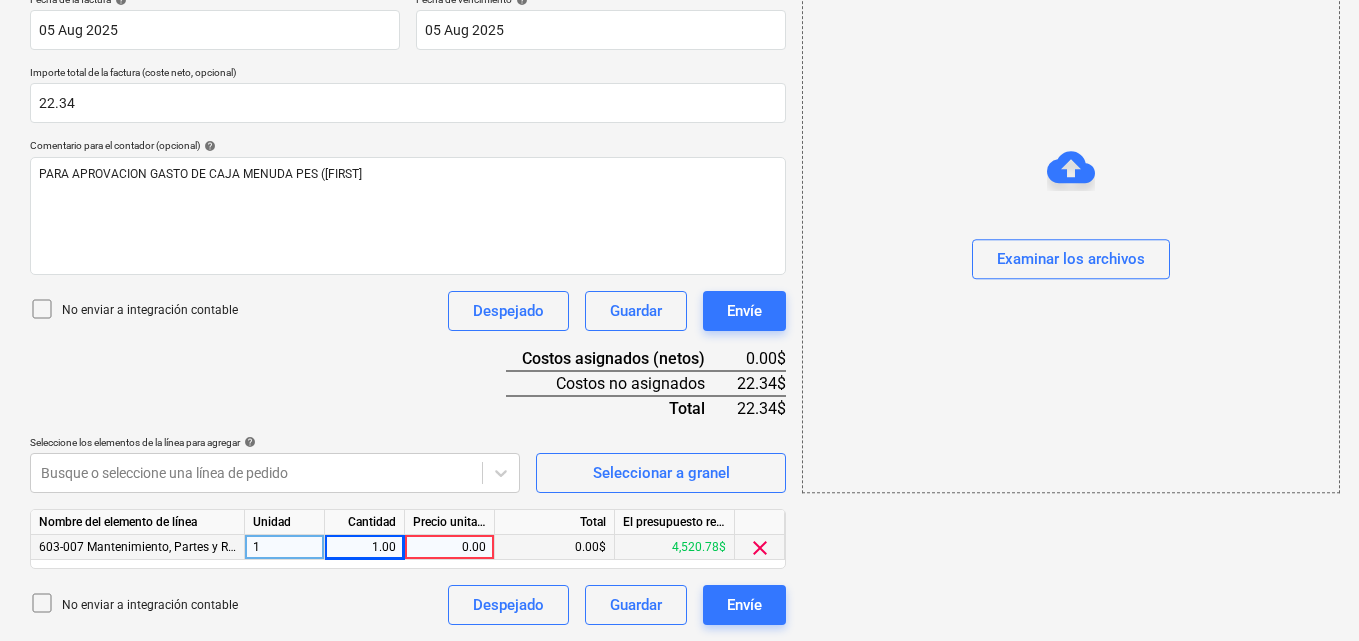 click on "0.00" at bounding box center [449, 547] 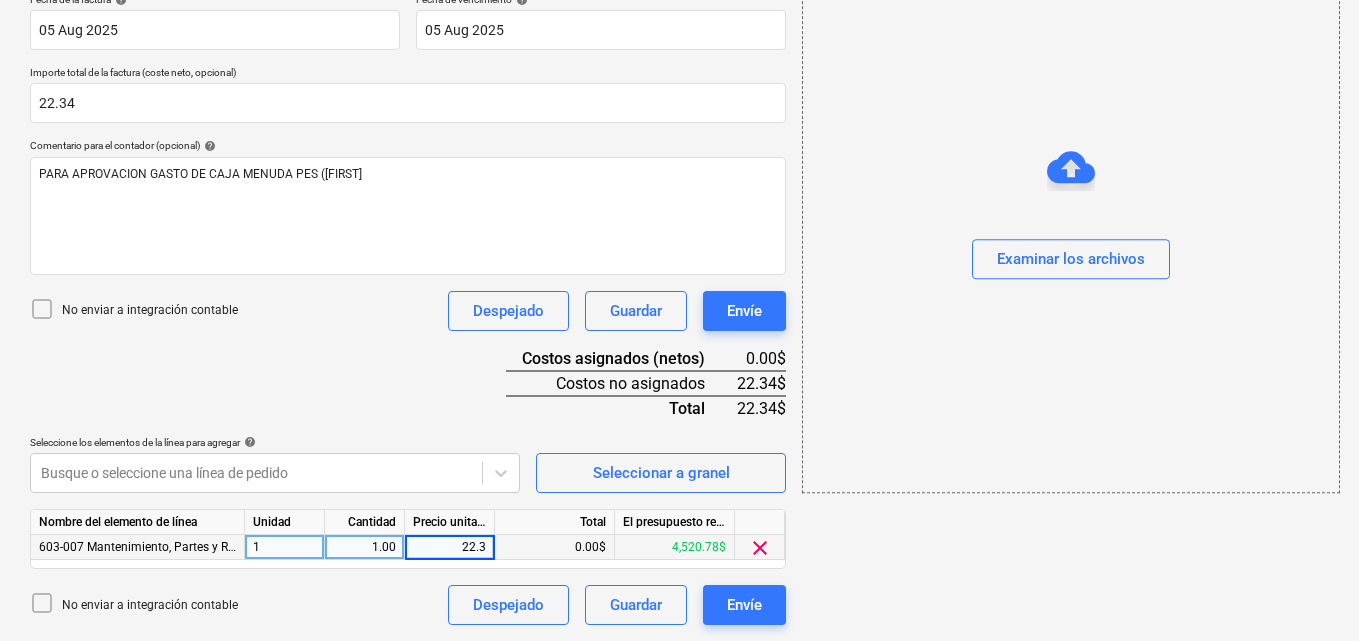 type on "22.34" 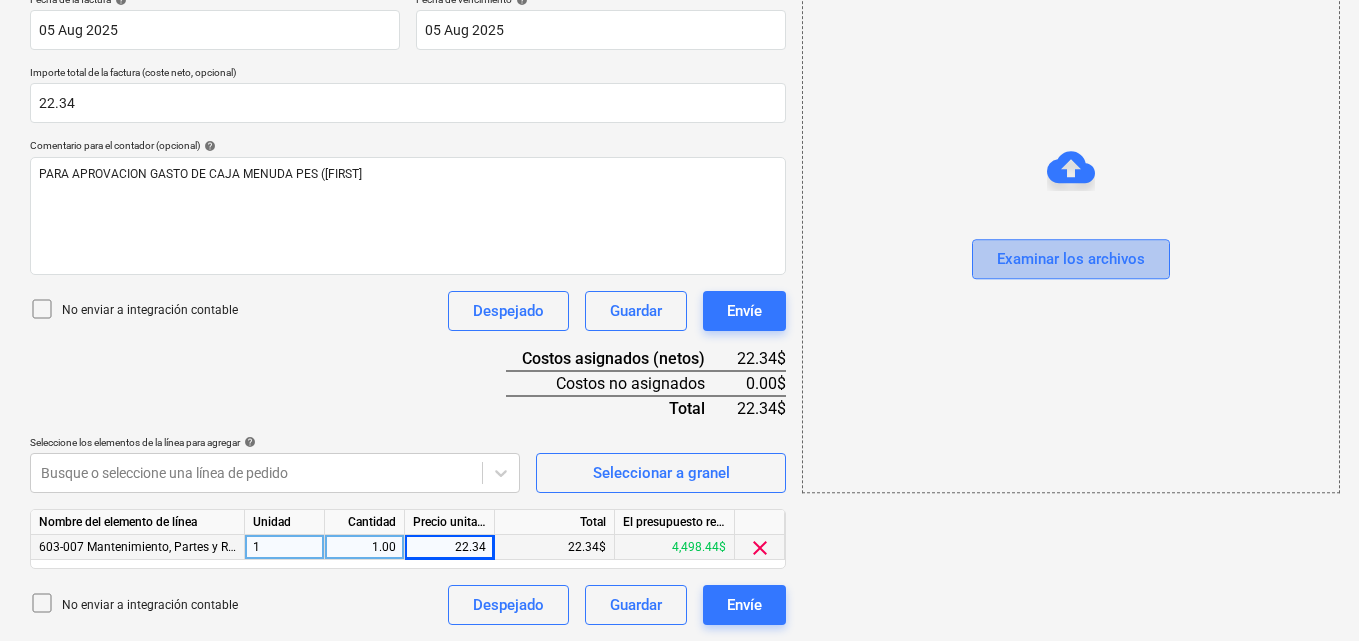 click on "Examinar los archivos" at bounding box center (1071, 260) 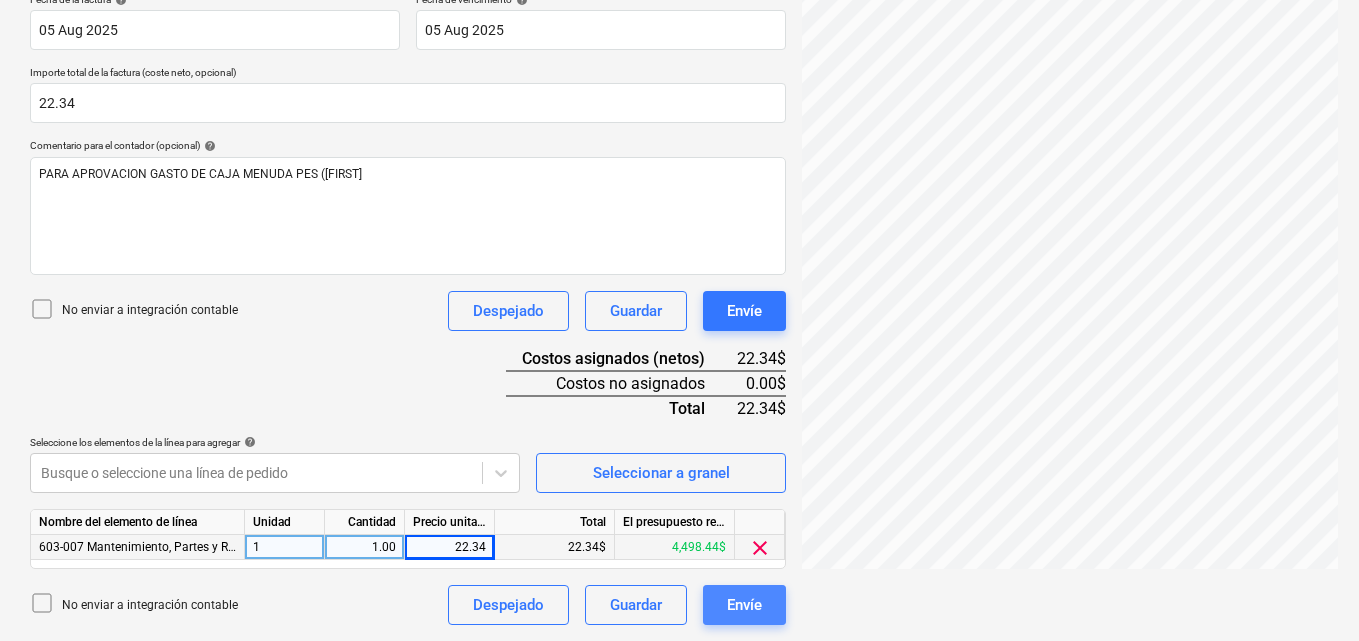 click on "Envíe" at bounding box center (744, 605) 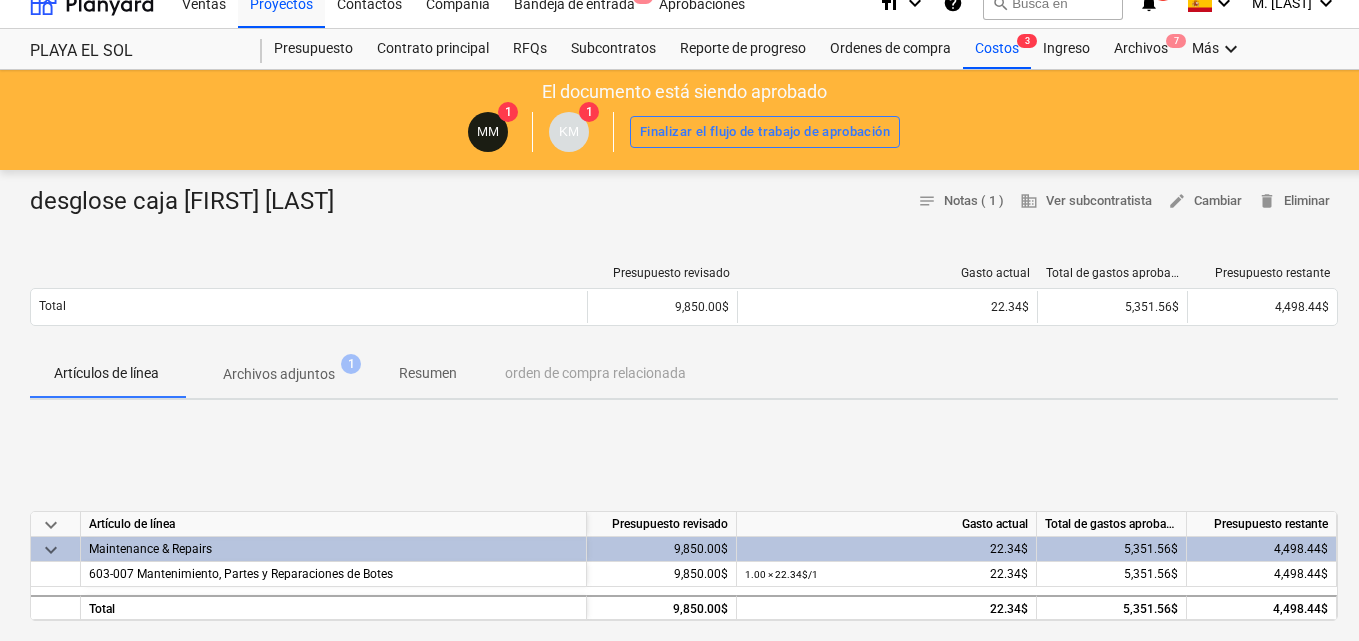 scroll, scrollTop: 0, scrollLeft: 0, axis: both 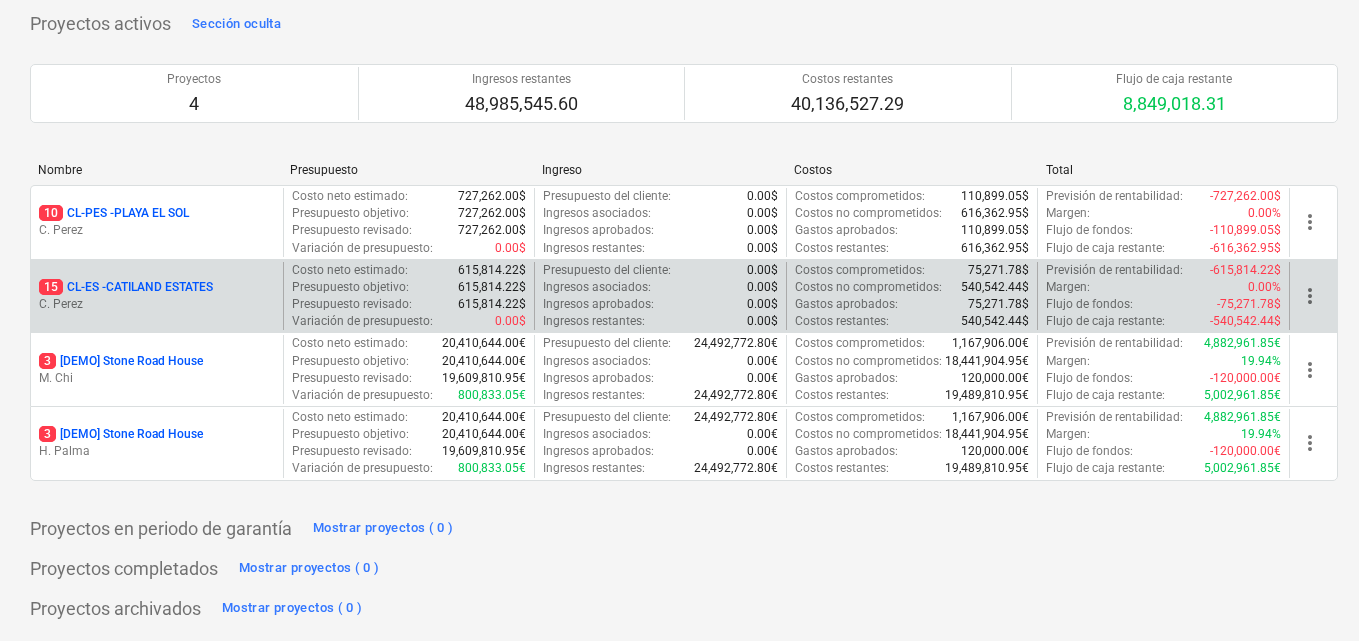 click on "C. Perez" at bounding box center (157, 304) 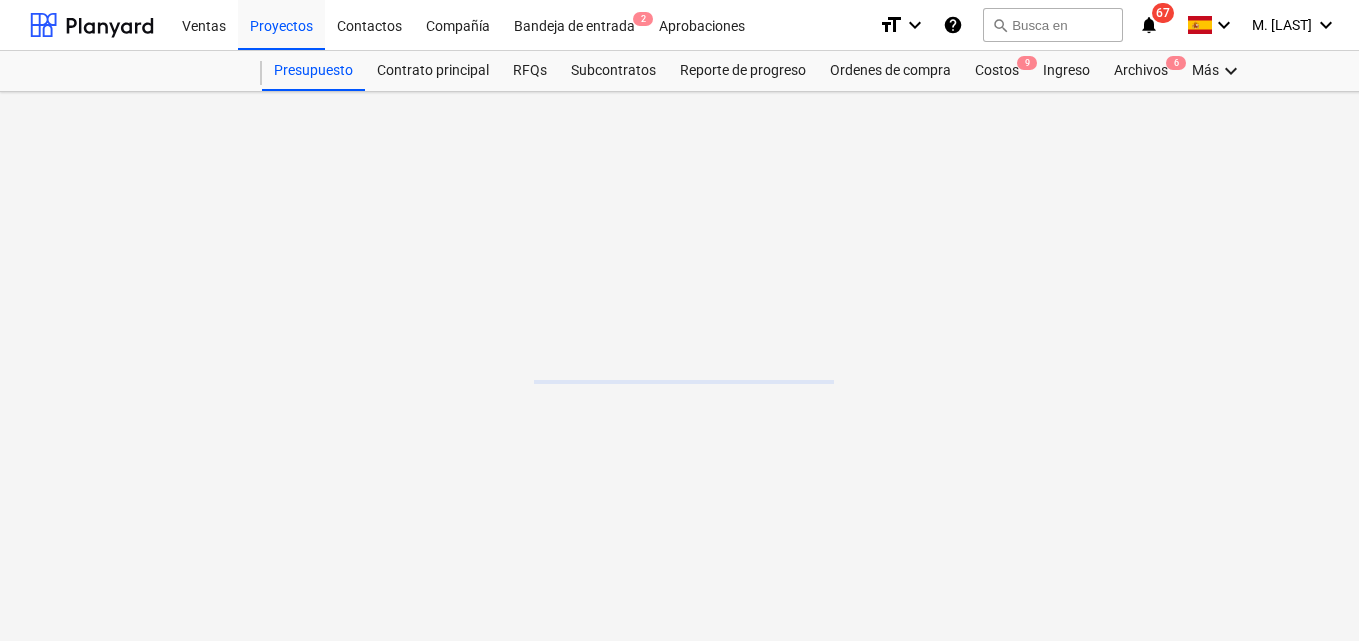 scroll, scrollTop: 0, scrollLeft: 0, axis: both 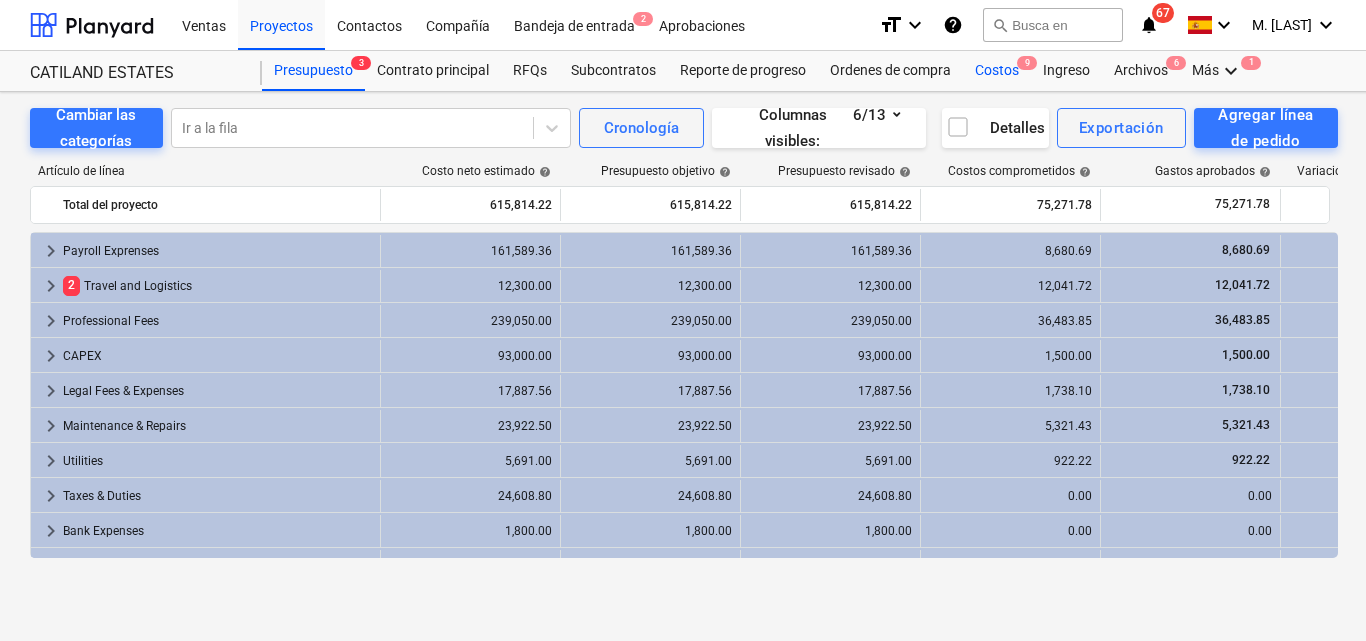 click on "Costos 9" at bounding box center (997, 71) 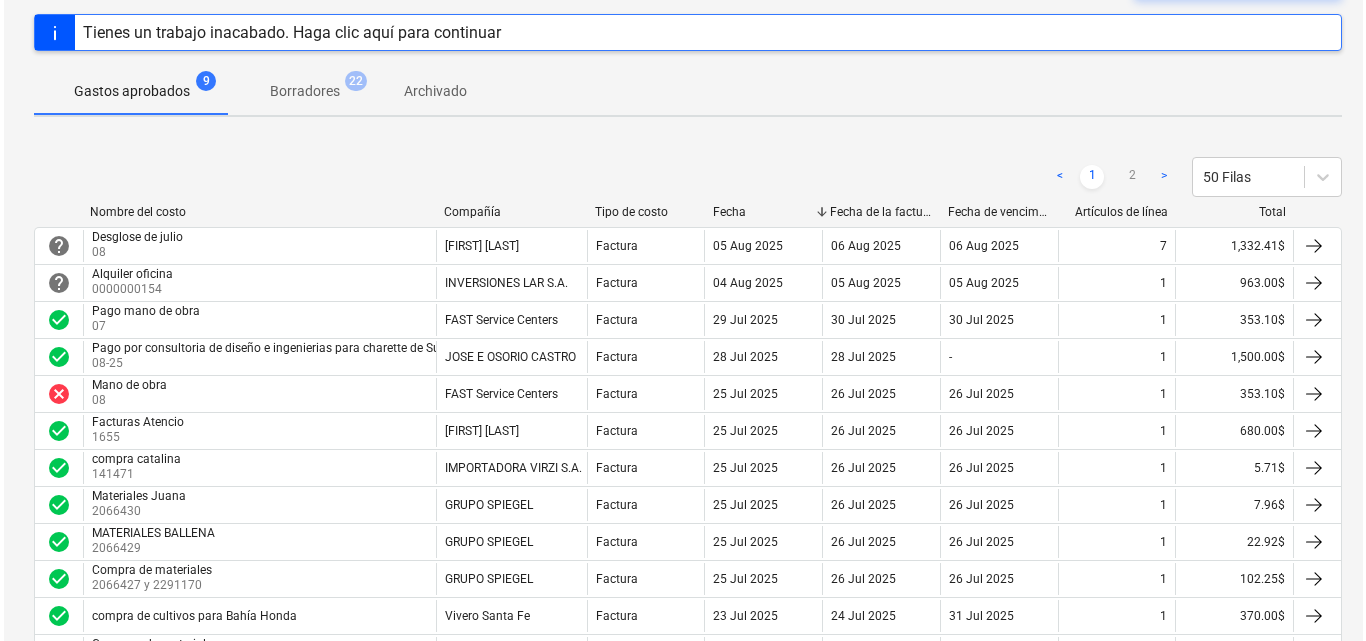 scroll, scrollTop: 0, scrollLeft: 0, axis: both 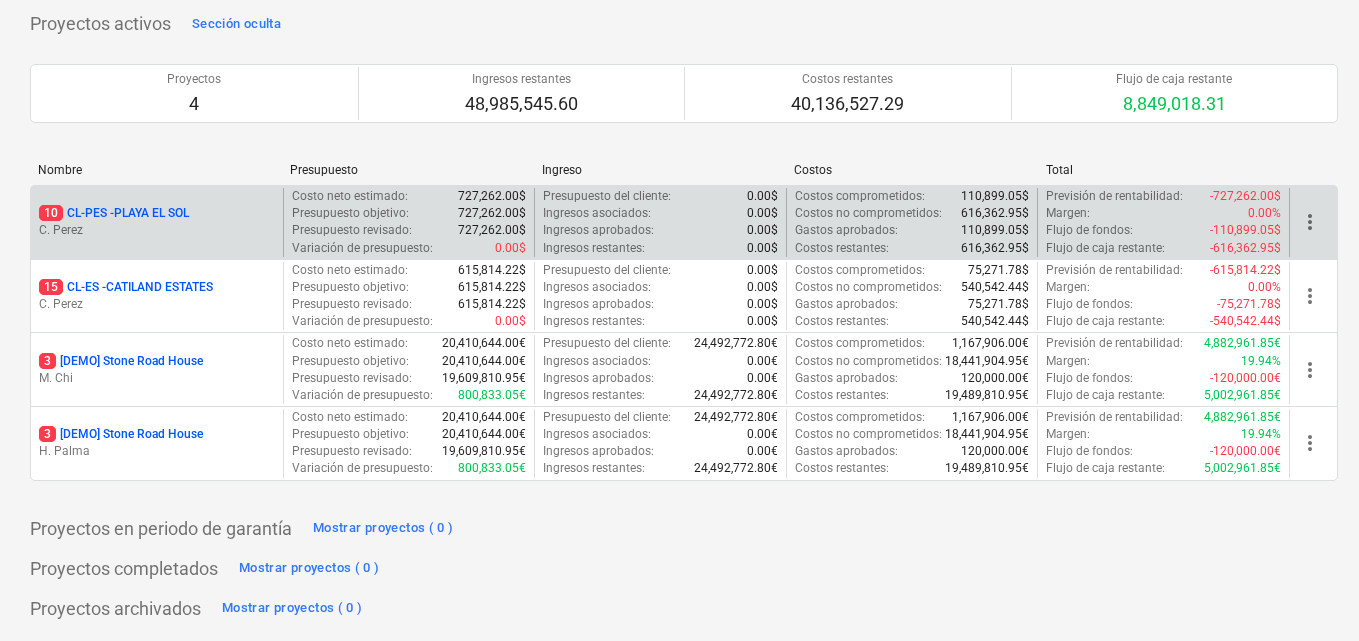 click on "C. Perez" at bounding box center (157, 230) 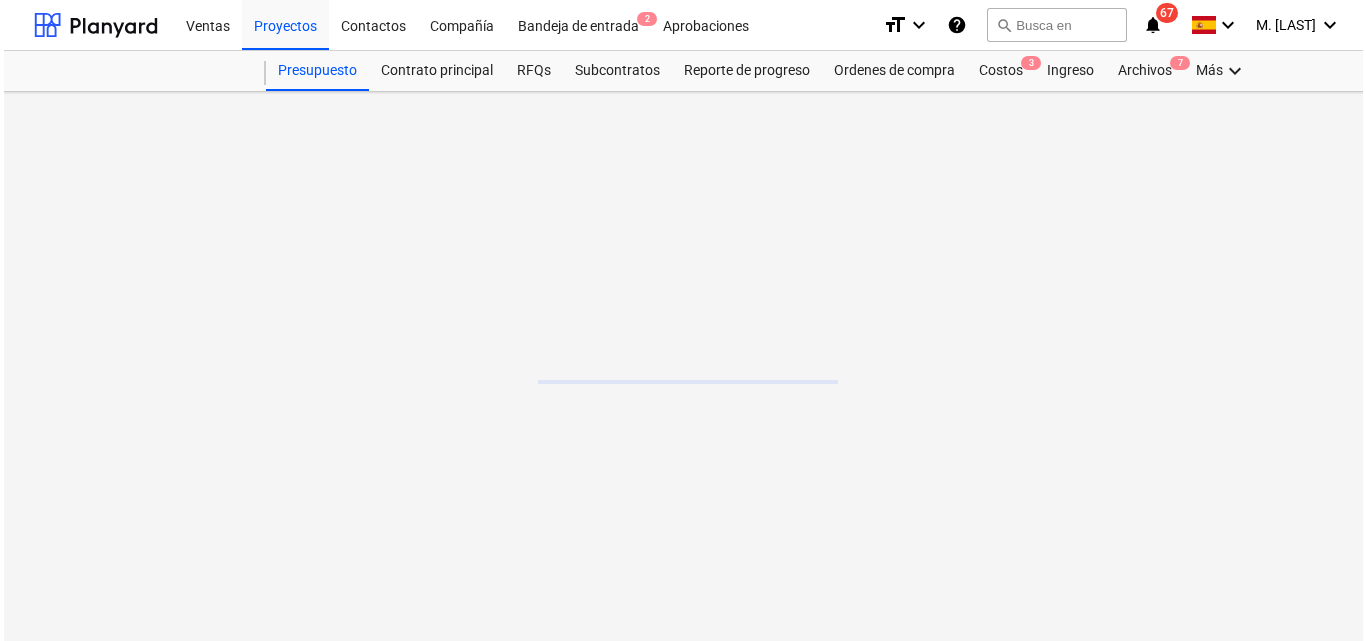 scroll, scrollTop: 0, scrollLeft: 0, axis: both 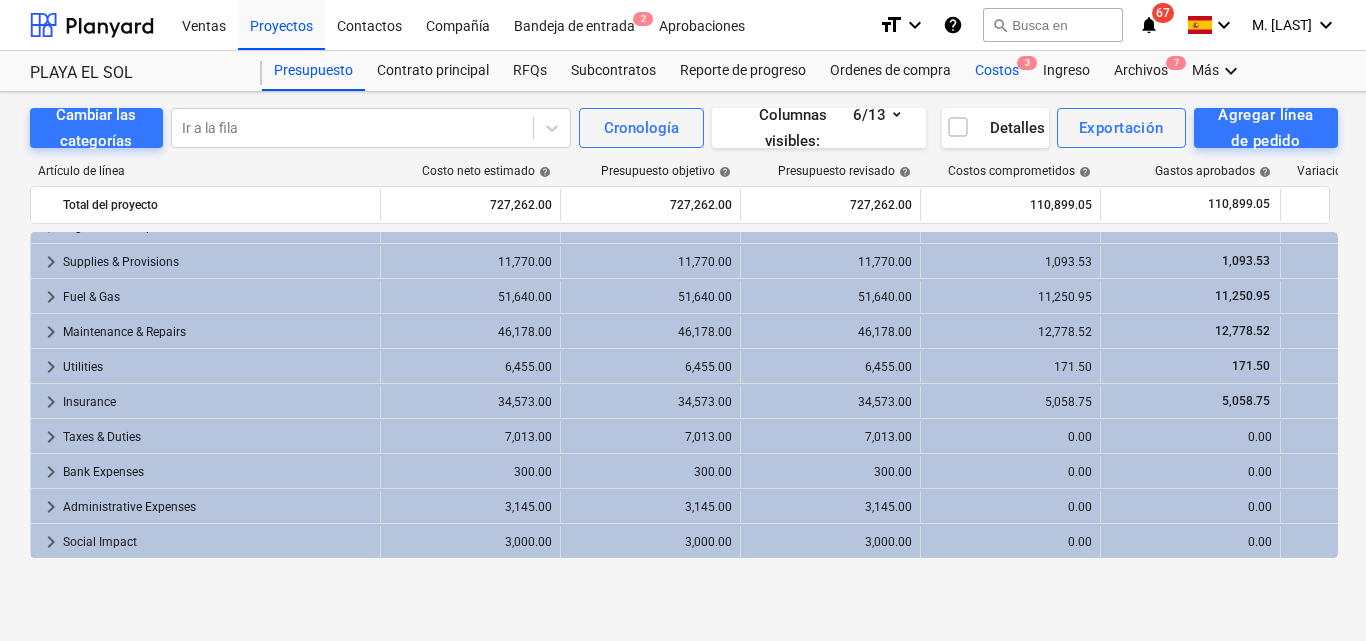 click on "Costos 3" at bounding box center (997, 71) 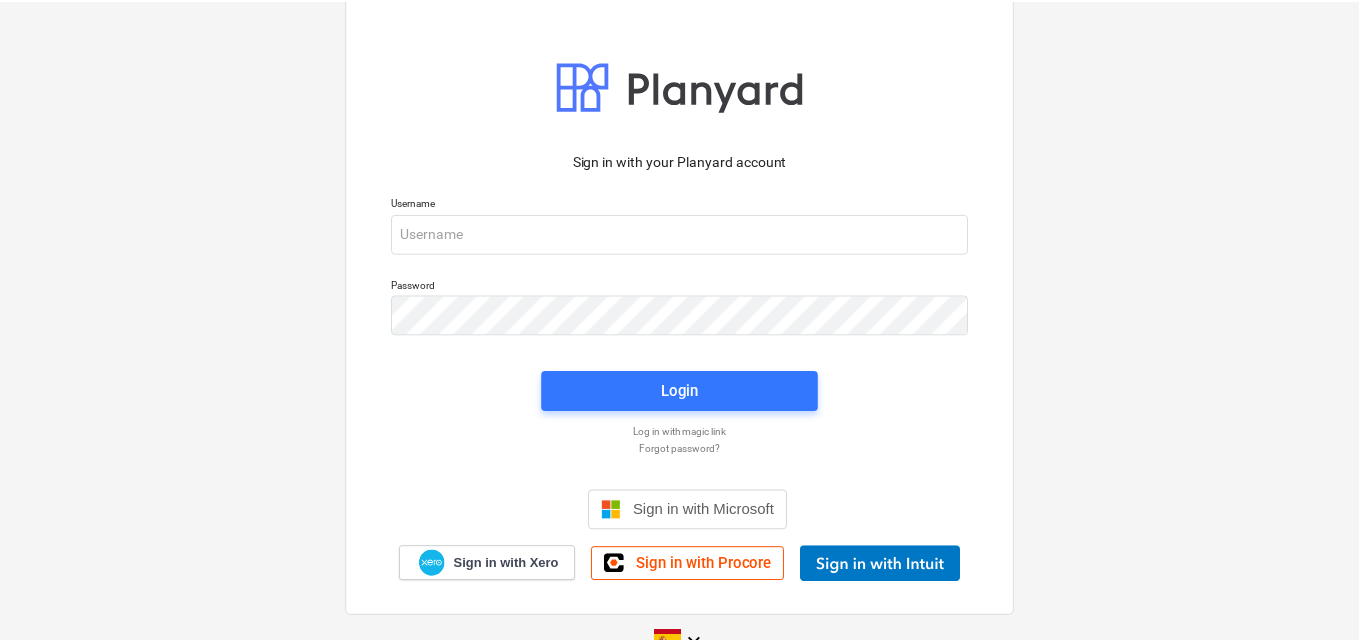 scroll, scrollTop: 0, scrollLeft: 0, axis: both 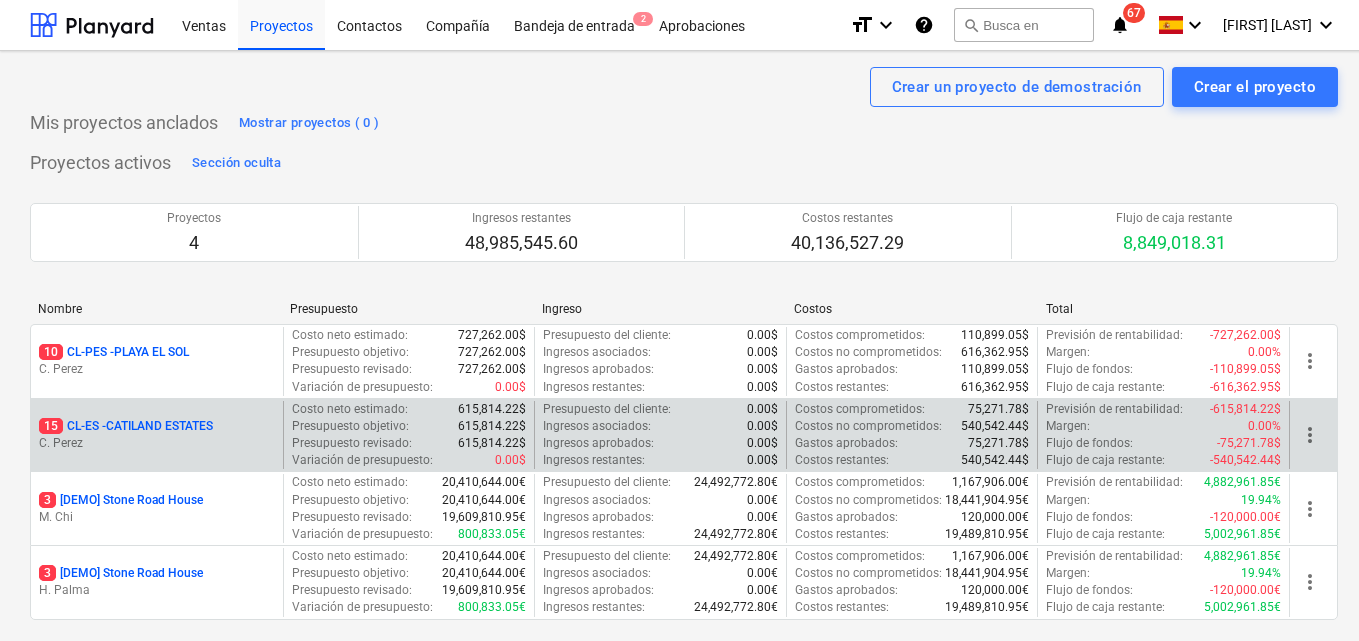 click on "15  CL-ES -  CATILAND ESTATES" at bounding box center (126, 426) 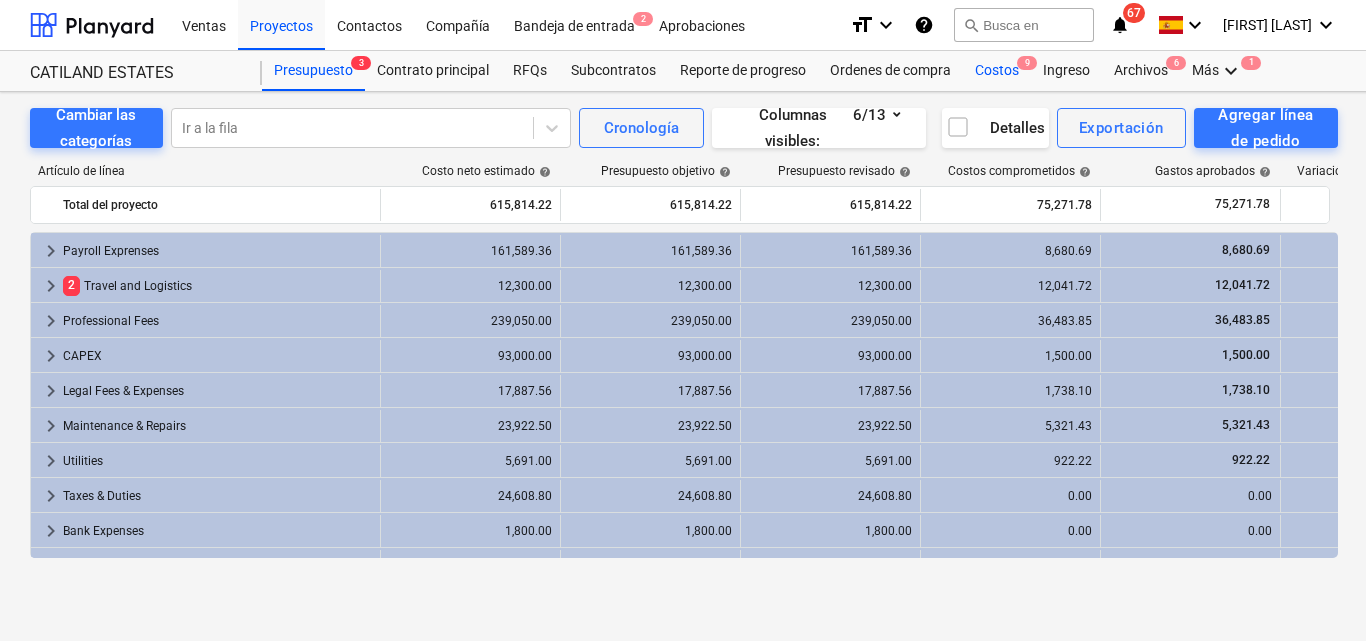 click on "Costos 9" at bounding box center (997, 71) 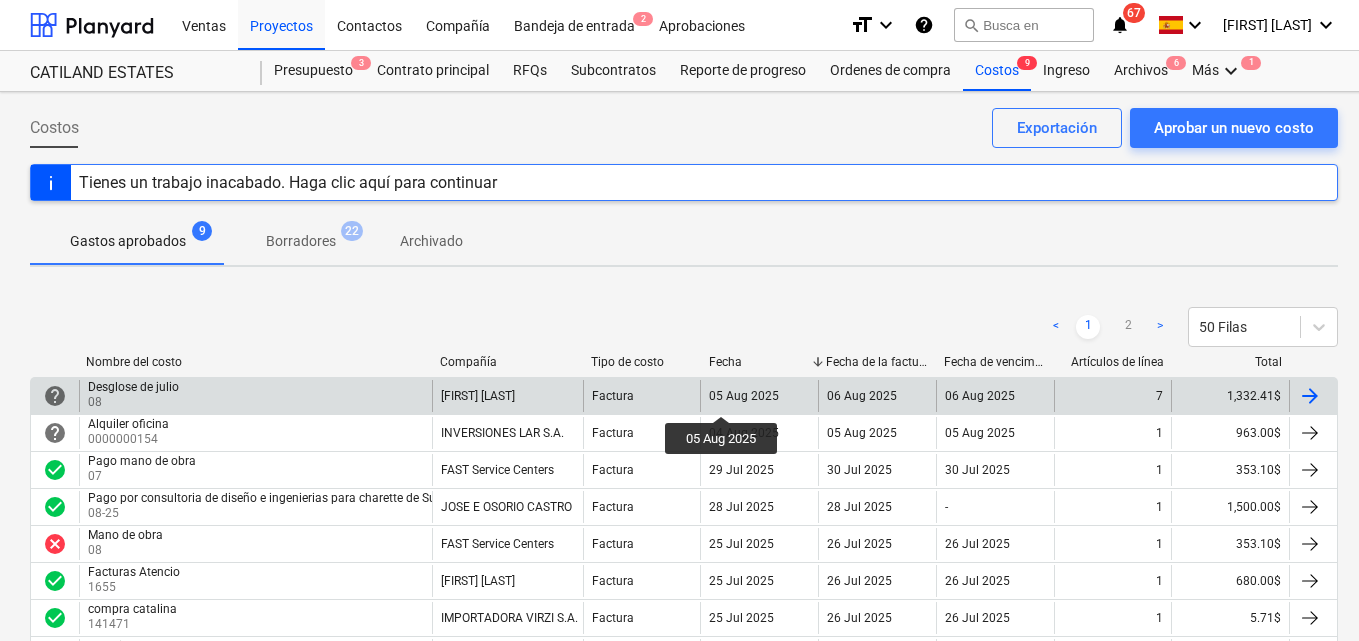 click on "05 Aug 2025" at bounding box center [744, 396] 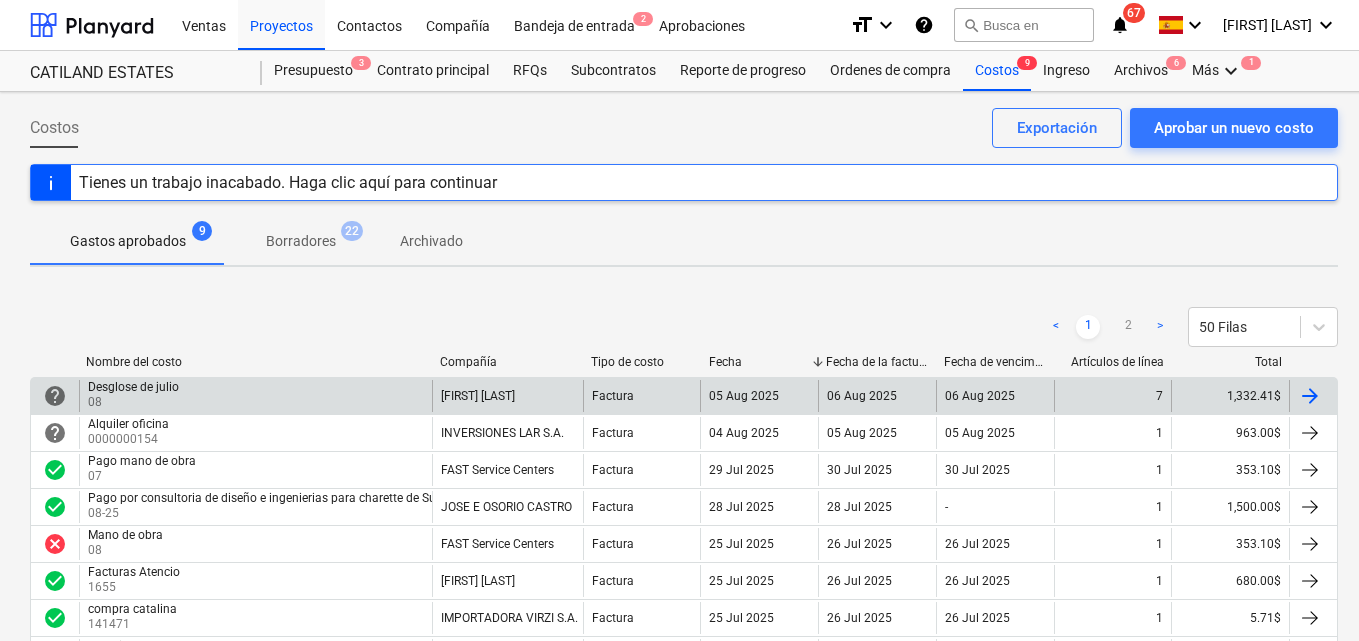 click on "05 Aug 2025" at bounding box center (759, 396) 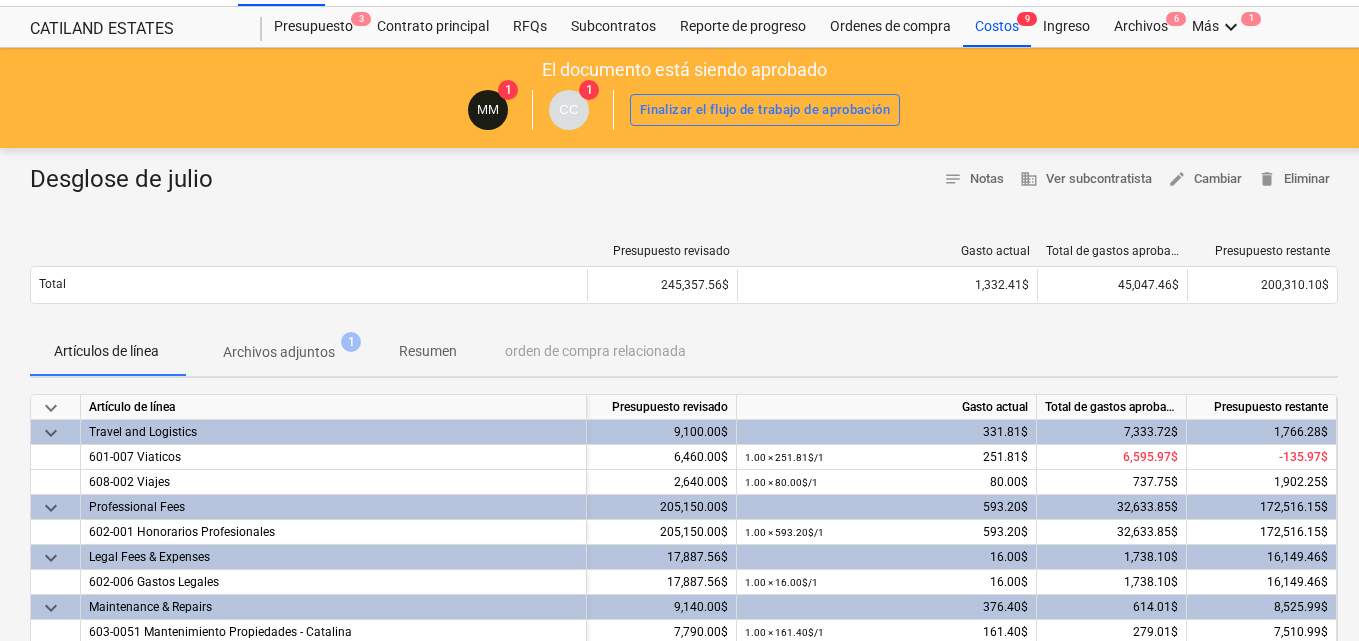 scroll, scrollTop: 0, scrollLeft: 0, axis: both 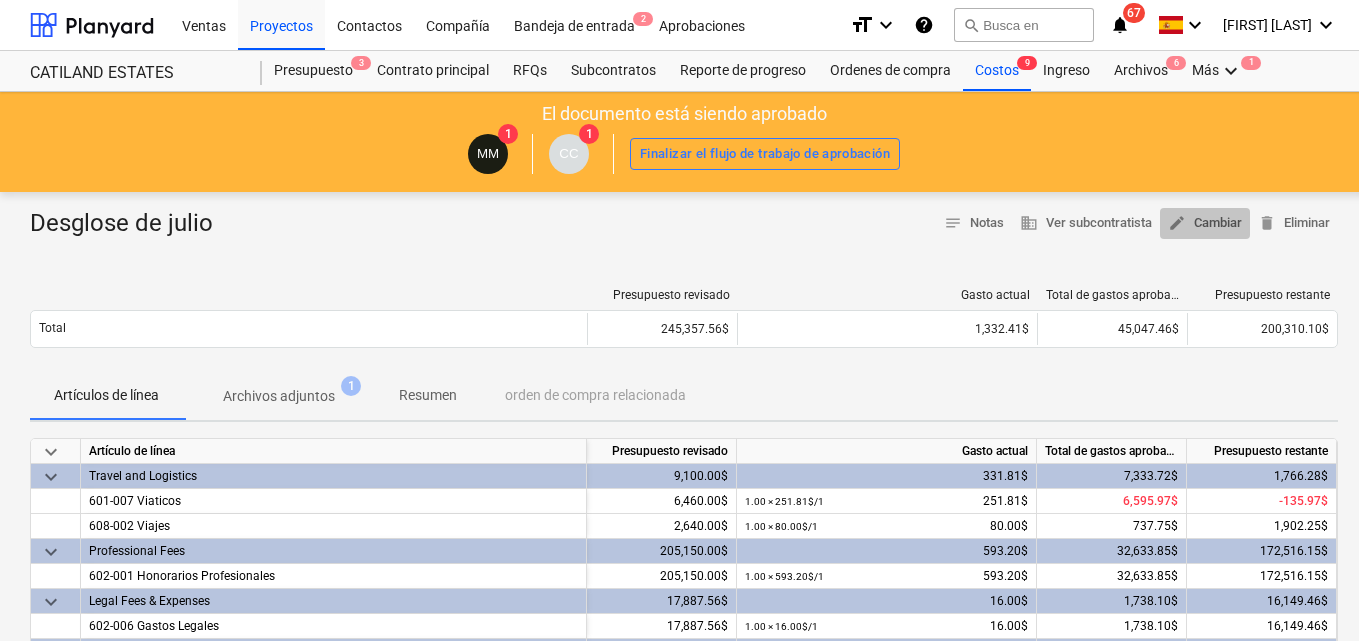 click on "edit Cambiar" at bounding box center (1205, 223) 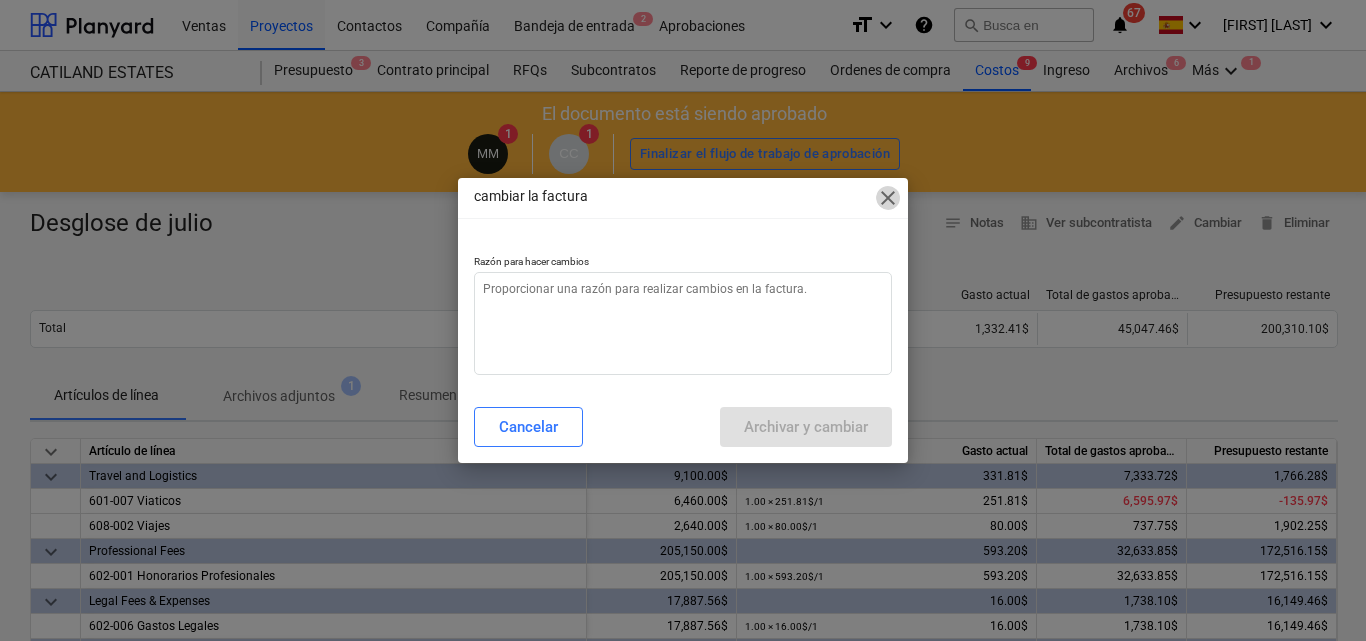 click on "close" at bounding box center (888, 198) 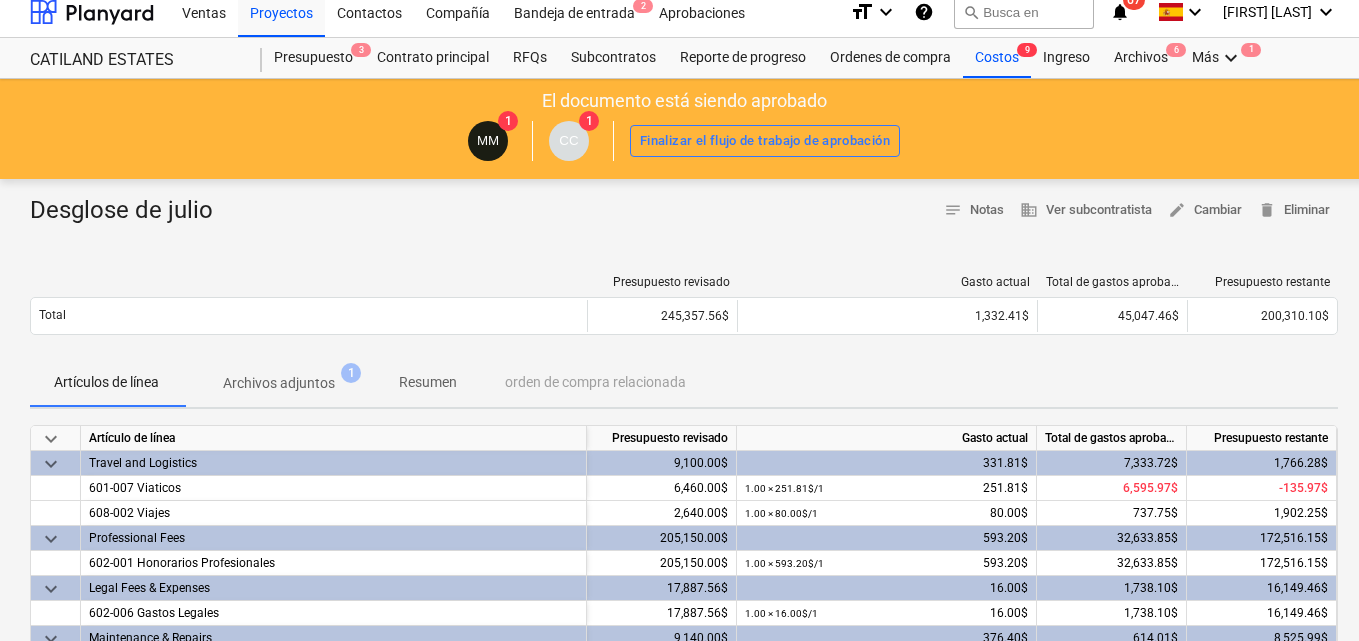 scroll, scrollTop: 0, scrollLeft: 0, axis: both 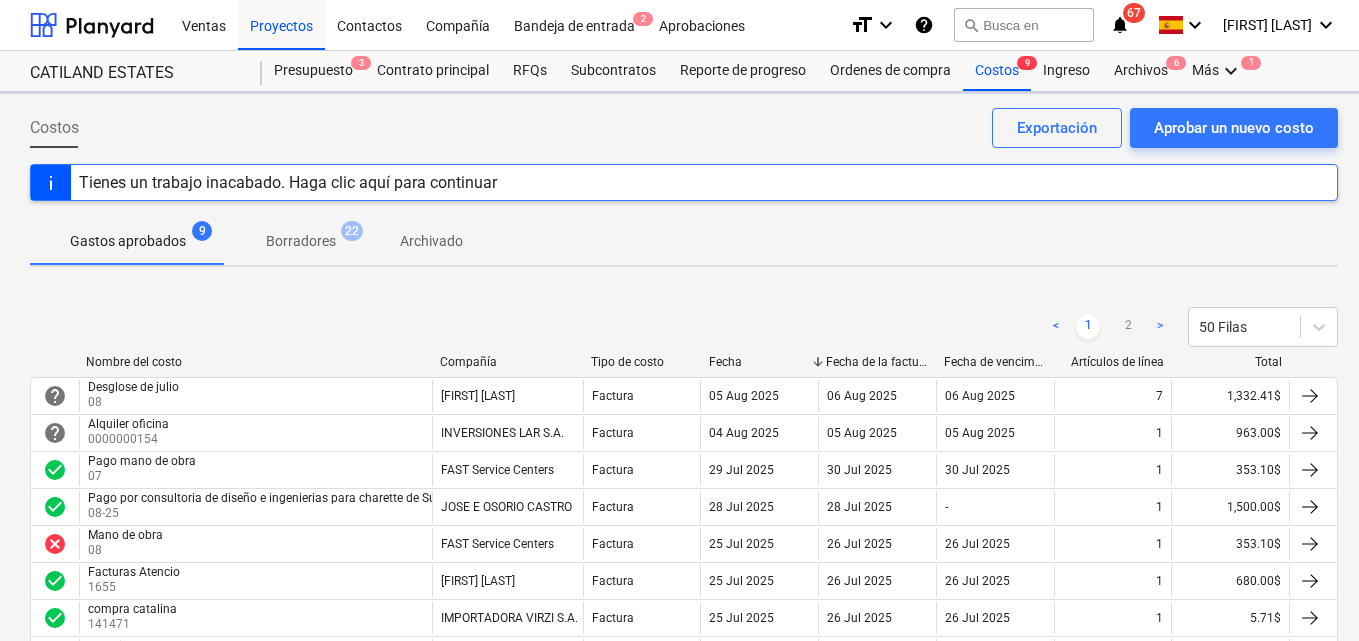 click on "Desglose de julio 08" at bounding box center [255, 396] 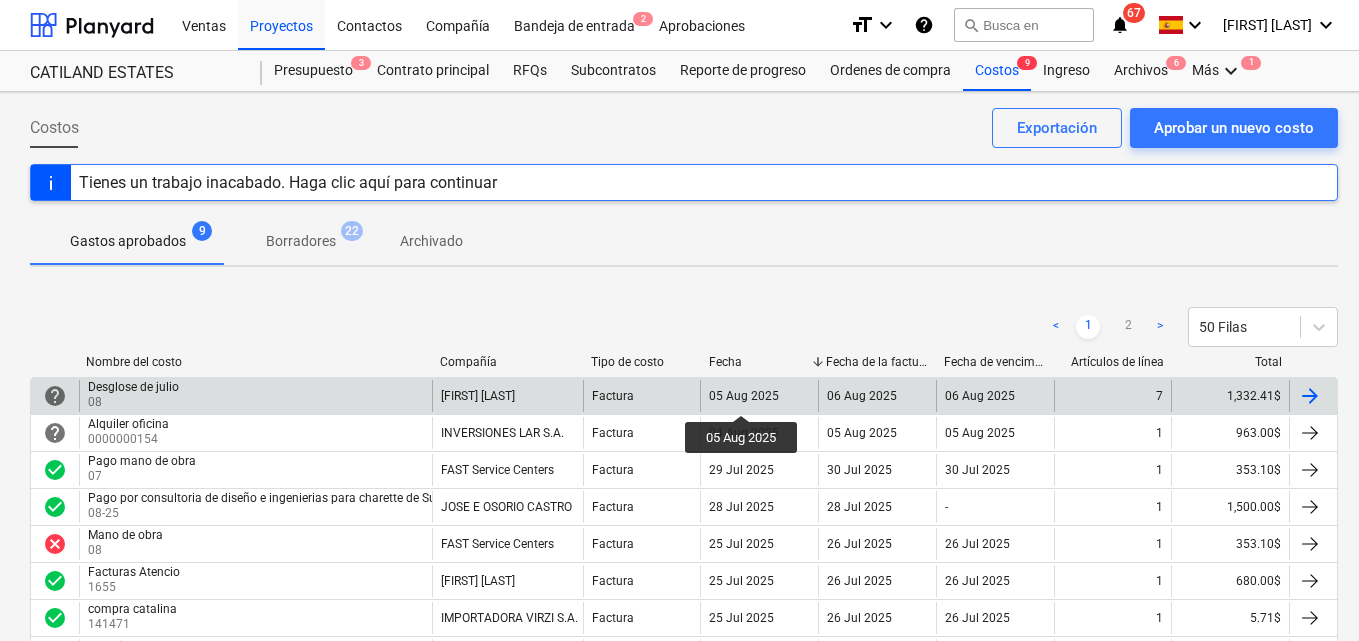 click on "05 Aug 2025" at bounding box center [744, 396] 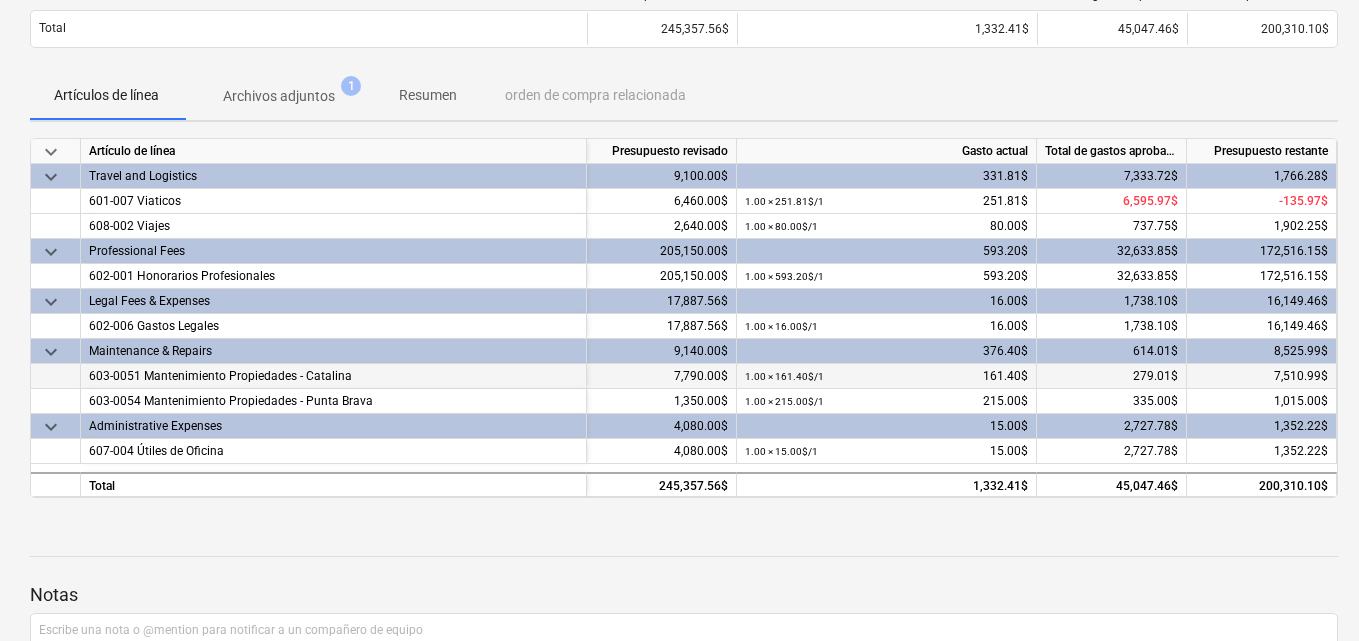 scroll, scrollTop: 0, scrollLeft: 0, axis: both 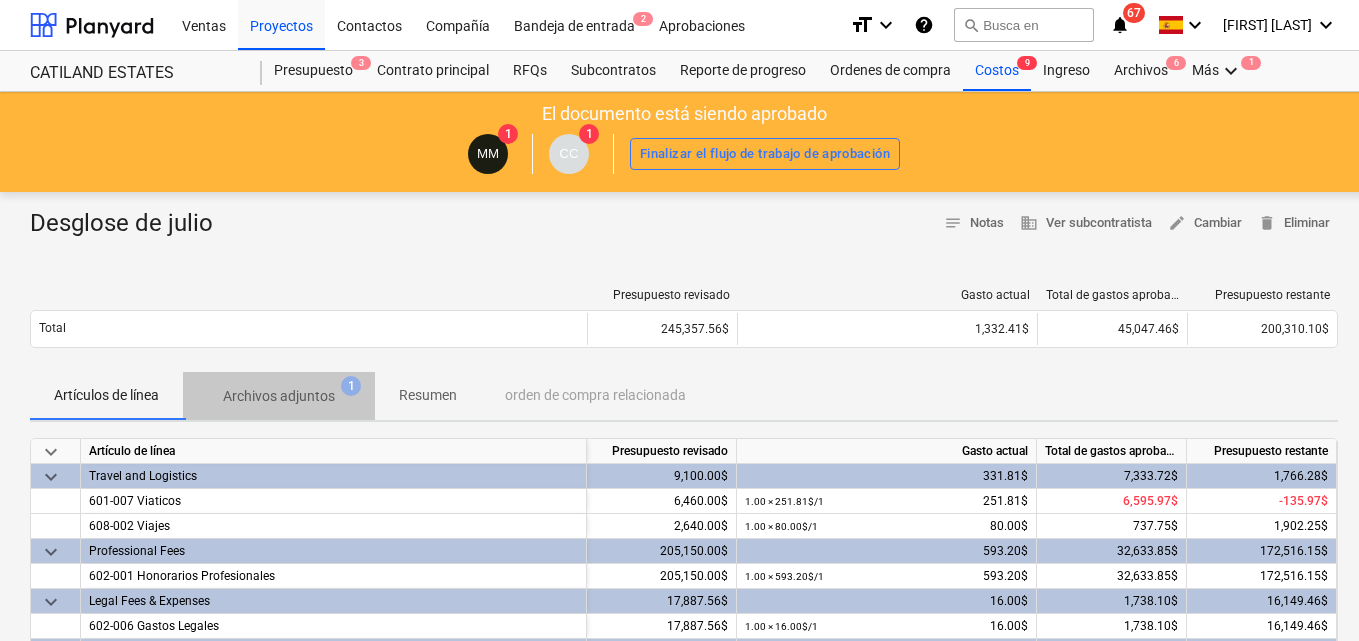 click on "Archivos adjuntos 1" at bounding box center (279, 396) 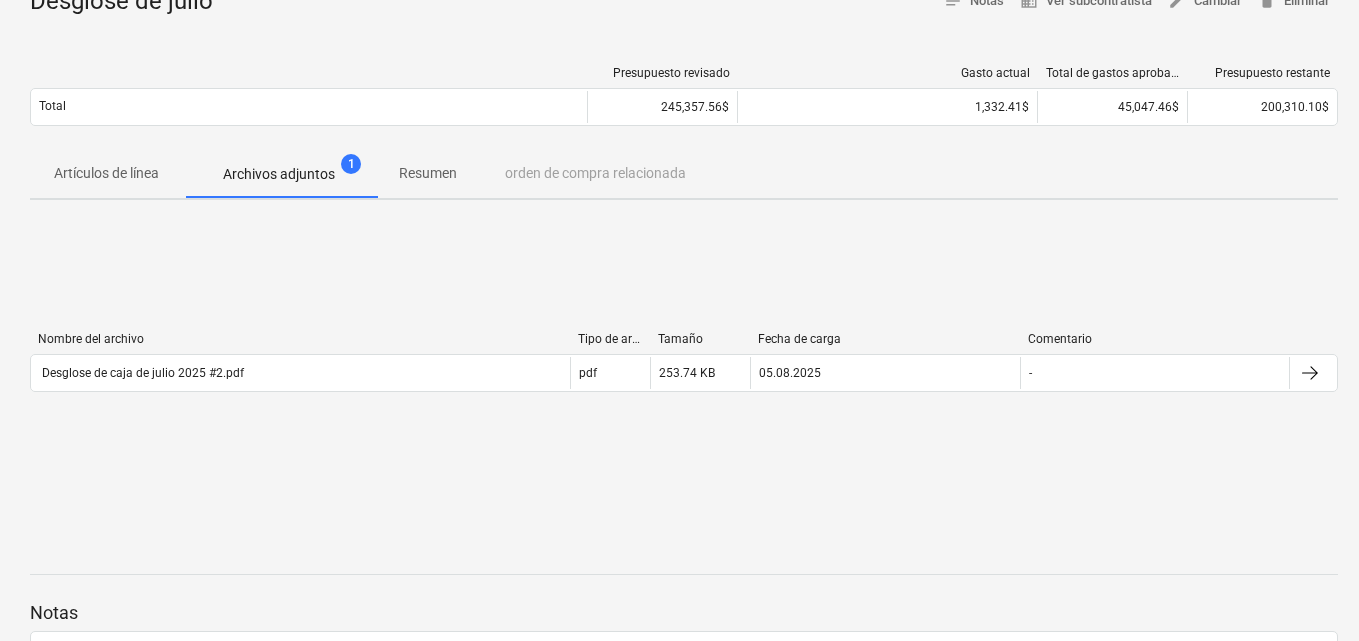scroll, scrollTop: 10, scrollLeft: 0, axis: vertical 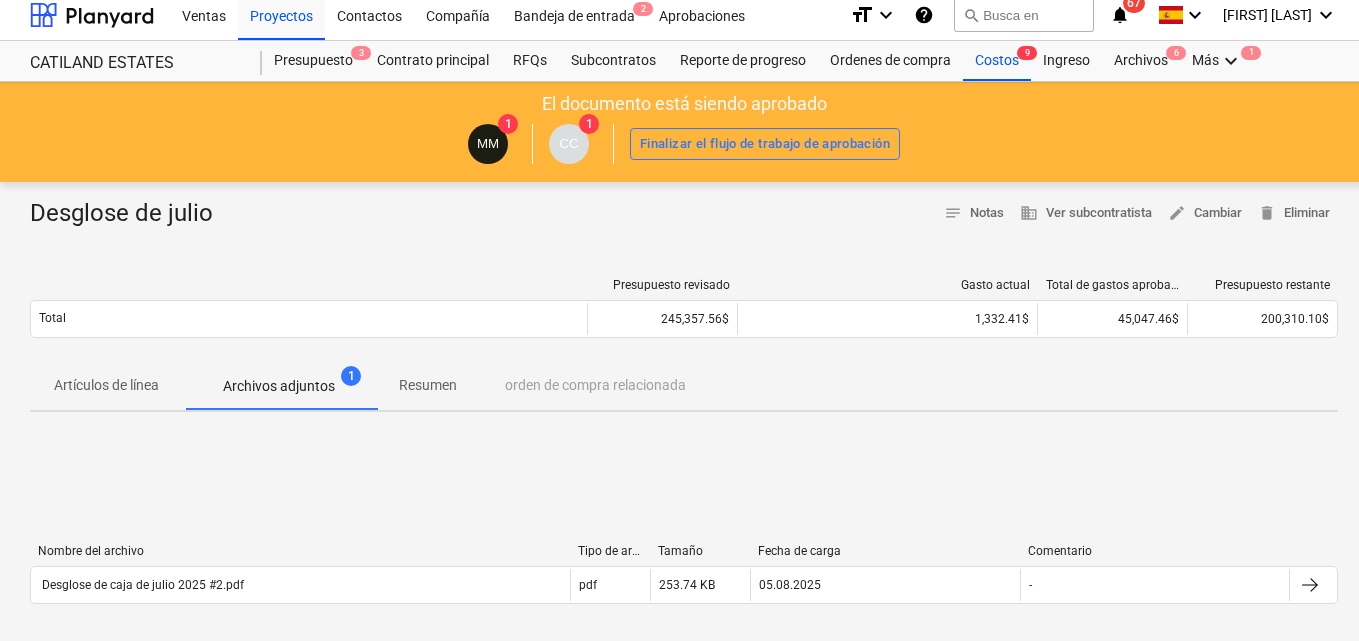 click on "Resumen" at bounding box center [428, 385] 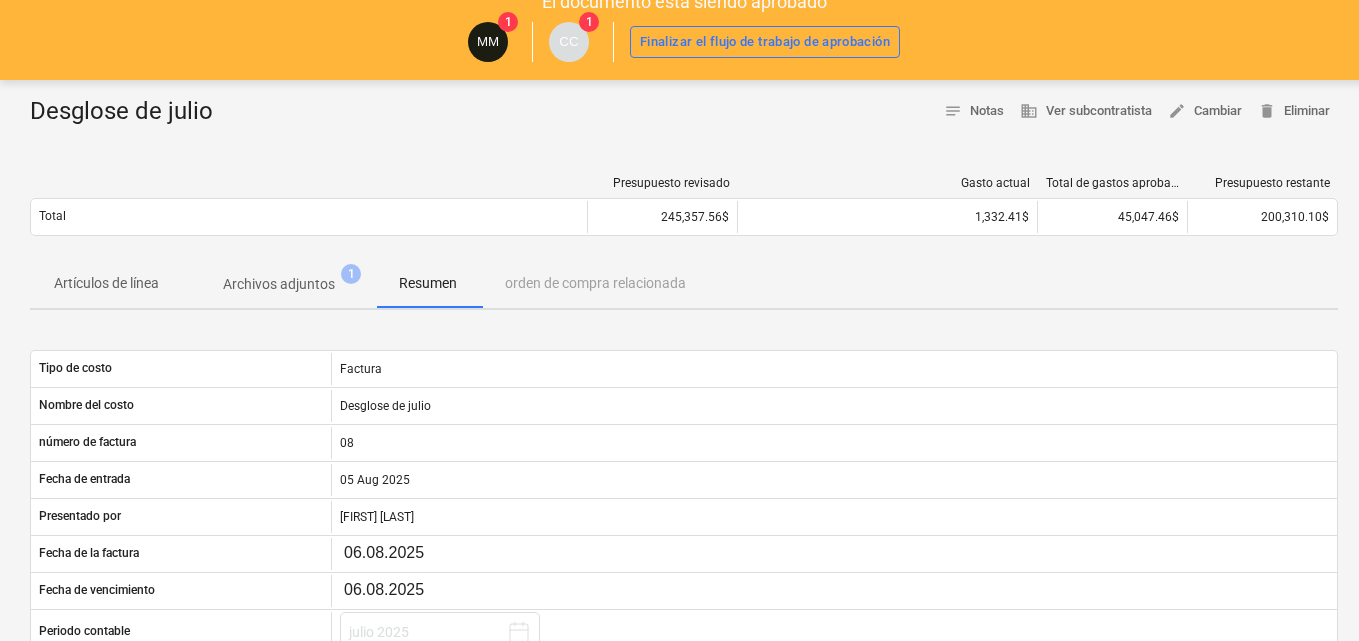 scroll, scrollTop: 110, scrollLeft: 0, axis: vertical 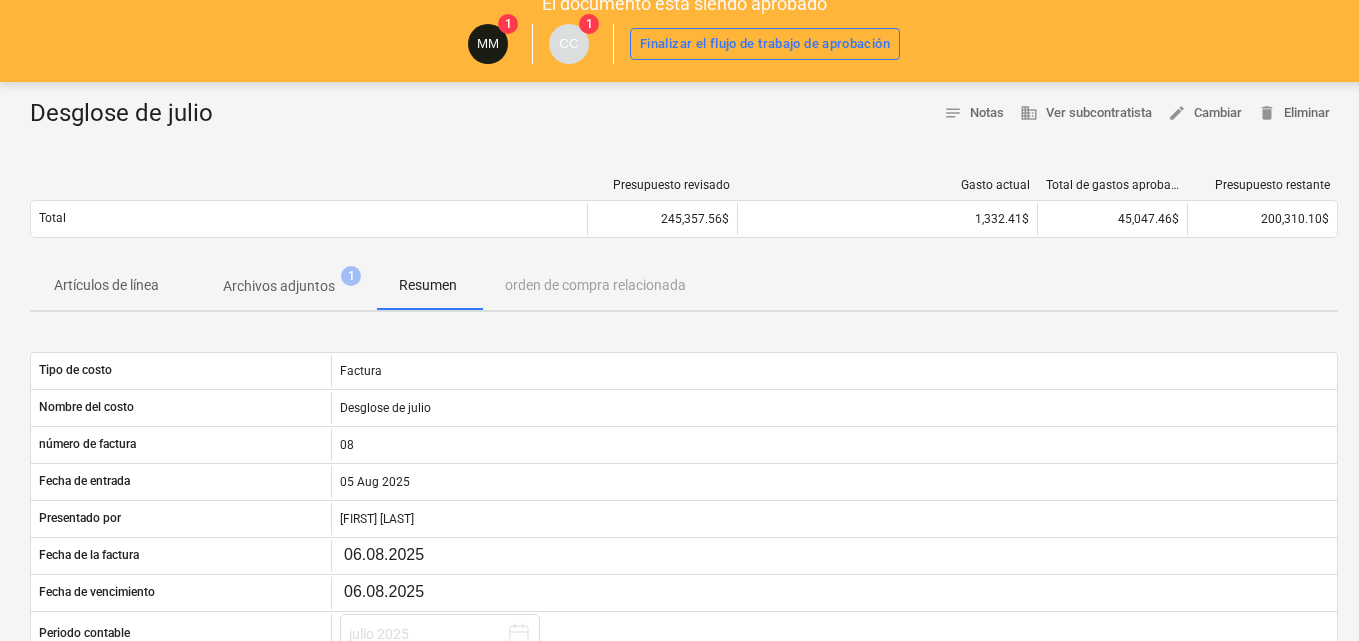 click on "Artículos de línea Archivos adjuntos 1 Resumen orden de compra relacionada" at bounding box center [684, 286] 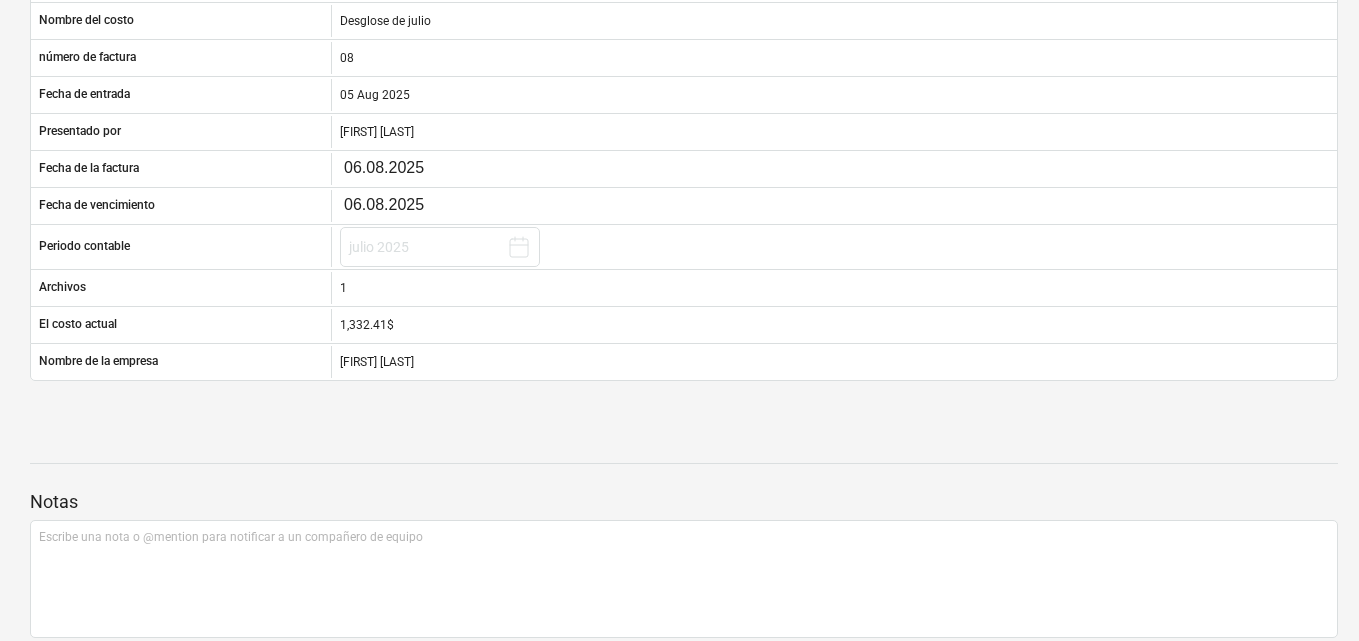 scroll, scrollTop: 510, scrollLeft: 0, axis: vertical 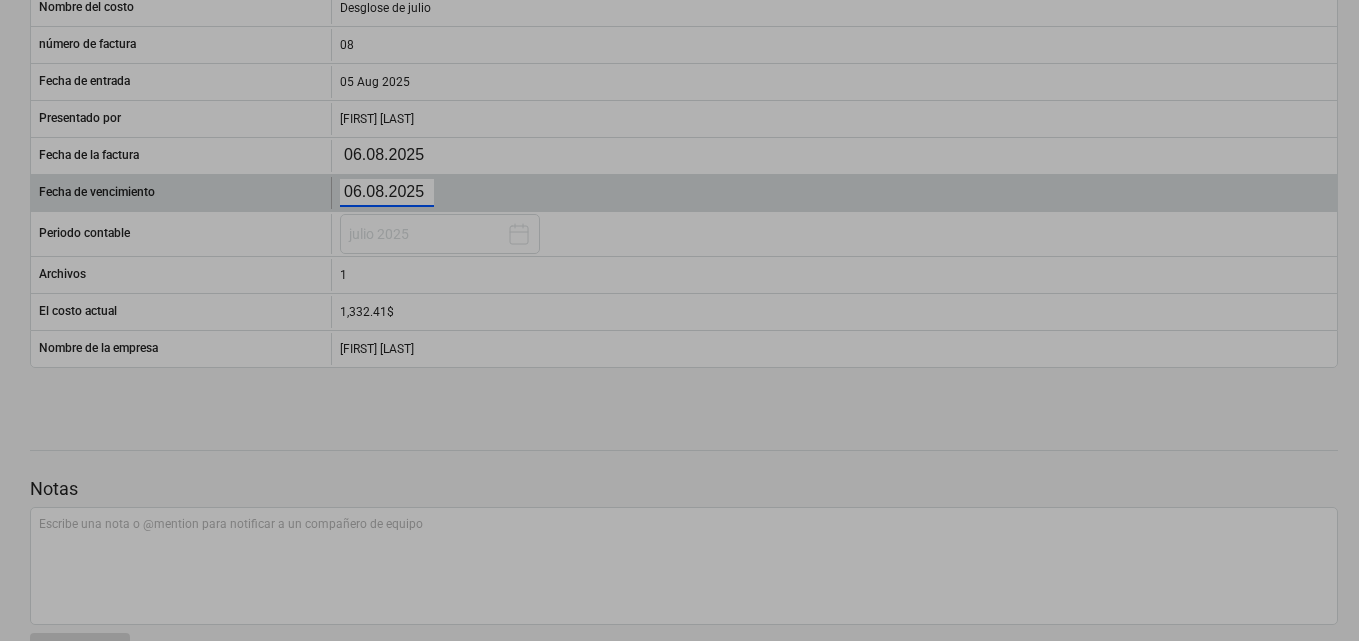 click on "Ventas Proyectos Contactos Compañía Bandeja de entrada 2 Aprobaciones format_size keyboard_arrow_down help search Busca en notifications 67 keyboard_arrow_down M. MORALES keyboard_arrow_down CATILAND ESTATES CATILAND ESTATES Presupuesto 3 Contrato principal RFQs Subcontratos Reporte de progreso Ordenes de compra Costos 9 Ingreso Archivos 6 Más keyboard_arrow_down 1 El documento está siendo aprobado MM 1 CC 1 Finalizar el flujo de trabajo de aprobación Desglose de julio notes Notas business Ver subcontratista edit Cambiar delete Eliminar Presupuesto revisado Gasto actual Total de gastos aprobados Presupuesto restante Total 245,357.56$ 1,332.41$ 45,047.46$ 200,310.10$ Please wait Artículos de línea Archivos adjuntos 1 Resumen orden de compra relacionada Tipo de costo Factura Nombre del costo Desglose de julio número de factura 08 Fecha de entrada 05 Aug 2025 Presentado por MAURA MORALES Fecha de la factura 06.08.2025 Fecha de vencimiento 06.08.2025 Periodo contable julio 2025 Archivos 1 1,332.41$" at bounding box center (679, -190) 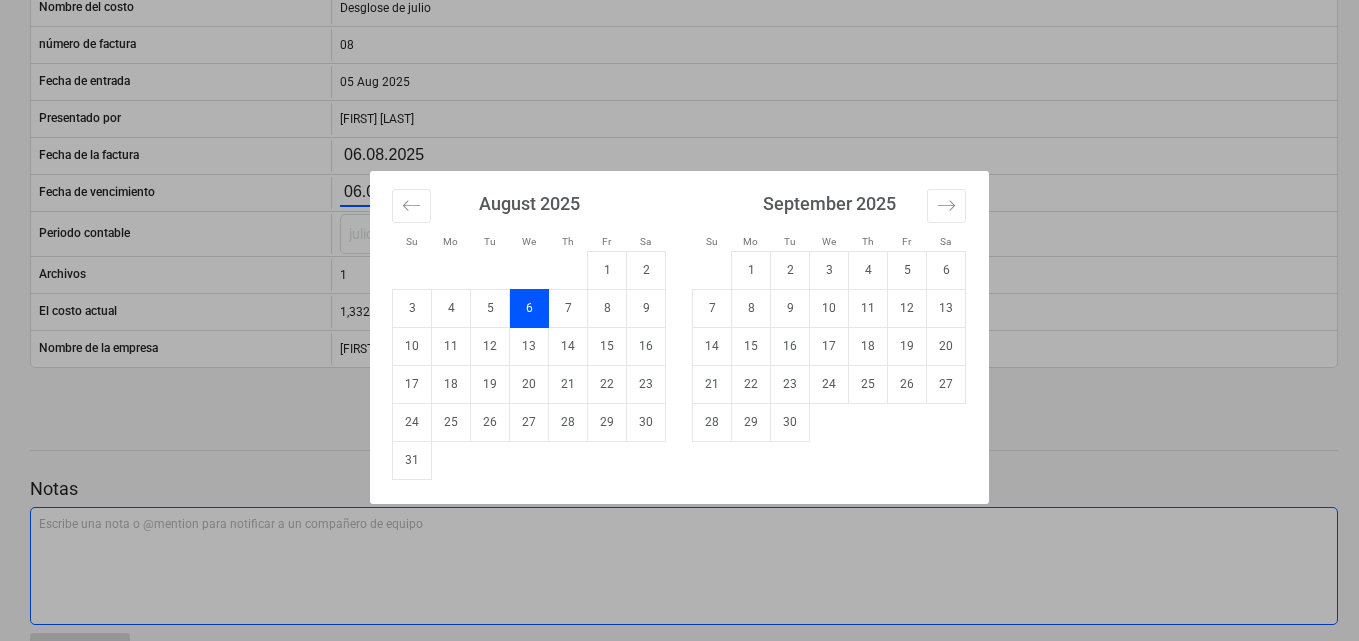 click on "Su Mo Tu We Th Fr Sa Su Mo Tu We Th Fr Sa July 2025 1 2 3 4 5 6 7 8 9 10 11 12 13 14 15 16 17 18 19 20 21 22 23 24 25 26 27 28 29 30 31 August 2025 1 2 3 4 5 6 7 8 9 10 11 12 13 14 15 16 17 18 19 20 21 22 23 24 25 26 27 28 29 30 31 September 2025 1 2 3 4 5 6 7 8 9 10 11 12 13 14 15 16 17 18 19 20 21 22 23 24 25 26 27 28 29 30 October 2025 1 2 3 4 5 6 7 8 9 10 11 12 13 14 15 16 17 18 19 20 21 22 23 24 25 26 27 28 29 30 31" at bounding box center [679, 320] 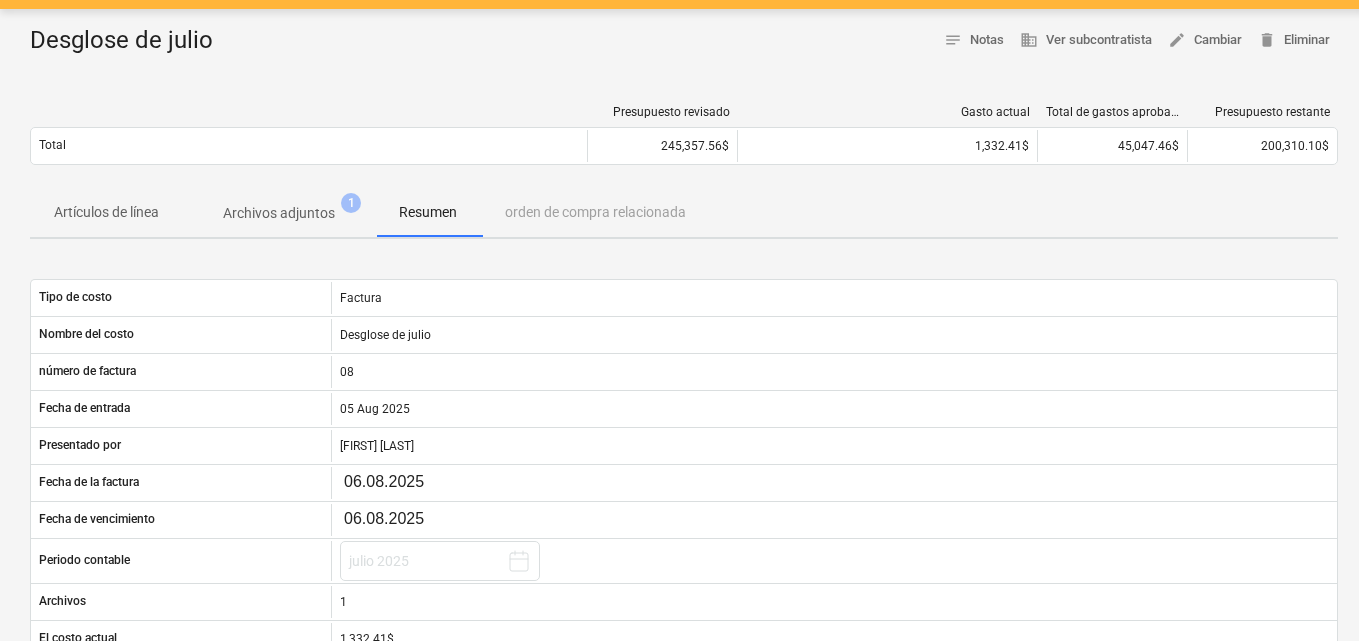 scroll, scrollTop: 174, scrollLeft: 0, axis: vertical 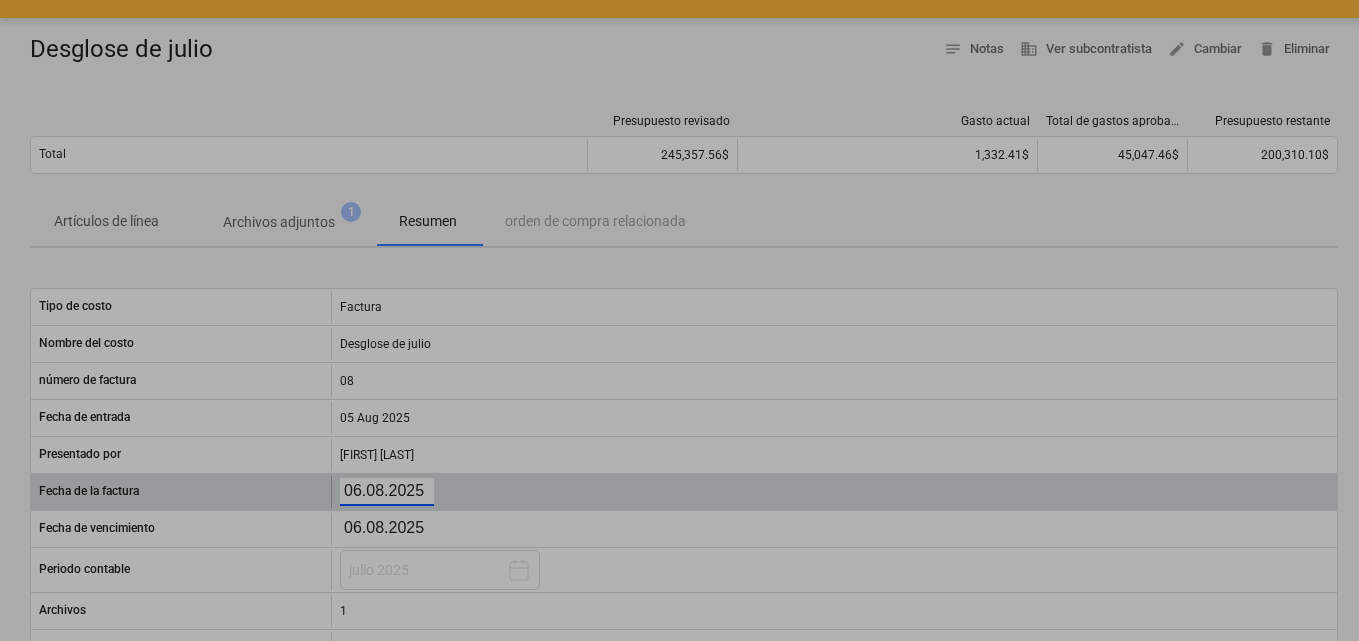 click on "Ventas Proyectos Contactos Compañía Bandeja de entrada 2 Aprobaciones format_size keyboard_arrow_down help search Busca en notifications 67 keyboard_arrow_down M. MORALES keyboard_arrow_down CATILAND ESTATES CATILAND ESTATES Presupuesto 3 Contrato principal RFQs Subcontratos Reporte de progreso Ordenes de compra Costos 9 Ingreso Archivos 6 Más keyboard_arrow_down 1 El documento está siendo aprobado MM 1 CC 1 Finalizar el flujo de trabajo de aprobación Desglose de julio notes Notas business Ver subcontratista edit Cambiar delete Eliminar Presupuesto revisado Gasto actual Total de gastos aprobados Presupuesto restante Total 245,357.56$ 1,332.41$ 45,047.46$ 200,310.10$ Please wait Artículos de línea Archivos adjuntos 1 Resumen orden de compra relacionada Tipo de costo Factura Nombre del costo Desglose de julio número de factura 08 Fecha de entrada 05 Aug 2025 Presentado por MAURA MORALES Fecha de la factura 06.08.2025 Fecha de vencimiento 06.08.2025 Periodo contable julio 2025 Archivos 1 1,332.41$" at bounding box center [679, 146] 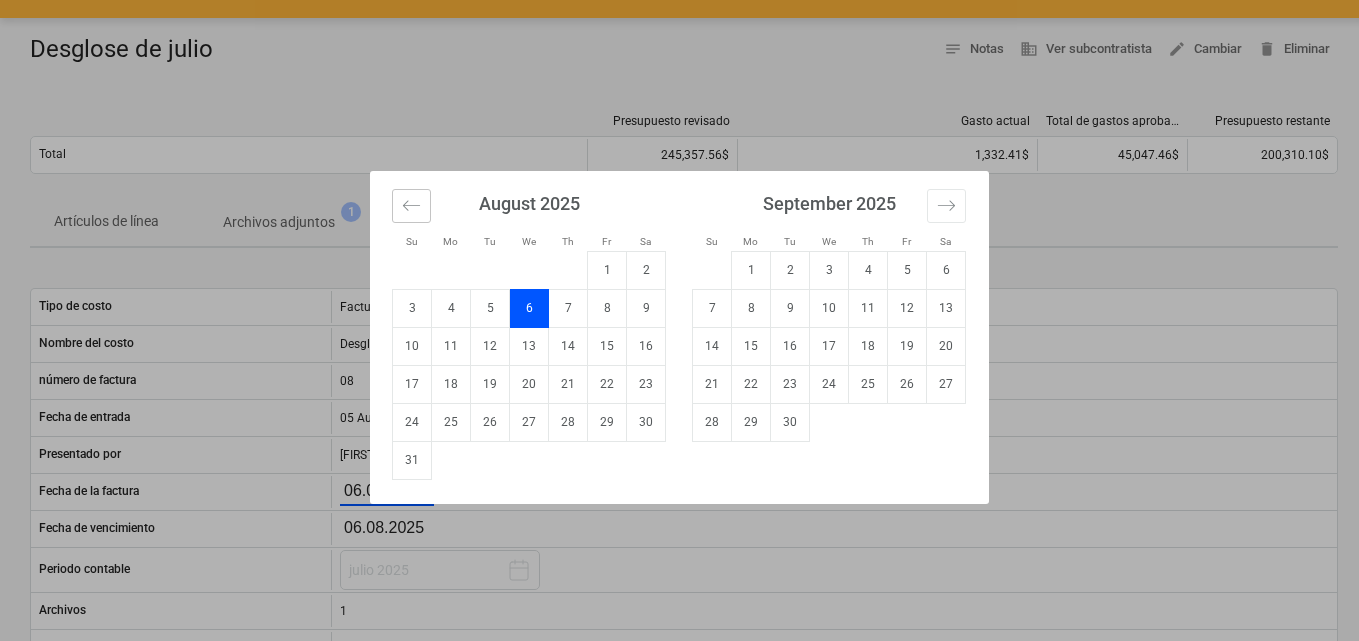 click 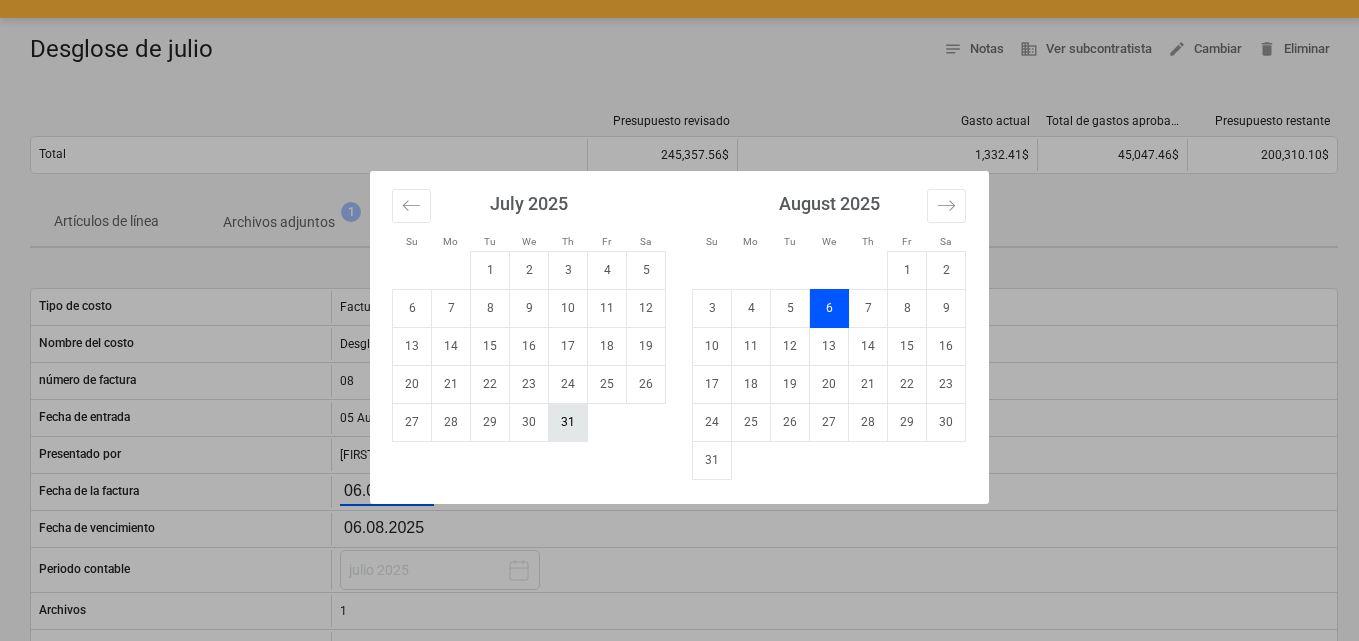 click on "31" at bounding box center [568, 422] 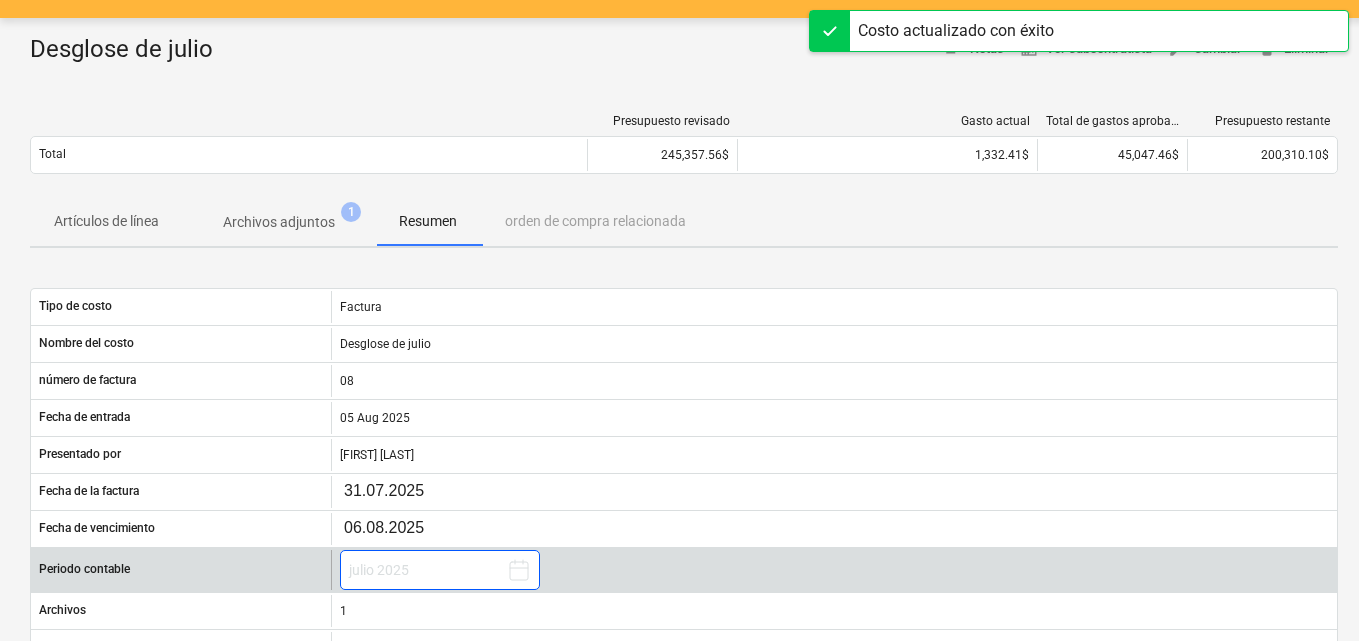 scroll, scrollTop: 274, scrollLeft: 0, axis: vertical 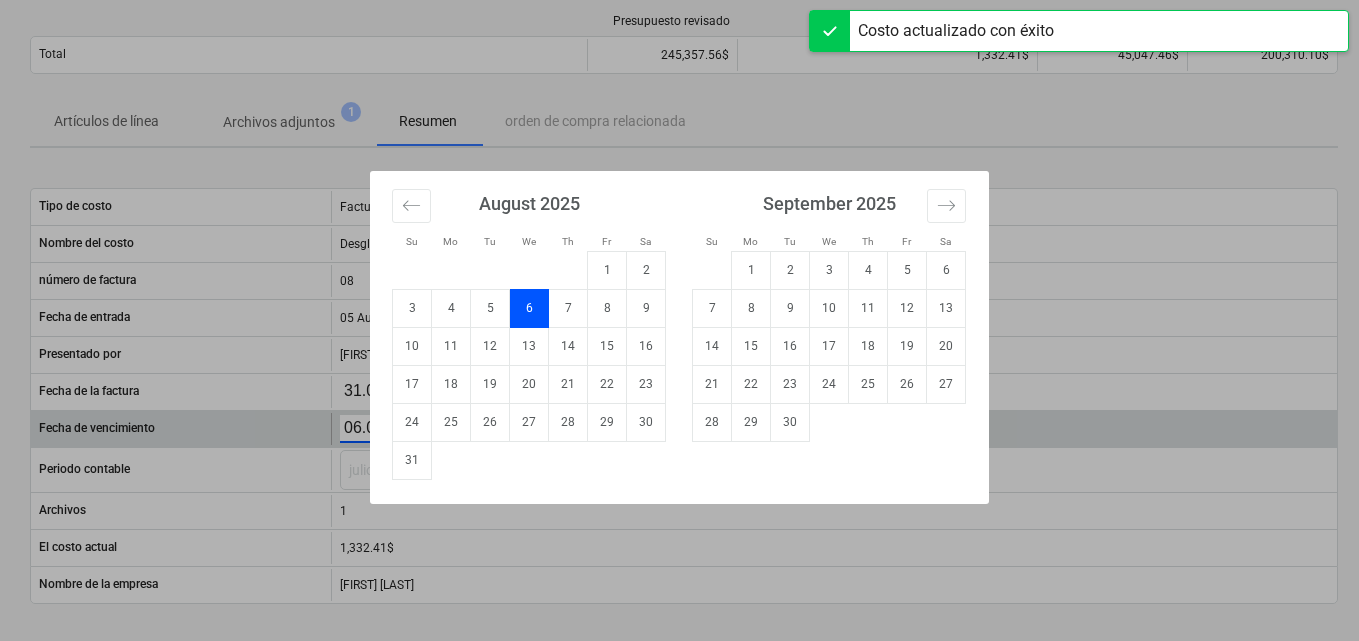 click on "Ventas Proyectos Contactos Compañía Bandeja de entrada 2 Aprobaciones format_size keyboard_arrow_down help search Busca en notifications 67 keyboard_arrow_down M. MORALES keyboard_arrow_down CATILAND ESTATES CATILAND ESTATES Presupuesto 3 Contrato principal RFQs Subcontratos Reporte de progreso Ordenes de compra Costos 9 Ingreso Archivos 6 Más keyboard_arrow_down 1 El documento está siendo aprobado MM 1 CC 1 Finalizar el flujo de trabajo de aprobación Desglose de julio notes Notas business Ver subcontratista edit Cambiar delete Eliminar Presupuesto revisado Gasto actual Total de gastos aprobados Presupuesto restante Total 245,357.56$ 1,332.41$ 45,047.46$ 200,310.10$ Please wait Artículos de línea Archivos adjuntos 1 Resumen orden de compra relacionada Tipo de costo Factura Nombre del costo Desglose de julio número de factura 08 Fecha de entrada 05 Aug 2025 Presentado por MAURA MORALES Fecha de la factura 31.07.2025 Fecha de vencimiento 06.08.2025 Periodo contable julio 2025 Archivos 1 1,332.41$" at bounding box center (679, 46) 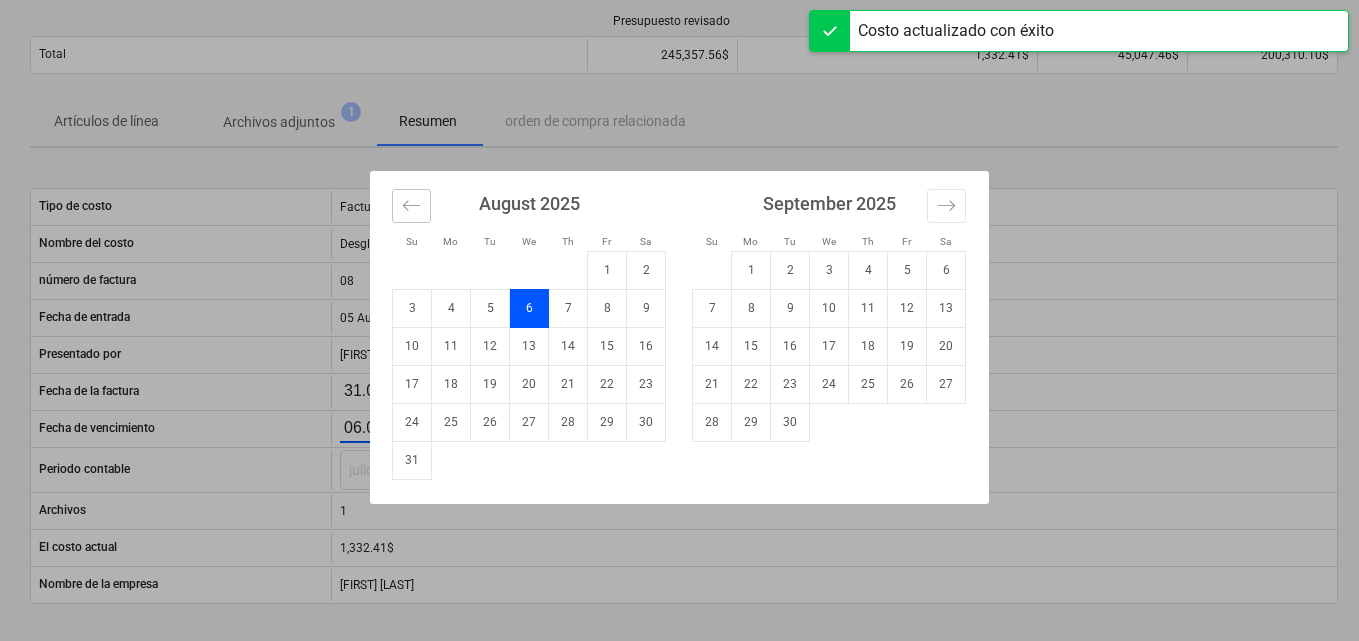 click 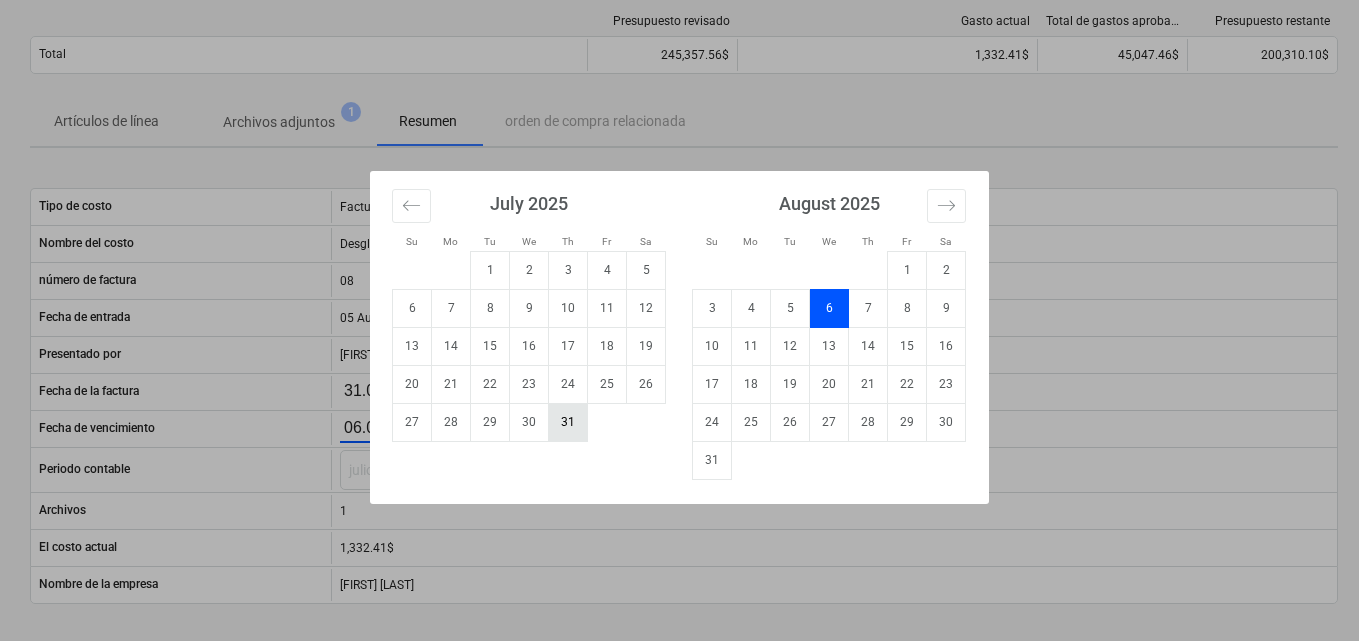 click on "31" at bounding box center [568, 422] 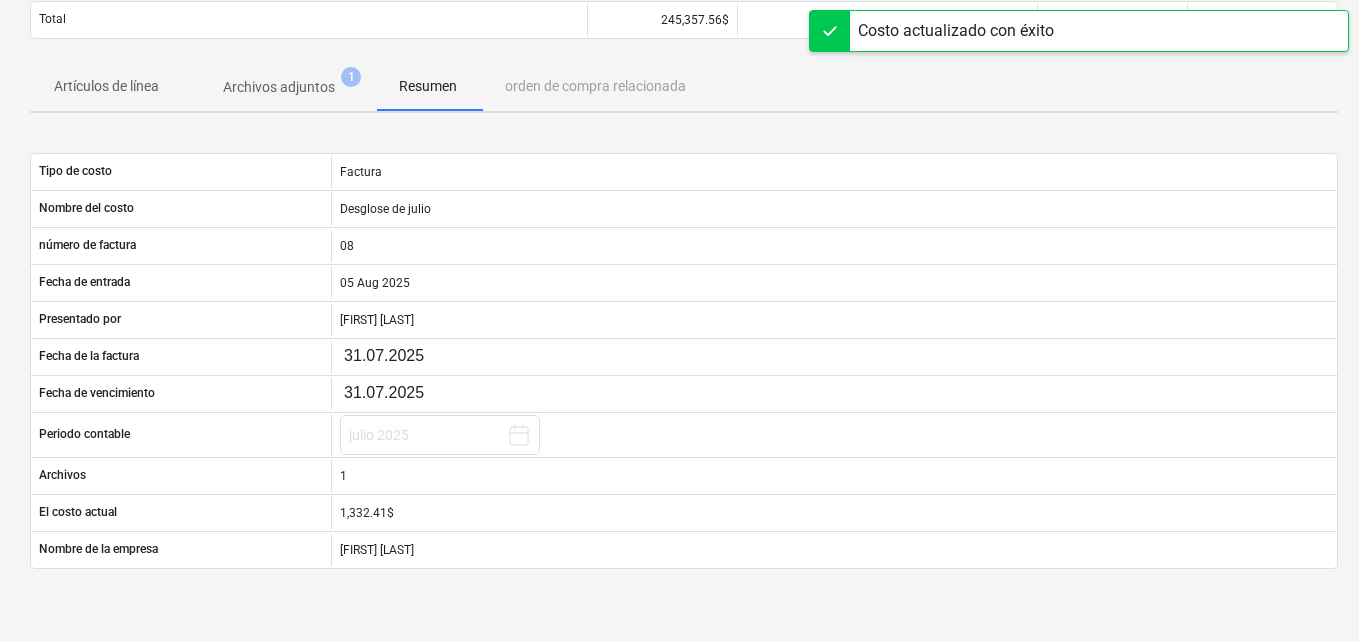 scroll, scrollTop: 0, scrollLeft: 0, axis: both 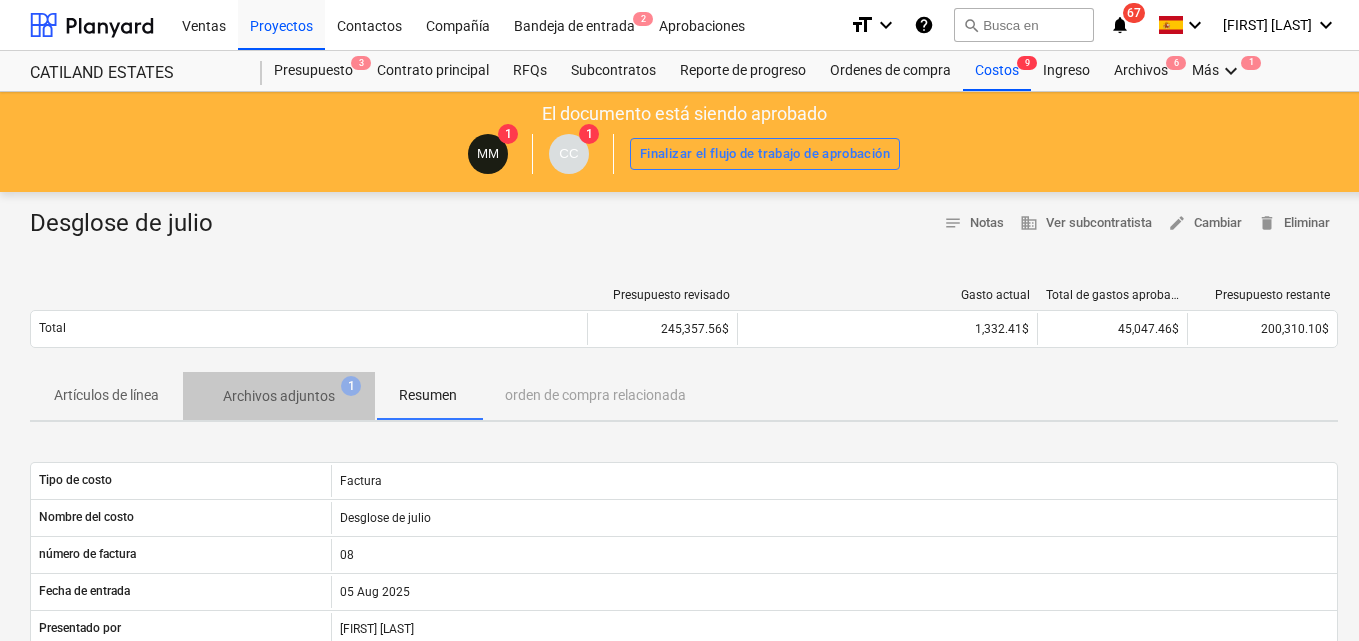 click on "Archivos adjuntos" at bounding box center [279, 396] 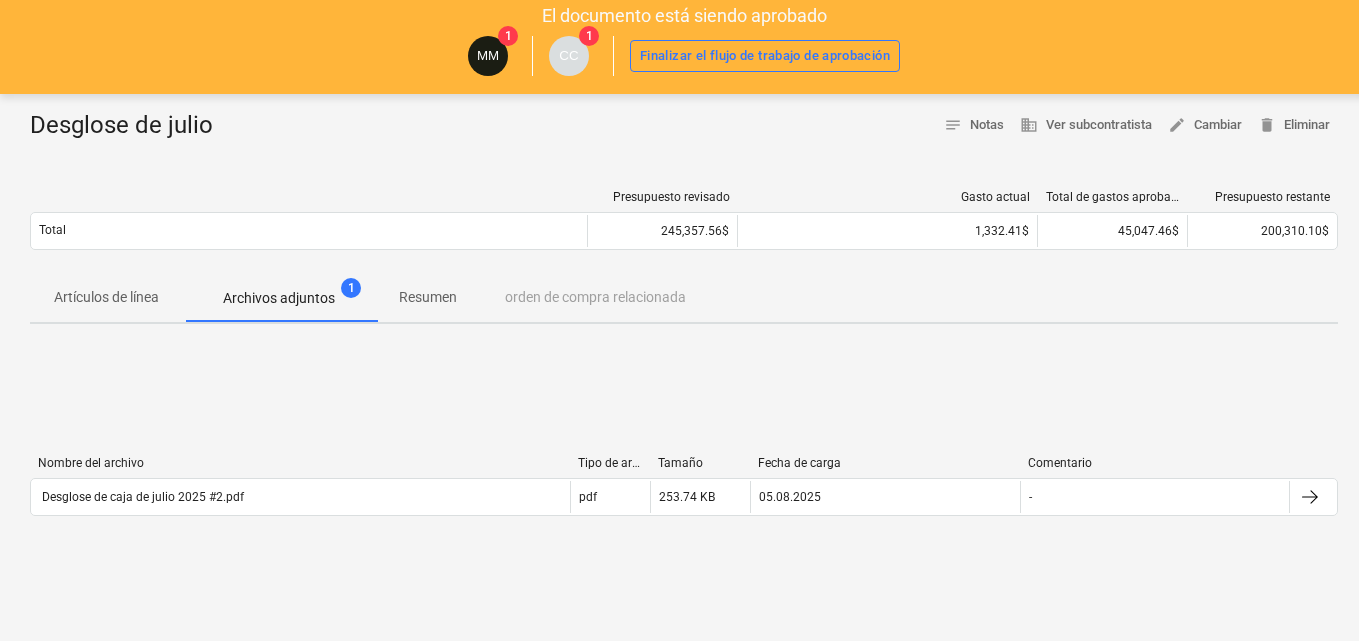 scroll, scrollTop: 0, scrollLeft: 0, axis: both 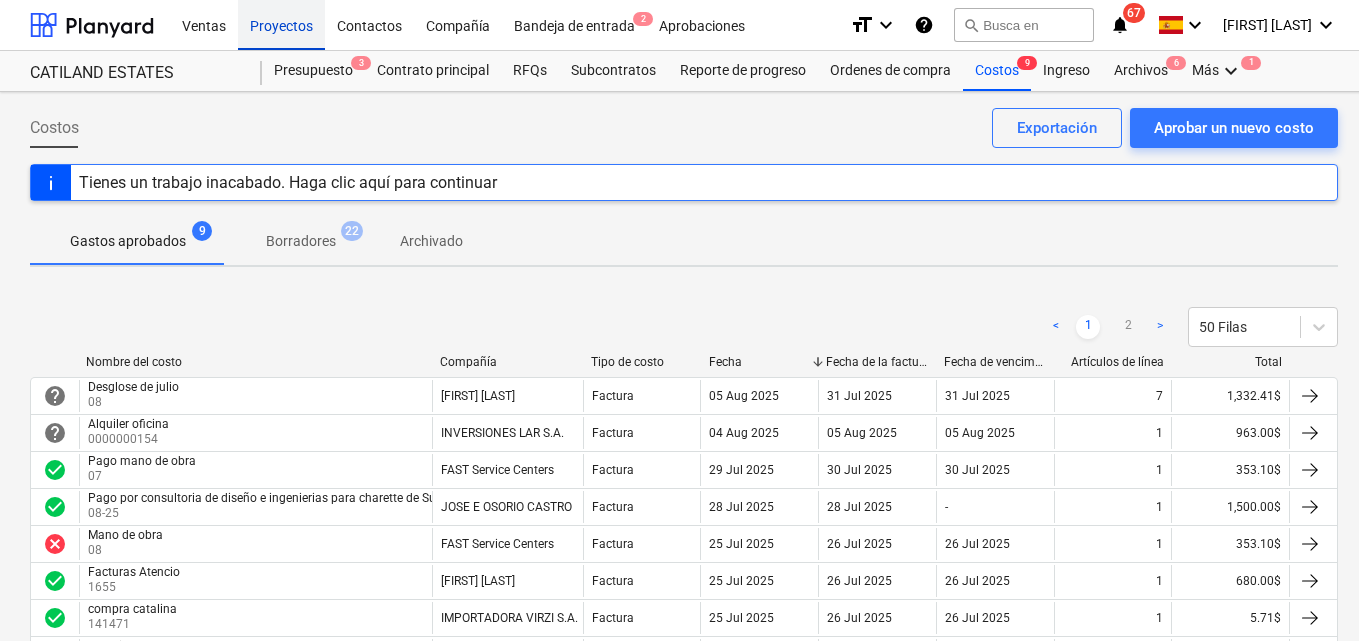 click on "Proyectos" at bounding box center (281, 24) 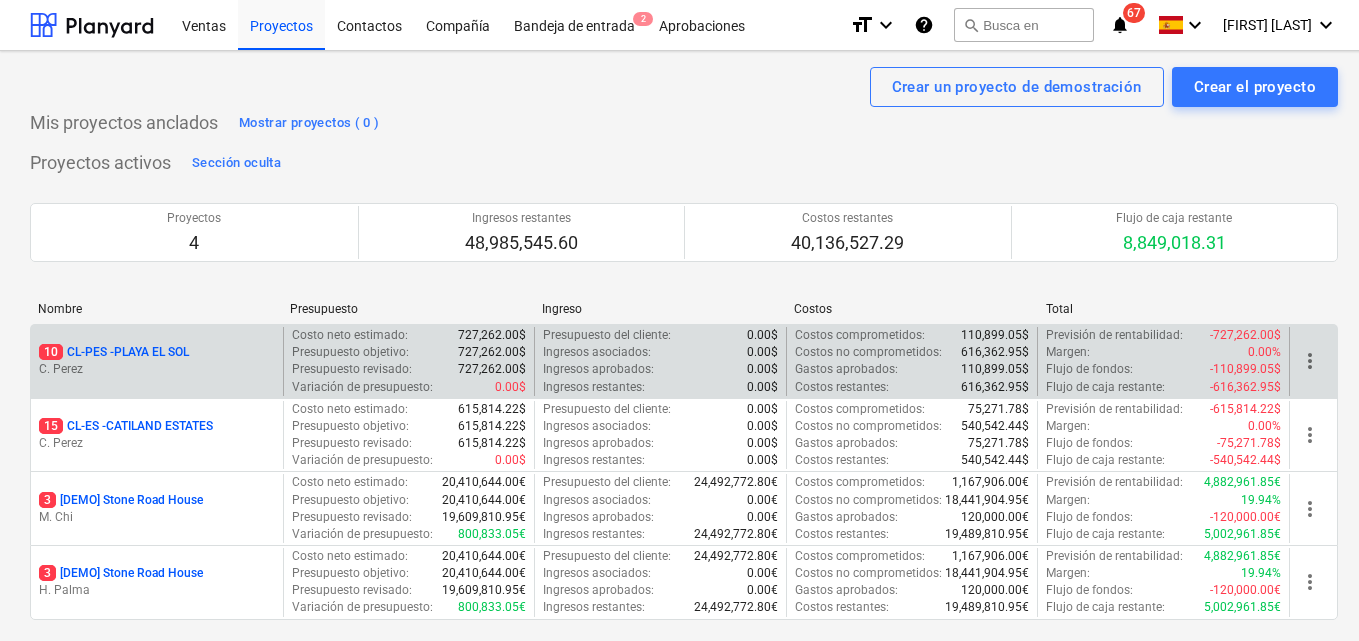 click on "10  CL-PES -  PLAYA EL SOL" at bounding box center (157, 352) 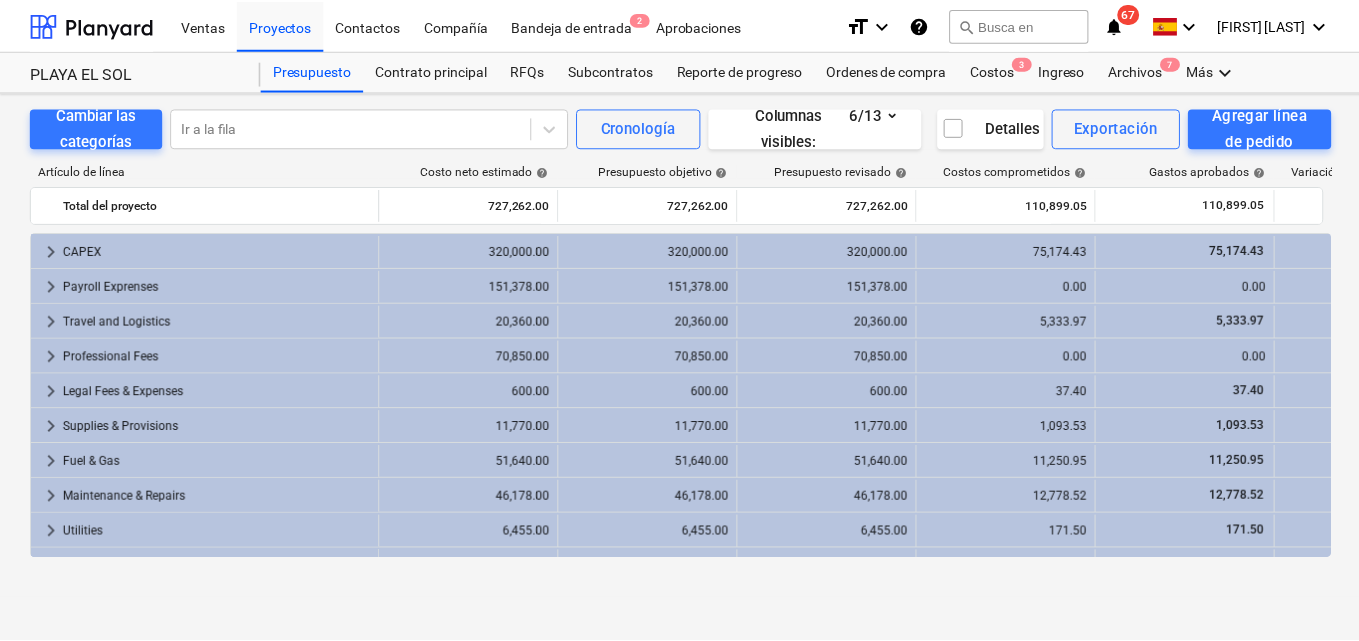 scroll, scrollTop: 164, scrollLeft: 0, axis: vertical 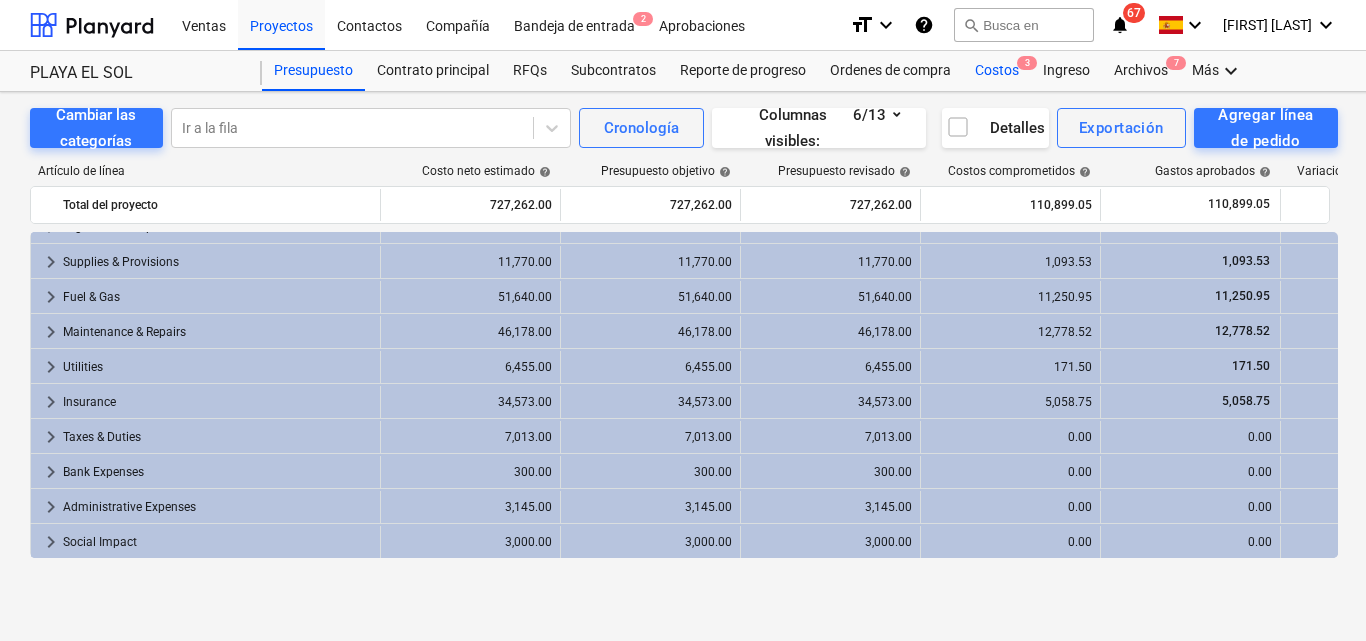 click on "Costos 3" at bounding box center (997, 71) 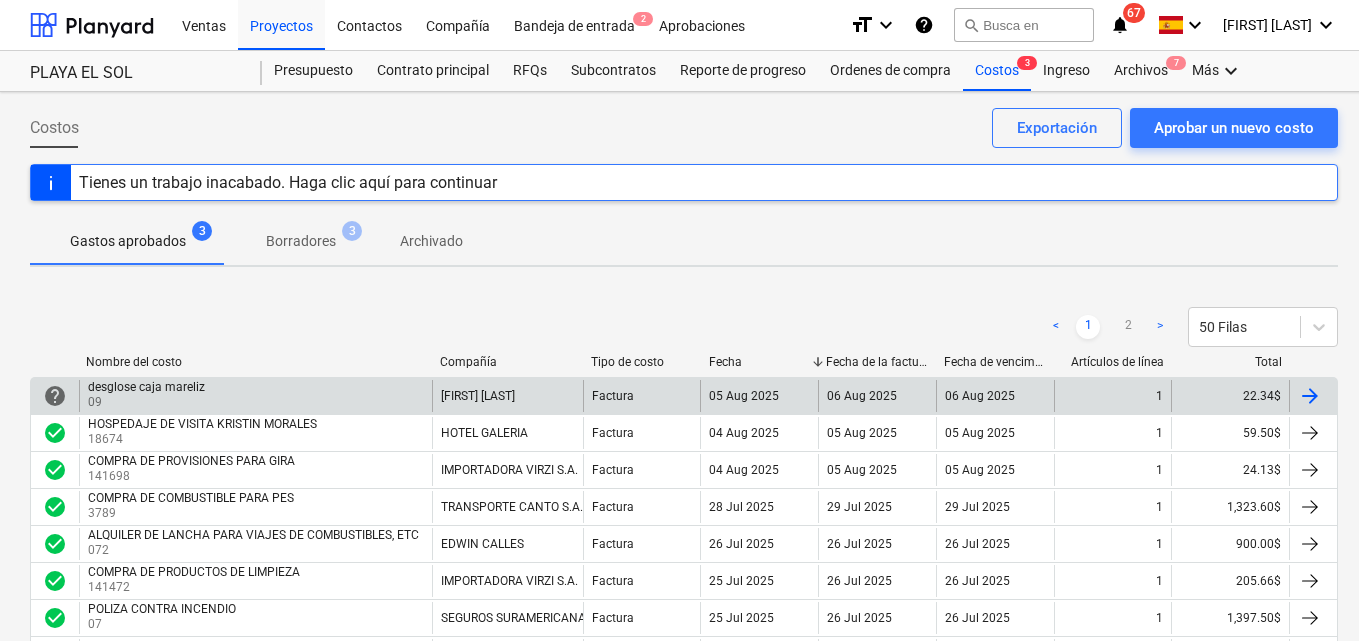 click on "Factura" at bounding box center (642, 396) 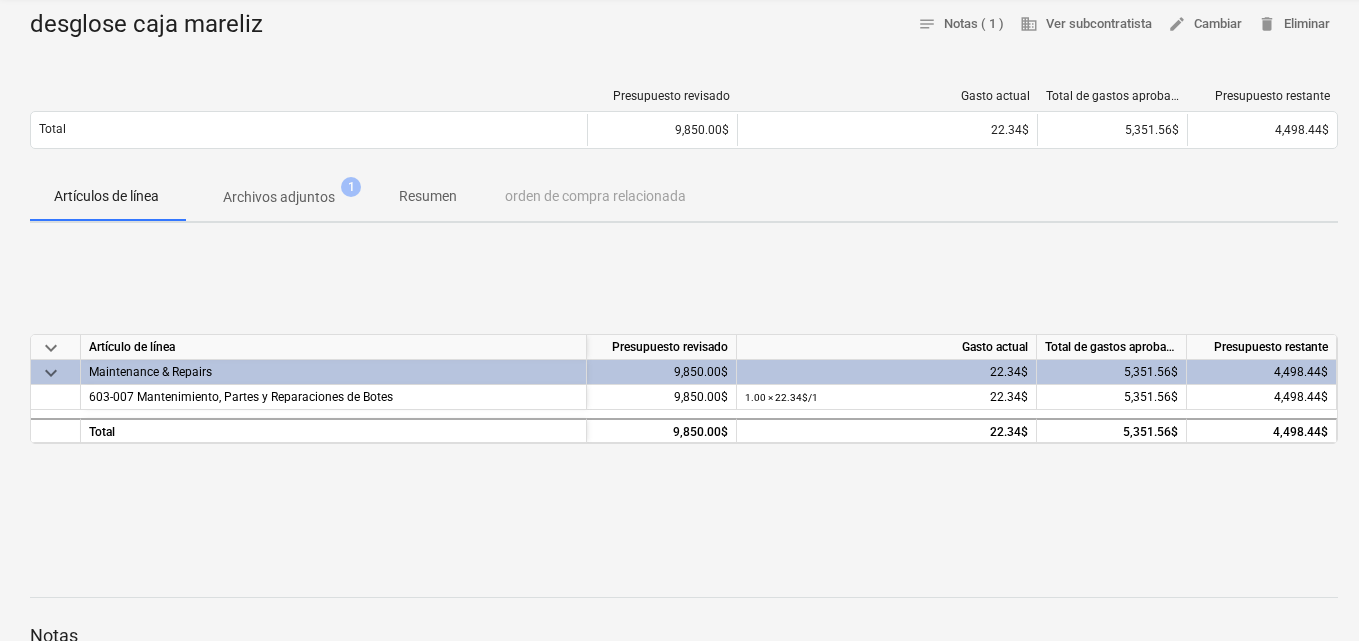 scroll, scrollTop: 200, scrollLeft: 0, axis: vertical 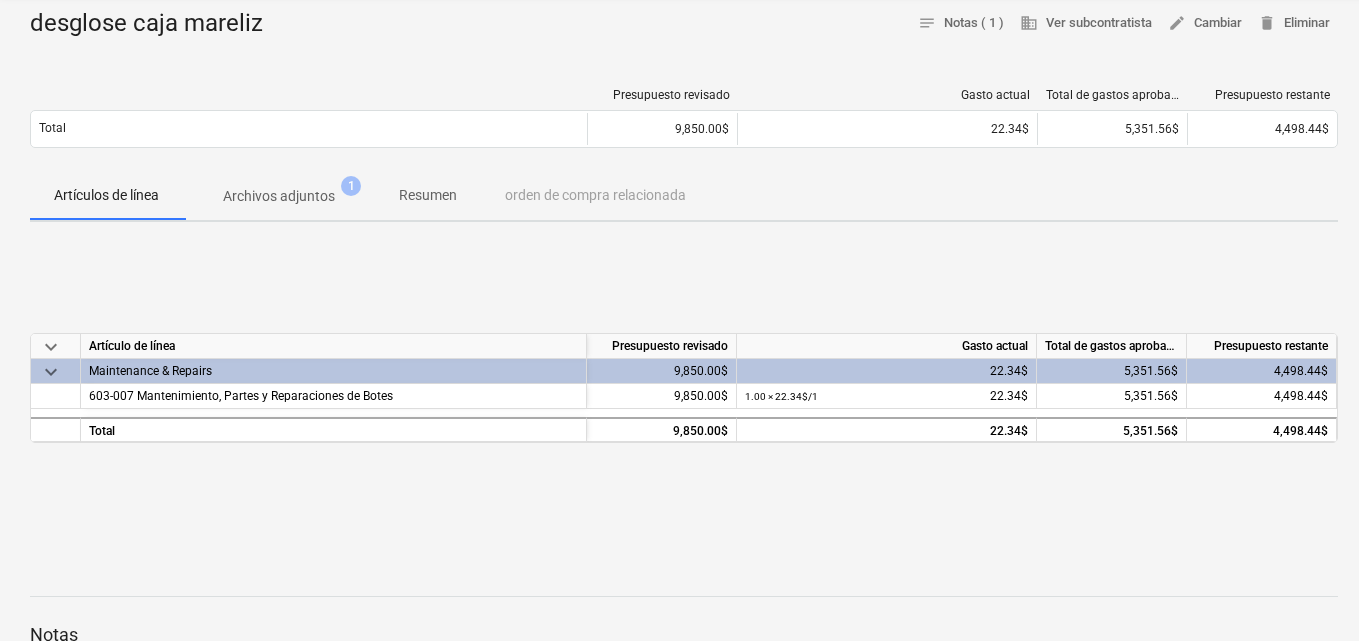 click on "Resumen" at bounding box center [428, 195] 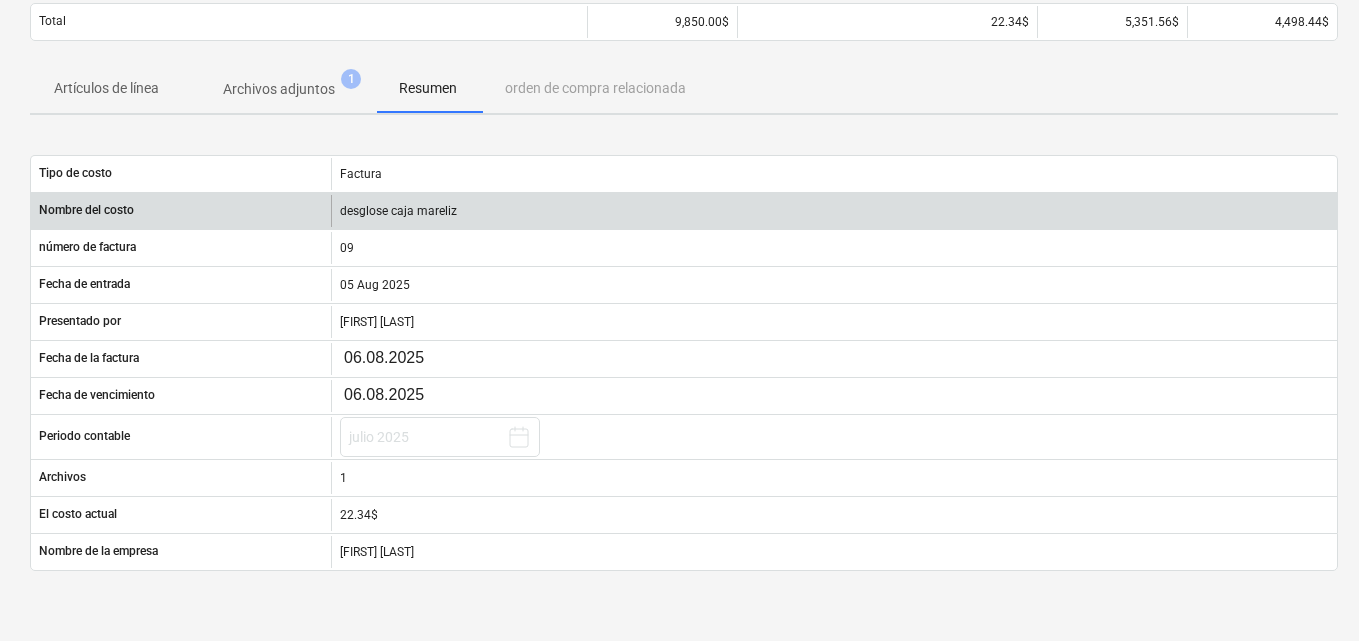 scroll, scrollTop: 400, scrollLeft: 0, axis: vertical 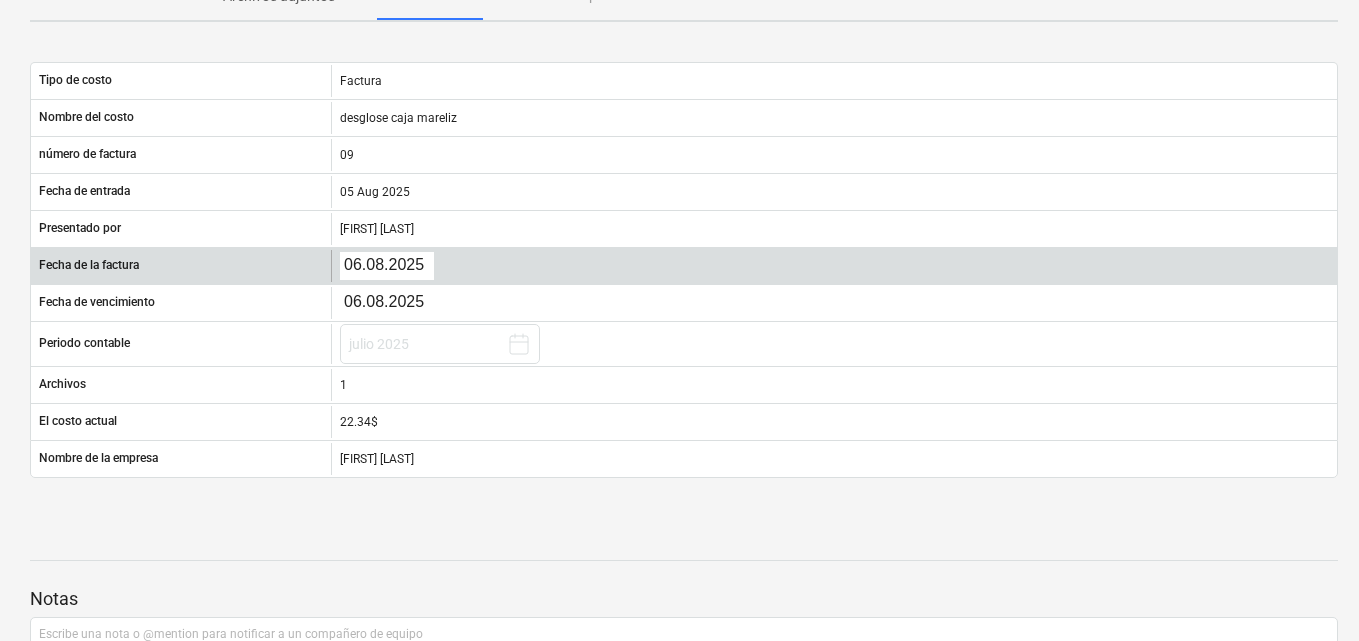 click on "Ventas Proyectos Contactos Compañía Bandeja de entrada 2 Aprobaciones format_size keyboard_arrow_down help search Busca en notifications 67 keyboard_arrow_down M. MORALES keyboard_arrow_down PLAYA EL SOL  Presupuesto Contrato principal RFQs Subcontratos Reporte de progreso Ordenes de compra Costos 3 Ingreso Archivos 7 Más keyboard_arrow_down El documento está siendo aprobado MM 1 KM 1 Finalizar el flujo de trabajo de aprobación desglose caja mareliz notes Notas ( 1 ) business Ver subcontratista edit Cambiar delete Eliminar Presupuesto revisado Gasto actual Total de gastos aprobados Presupuesto restante Total 9,850.00$ 22.34$ 5,351.56$ 4,498.44$ Please wait Artículos de línea Archivos adjuntos 1 Resumen orden de compra relacionada Tipo de costo Factura Nombre del costo desglose caja mareliz número de factura 09 Fecha de entrada 05 Aug 2025 Presentado por MAURA MORALES Fecha de la factura 06.08.2025 Fecha de vencimiento 06.08.2025 Periodo contable julio 2025 Archivos 1 El costo actual 22.34$ Notas" at bounding box center (679, -80) 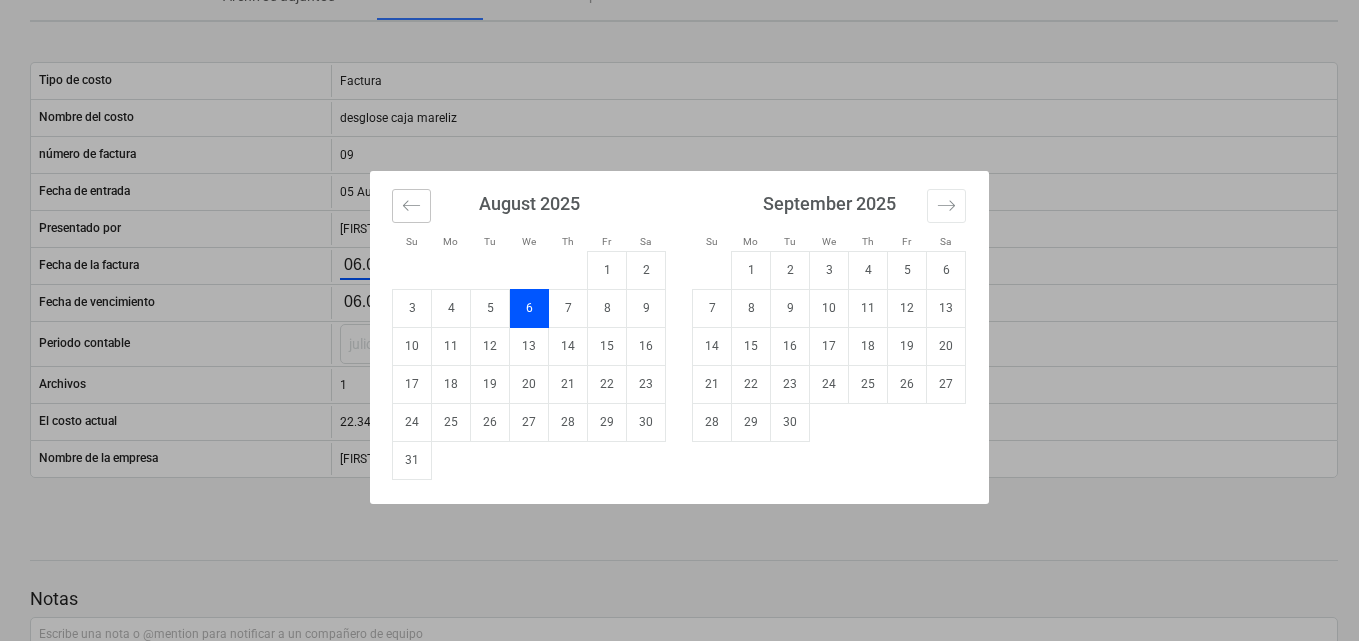 click 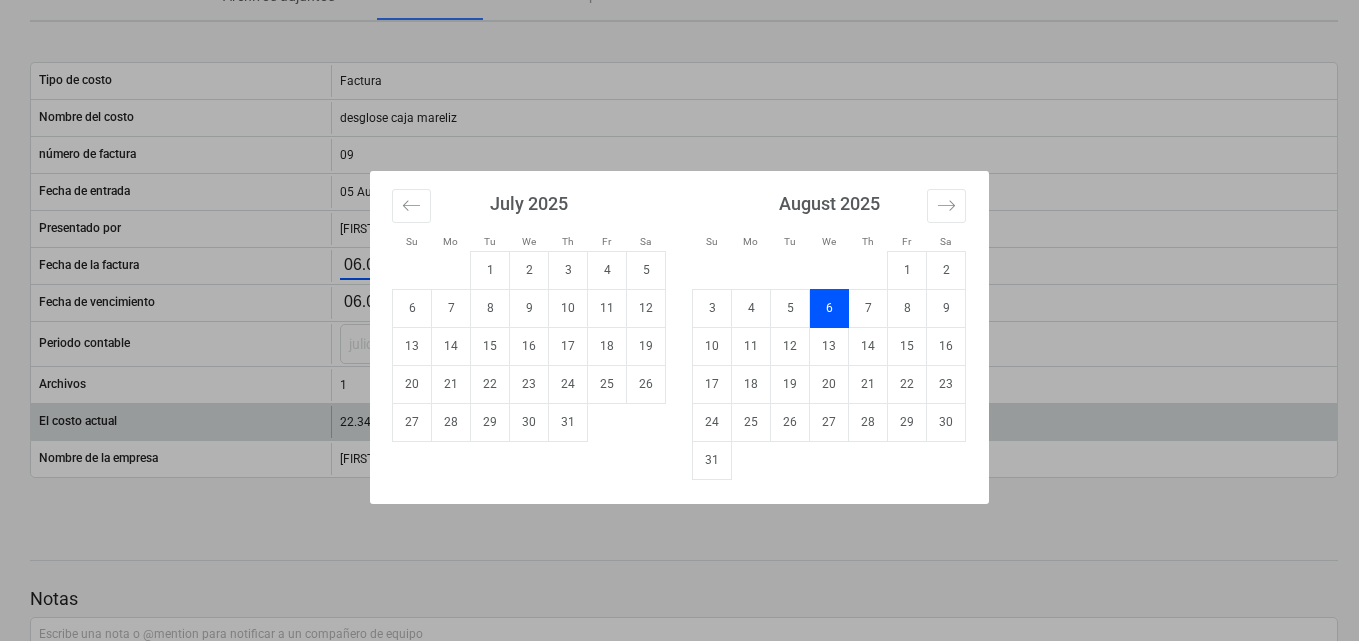 click on "31" at bounding box center [568, 422] 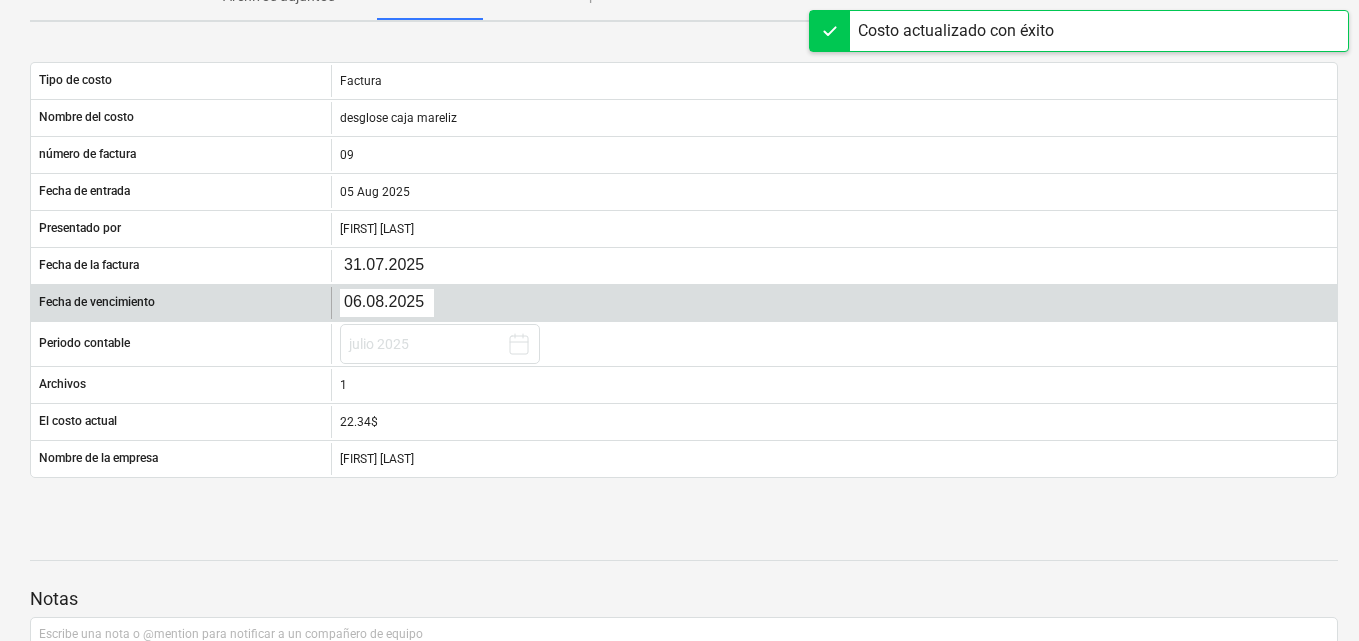 click on "Ventas Proyectos Contactos Compañía Bandeja de entrada 2 Aprobaciones format_size keyboard_arrow_down help search Busca en notifications 67 keyboard_arrow_down M. MORALES keyboard_arrow_down PLAYA EL SOL  Presupuesto Contrato principal RFQs Subcontratos Reporte de progreso Ordenes de compra Costos 3 Ingreso Archivos 7 Más keyboard_arrow_down El documento está siendo aprobado MM 1 KM 1 Finalizar el flujo de trabajo de aprobación desglose caja mareliz notes Notas ( 1 ) business Ver subcontratista edit Cambiar delete Eliminar Presupuesto revisado Gasto actual Total de gastos aprobados Presupuesto restante Total 9,850.00$ 22.34$ 5,351.56$ 4,498.44$ Please wait Artículos de línea Archivos adjuntos 1 Resumen orden de compra relacionada Tipo de costo Factura Nombre del costo desglose caja mareliz número de factura 09 Fecha de entrada 05 Aug 2025 Presentado por MAURA MORALES Fecha de la factura 31.07.2025 Fecha de vencimiento 06.08.2025 Periodo contable julio 2025 Archivos 1 El costo actual 22.34$ Notas" at bounding box center [679, -80] 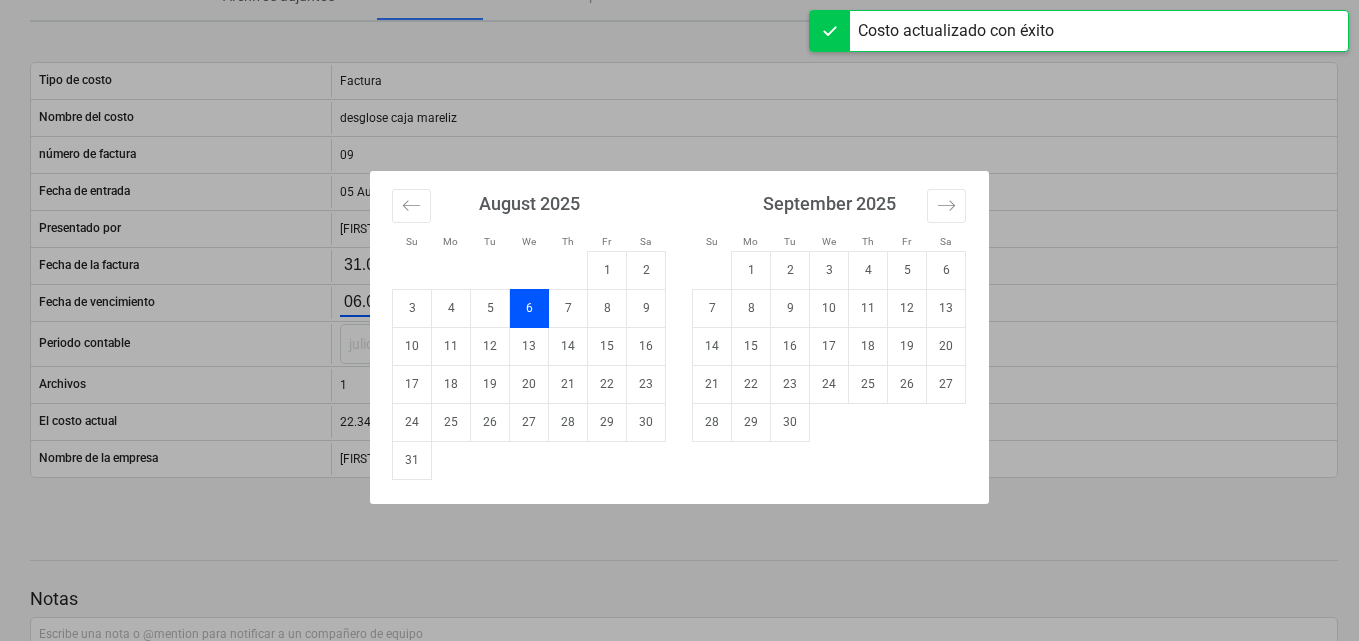 click on "August 2025" at bounding box center (529, 211) 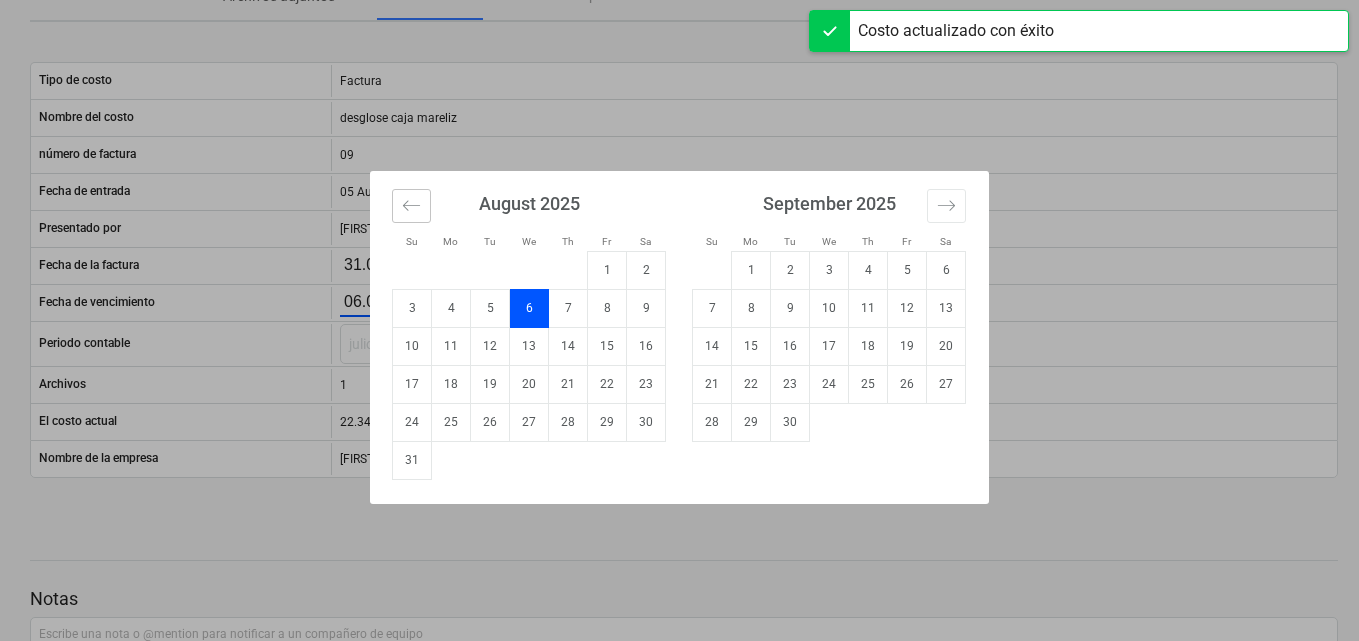 click 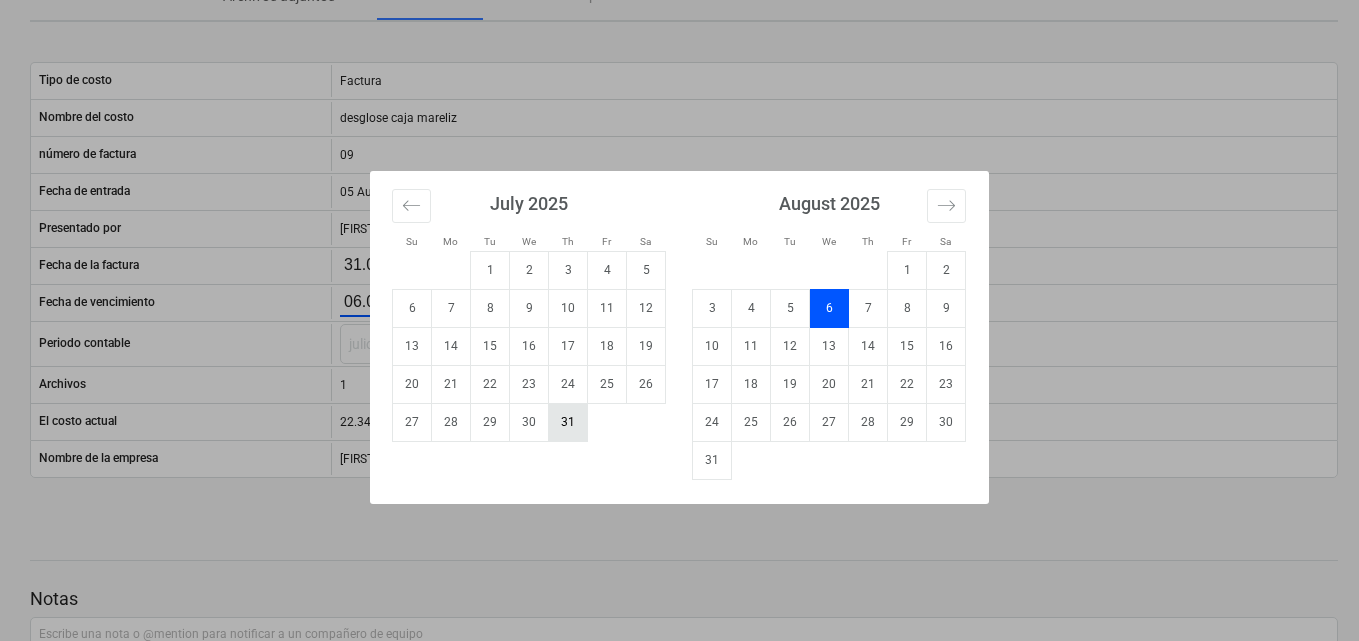click on "31" at bounding box center (568, 422) 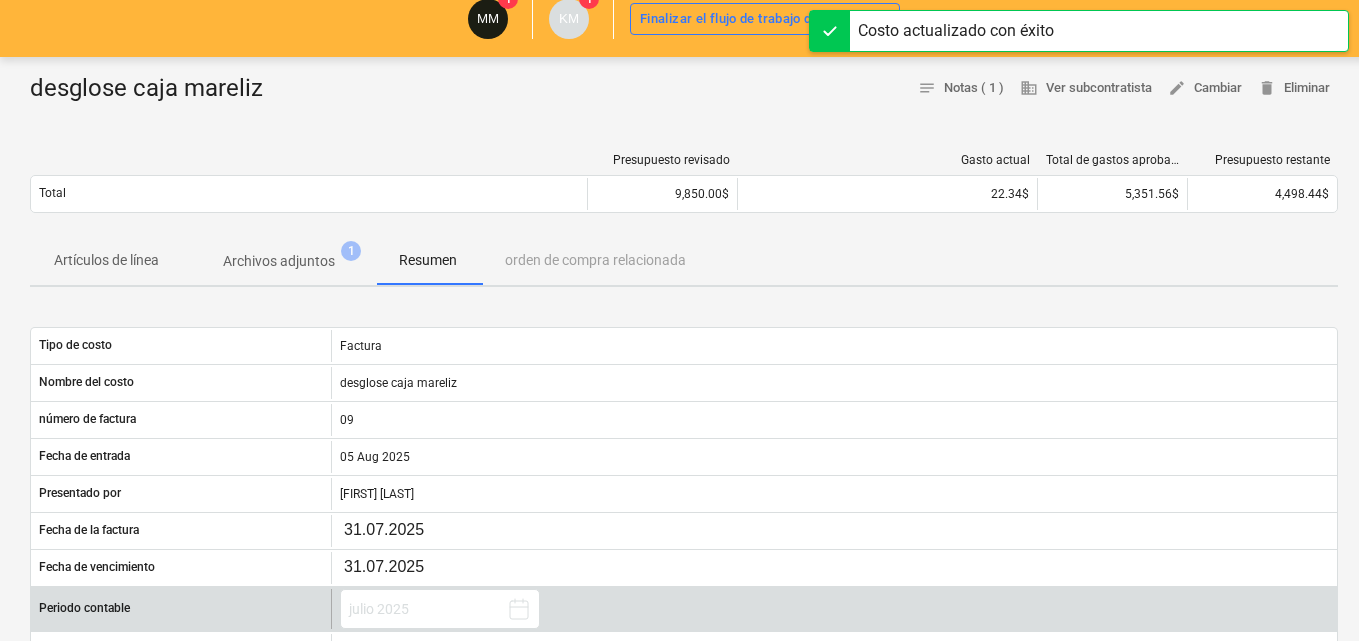 scroll, scrollTop: 0, scrollLeft: 0, axis: both 